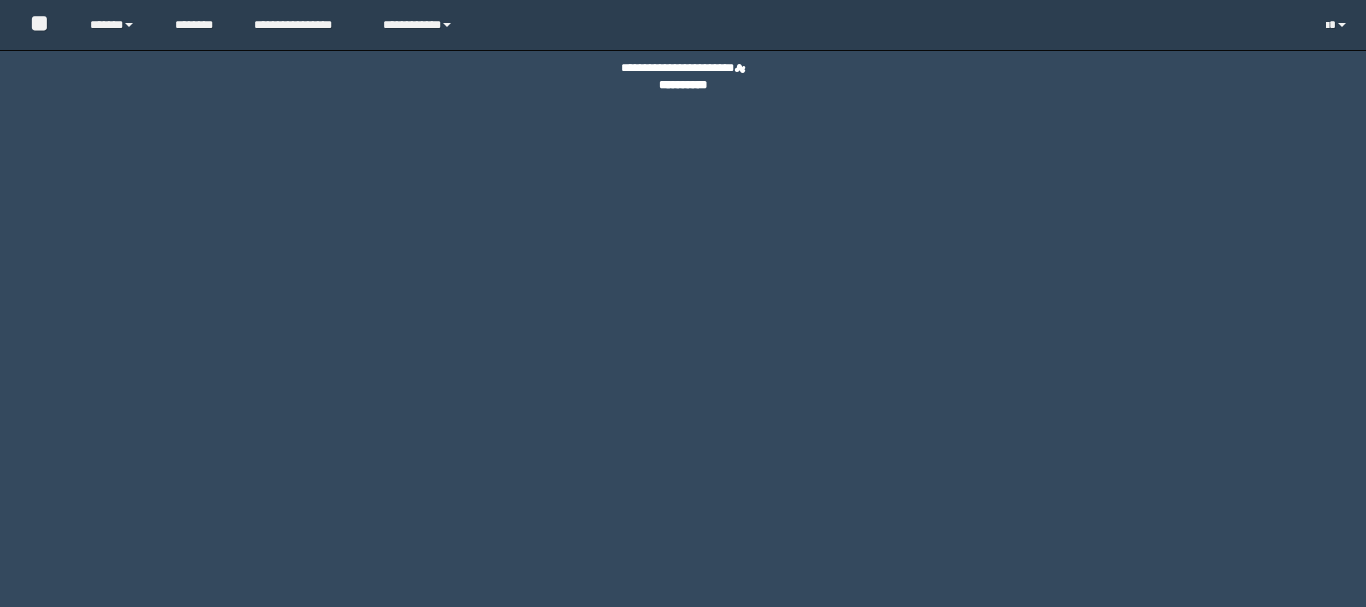 scroll, scrollTop: 0, scrollLeft: 0, axis: both 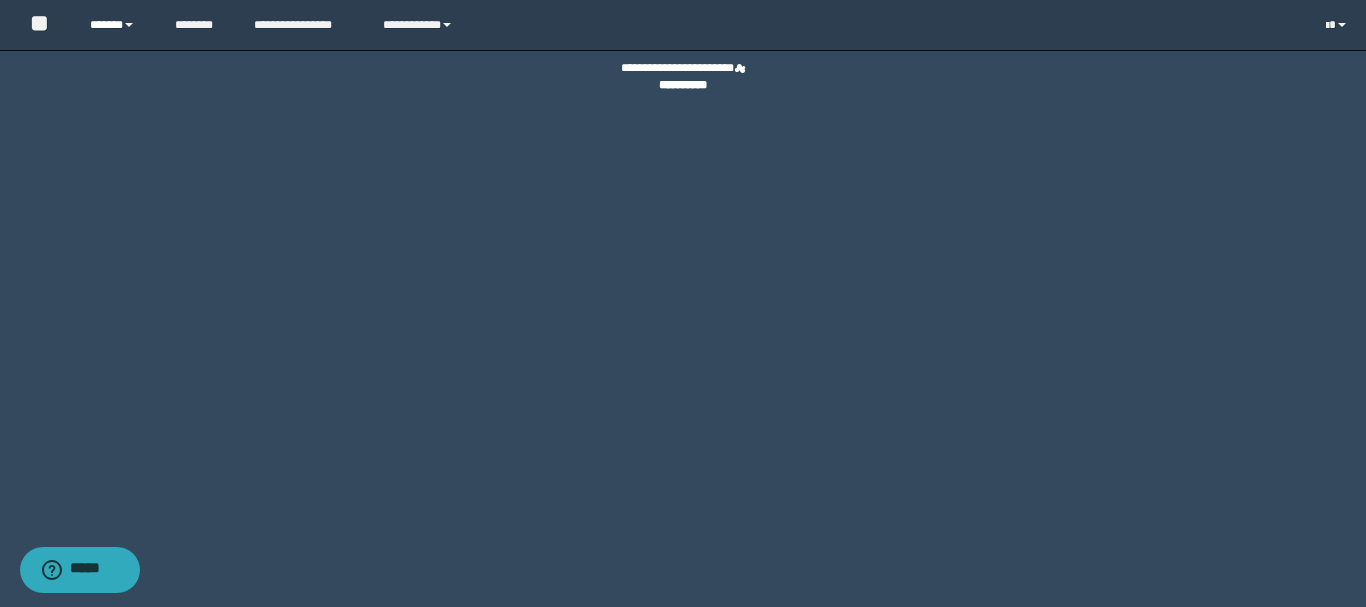 click on "******" at bounding box center (117, 25) 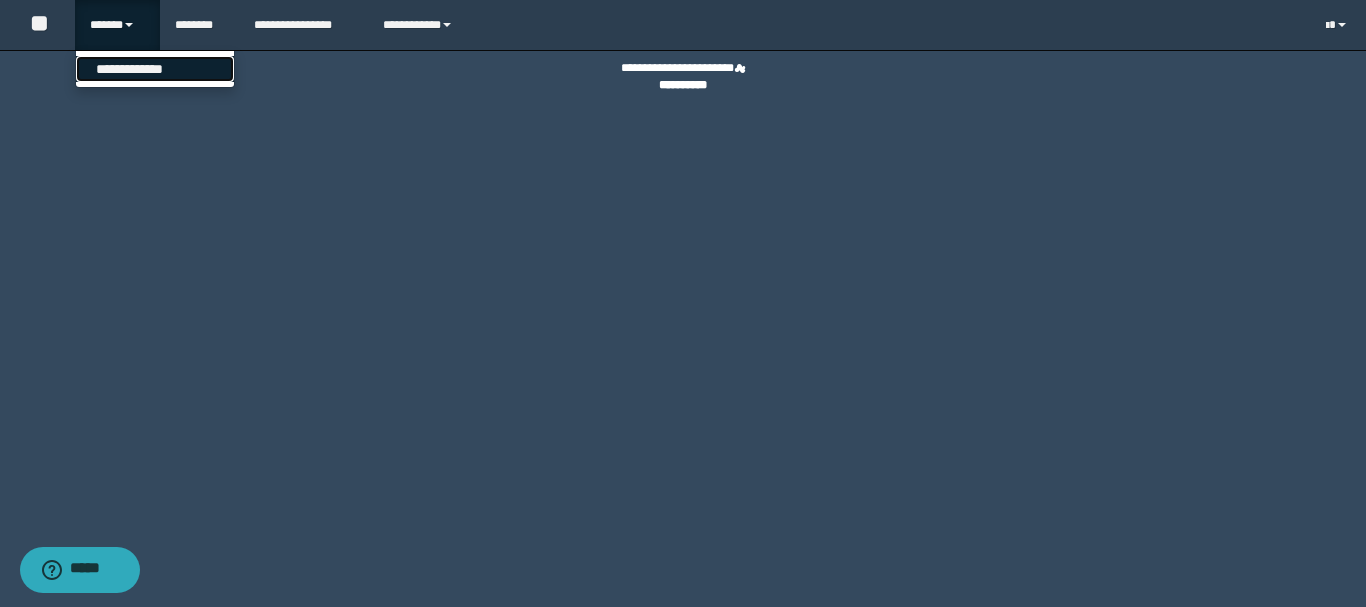 click on "**********" at bounding box center [155, 69] 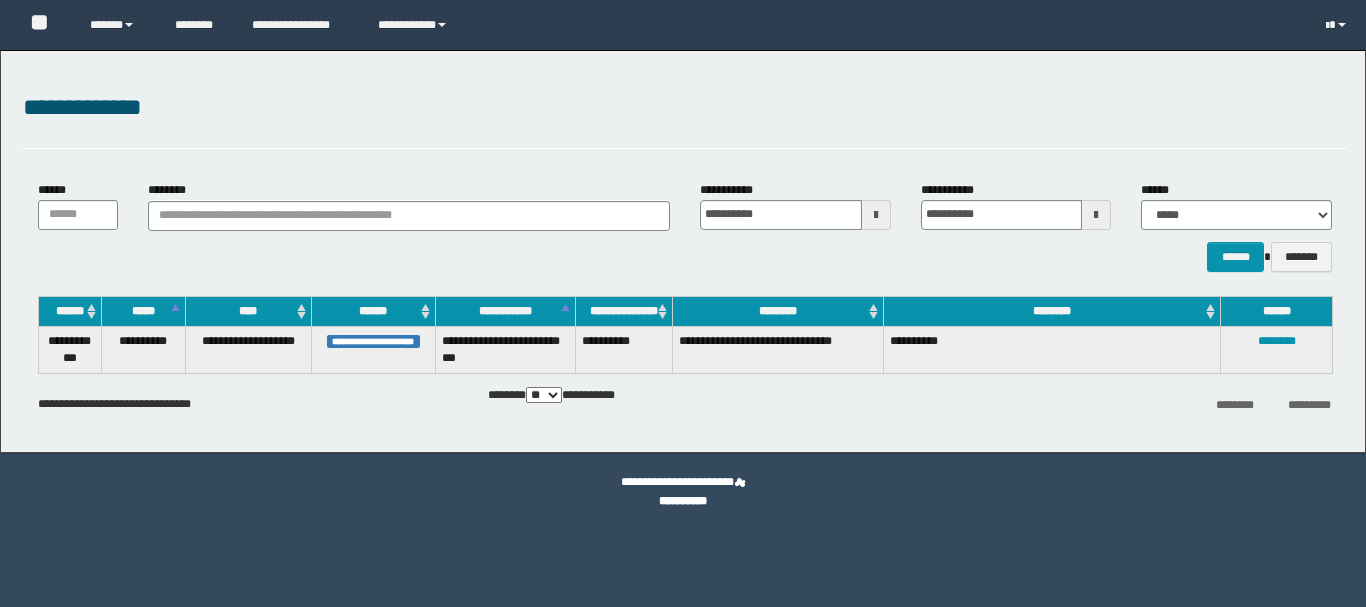 scroll, scrollTop: 0, scrollLeft: 0, axis: both 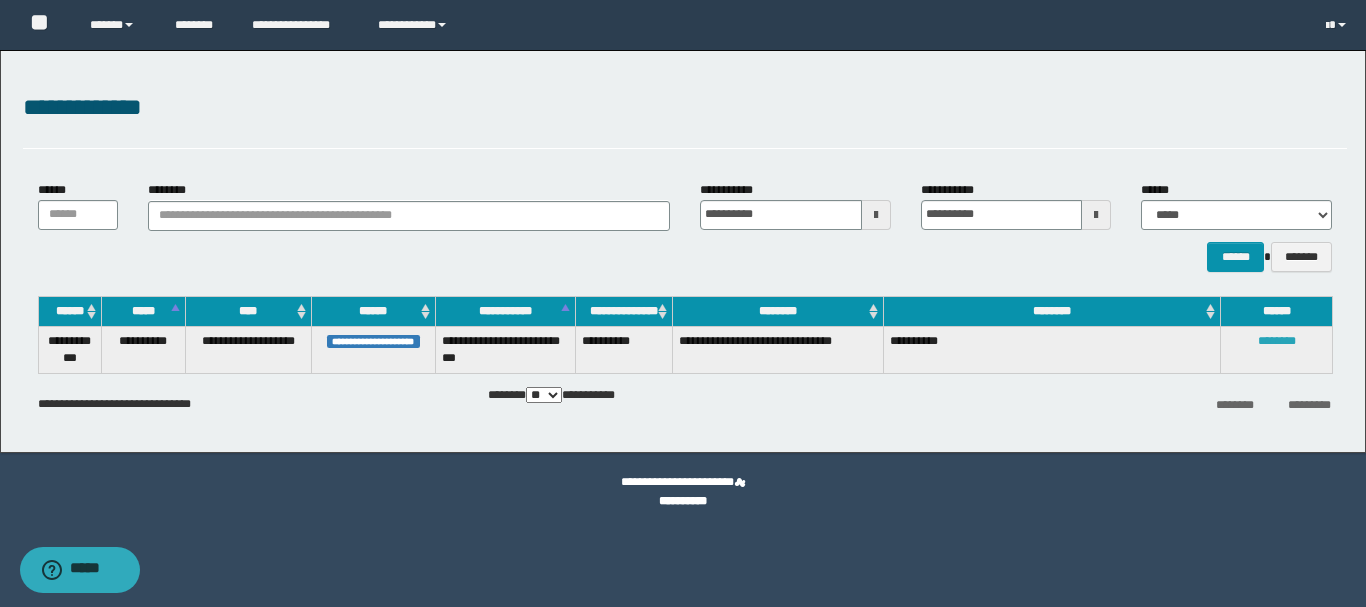 click on "********" at bounding box center [1277, 341] 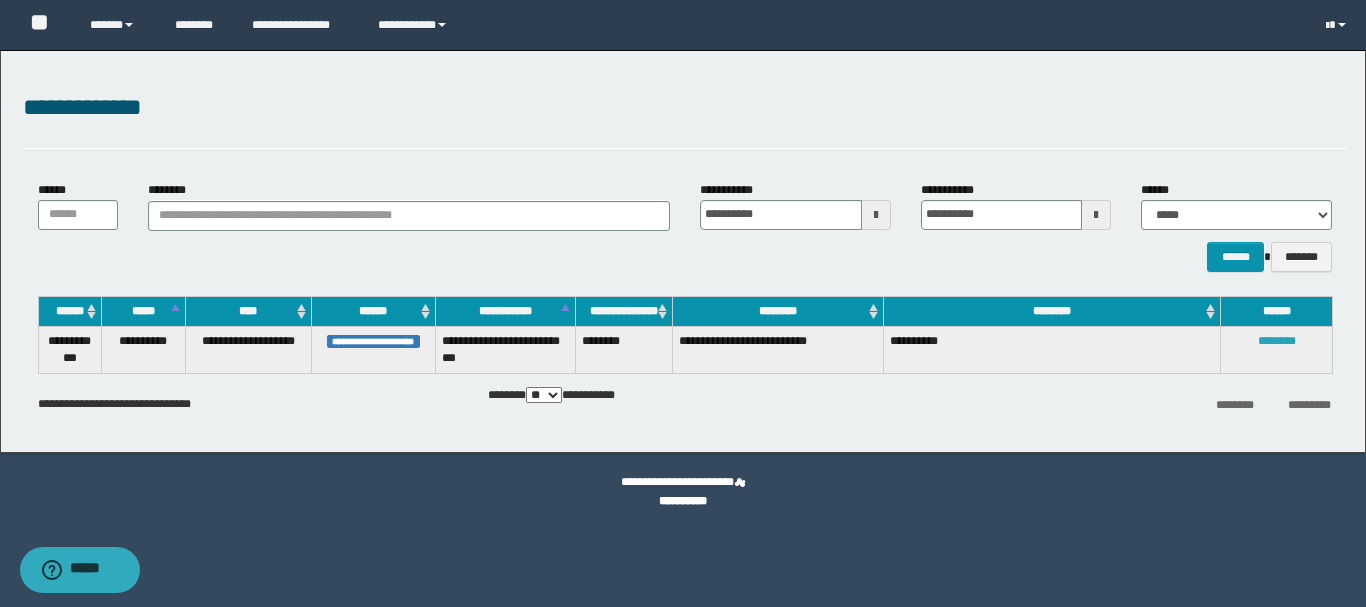 click on "********" at bounding box center [1277, 341] 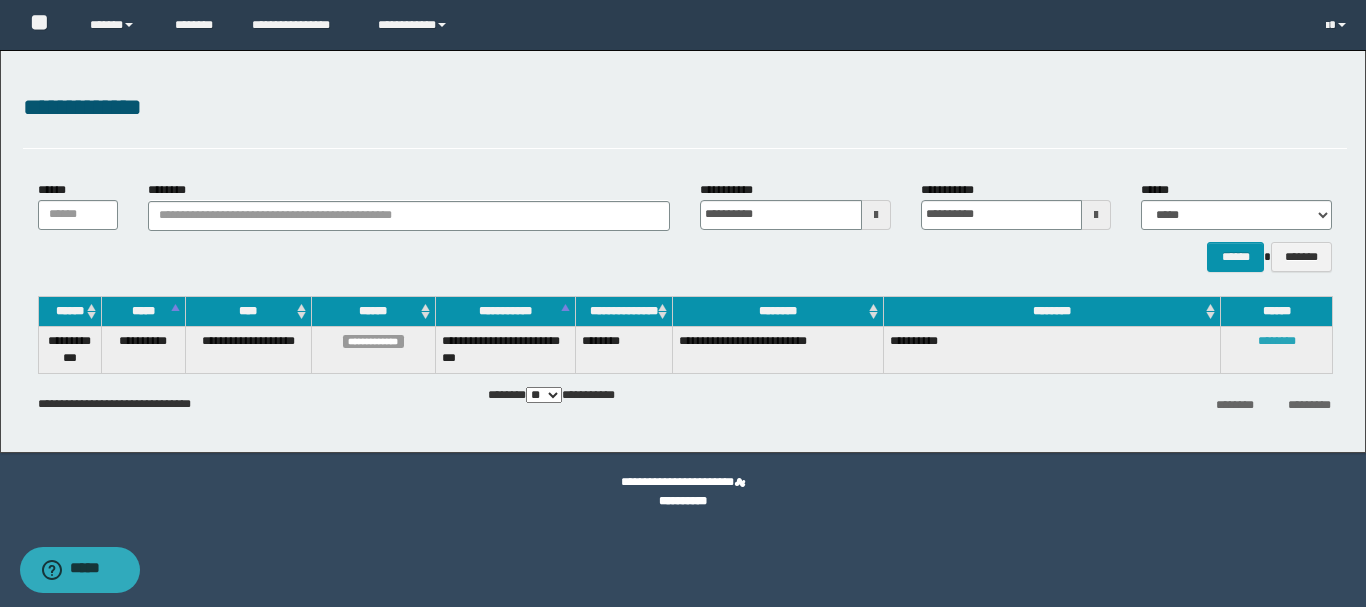 click on "********" at bounding box center (1277, 341) 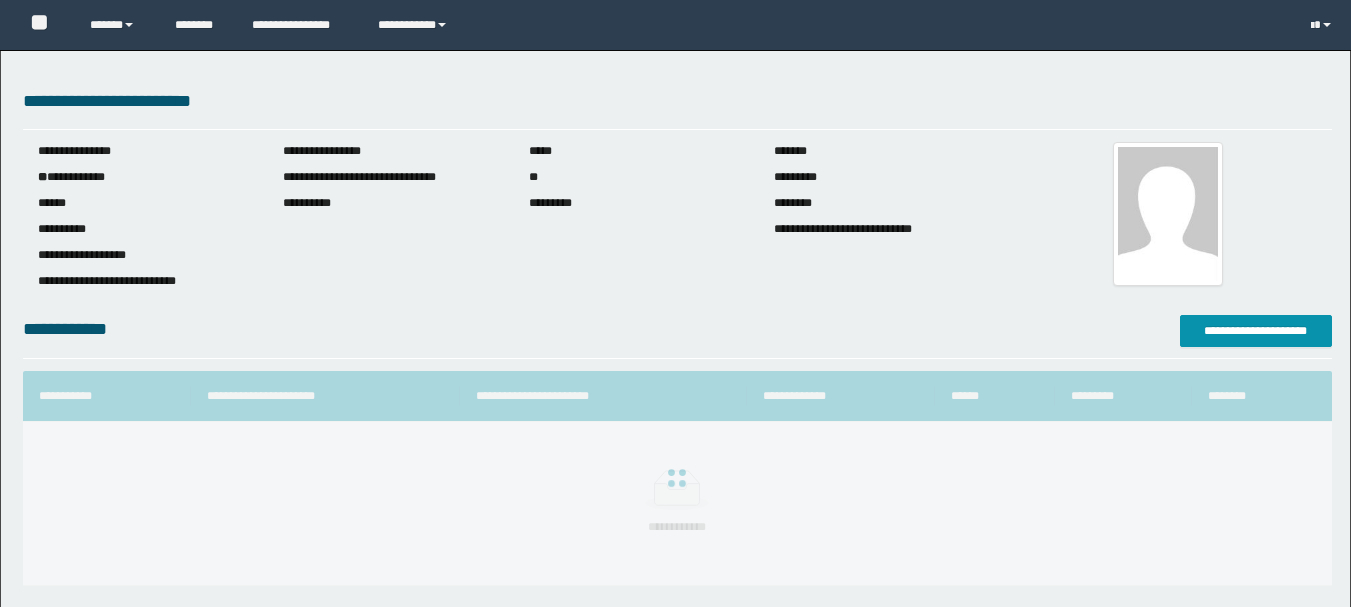 scroll, scrollTop: 0, scrollLeft: 0, axis: both 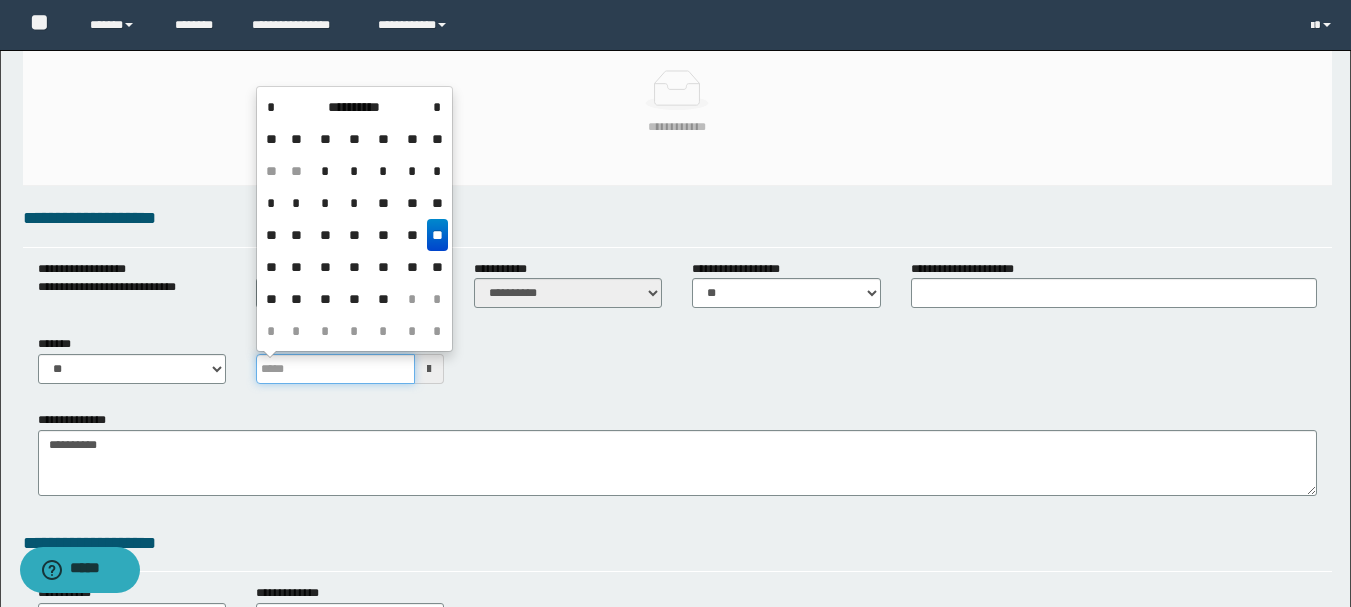 click at bounding box center (335, 369) 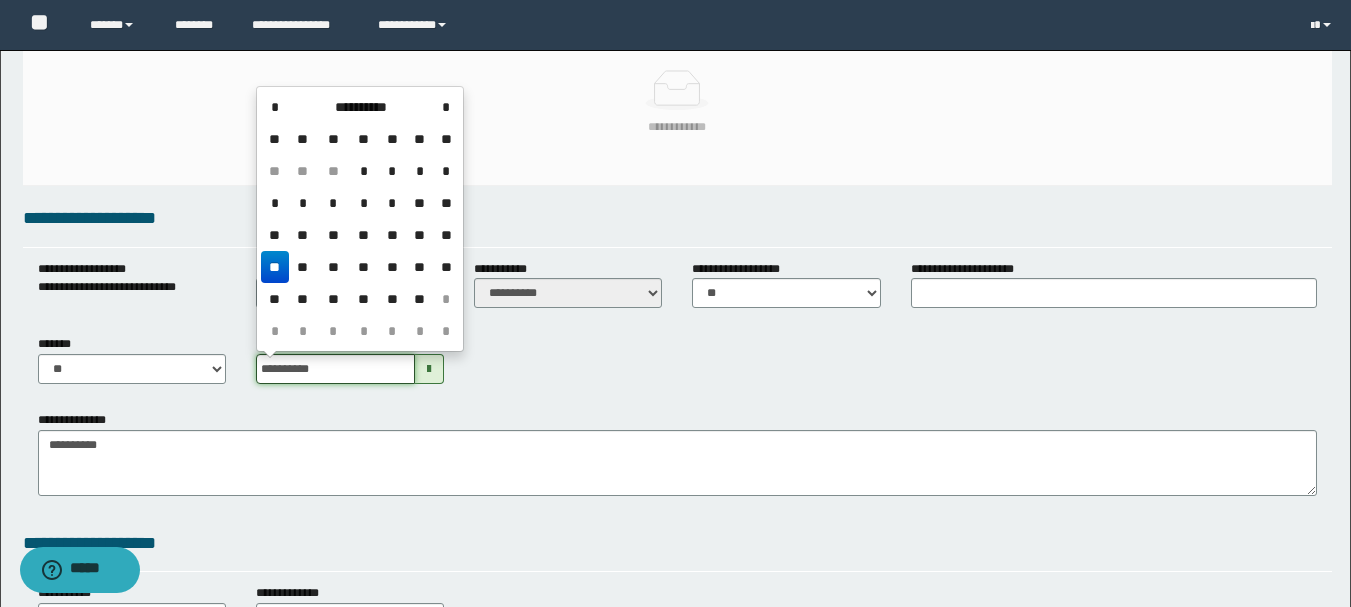 click on "**********" at bounding box center [335, 369] 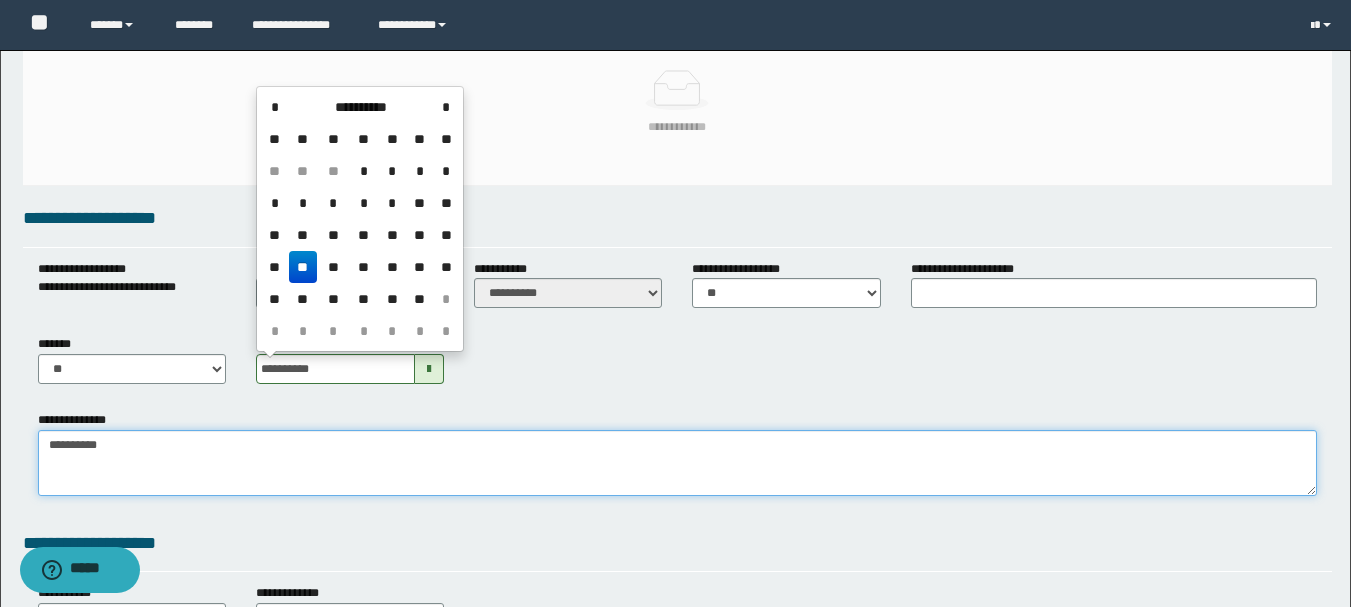 click on "**********" at bounding box center (677, 463) 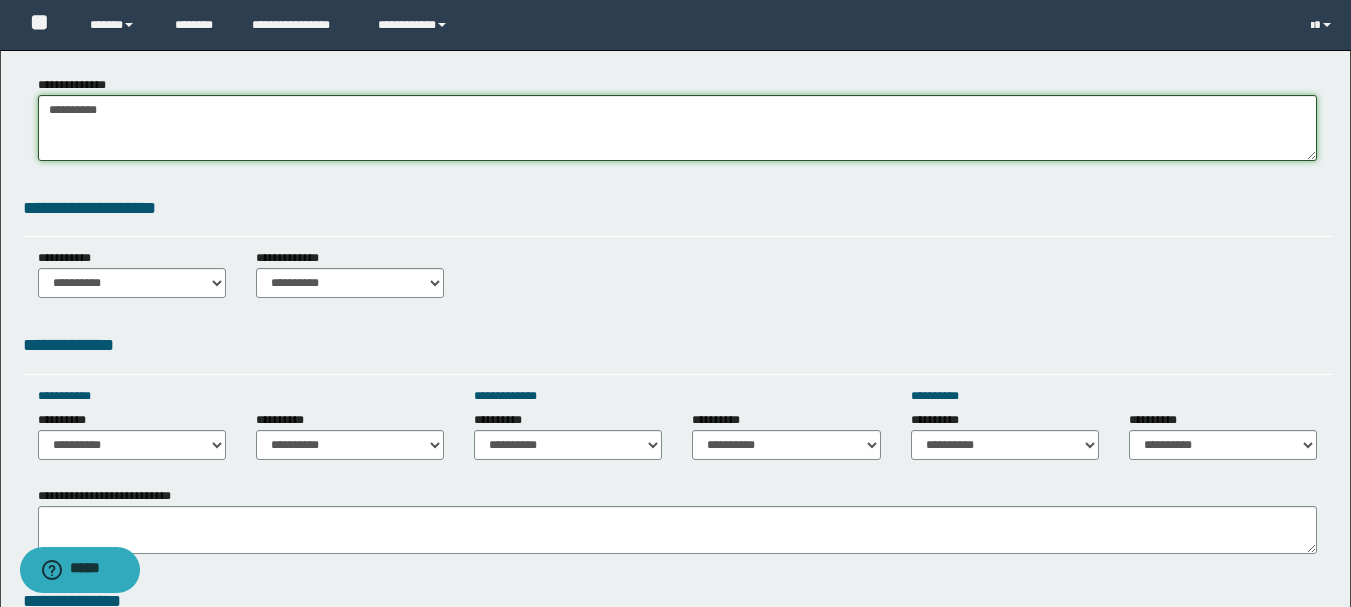 scroll, scrollTop: 700, scrollLeft: 0, axis: vertical 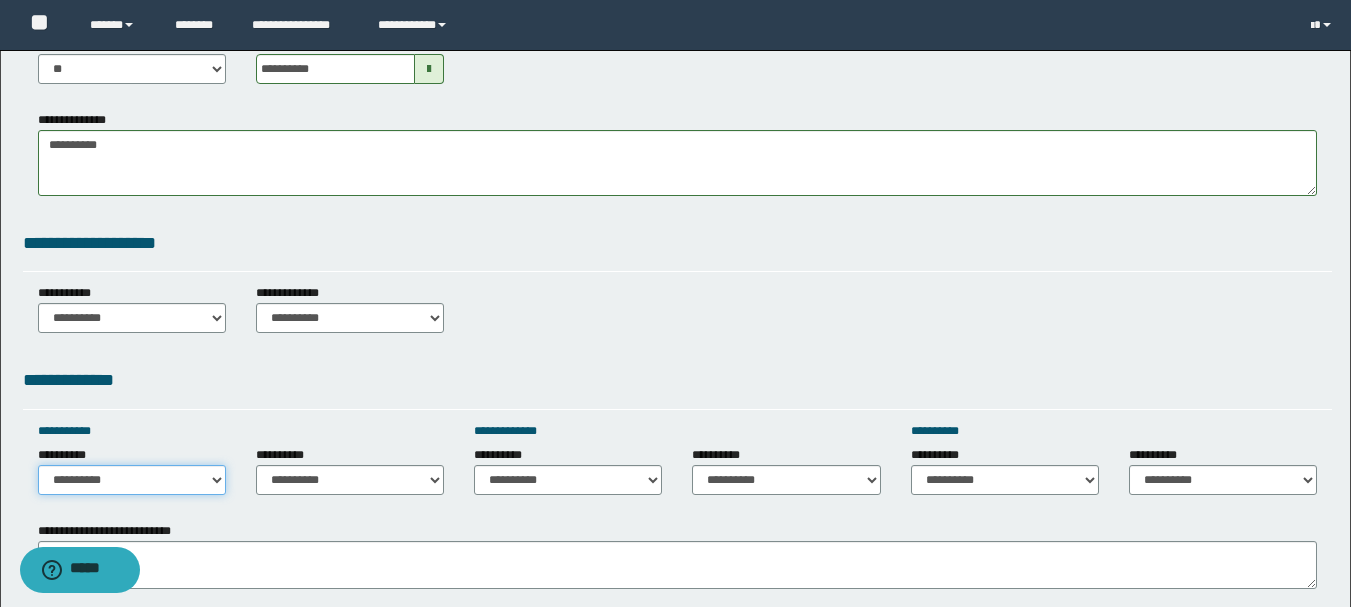 click on "**********" at bounding box center [132, 480] 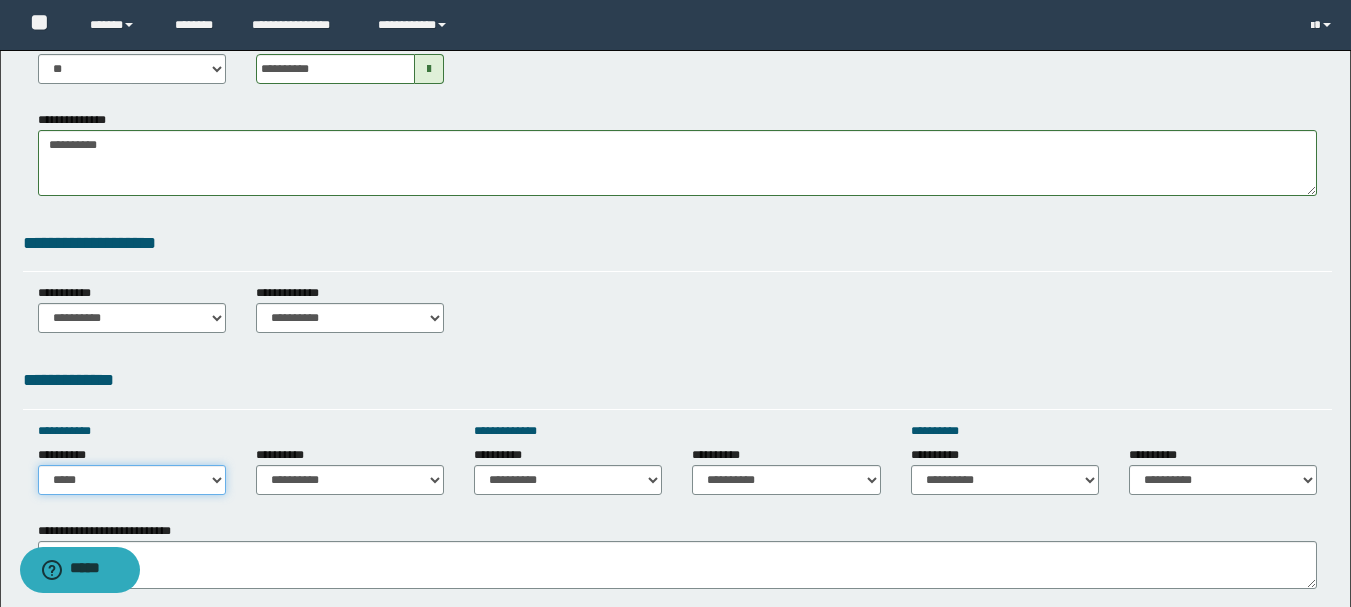 click on "**********" at bounding box center (132, 480) 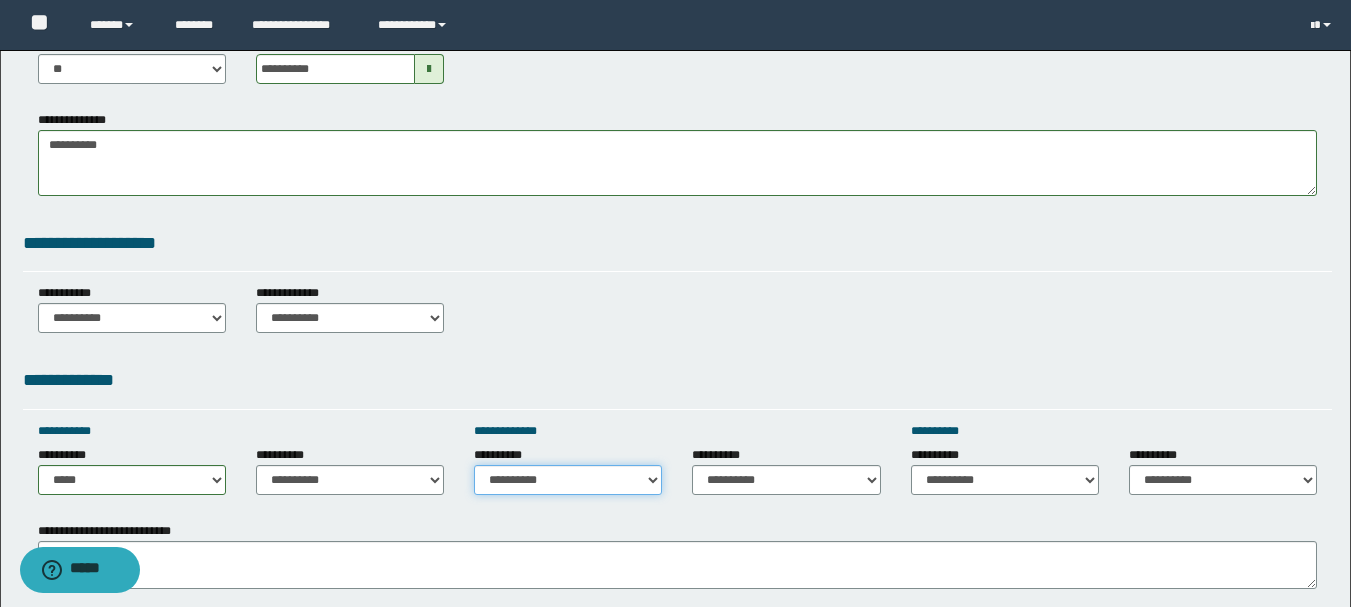 click on "**********" at bounding box center [568, 480] 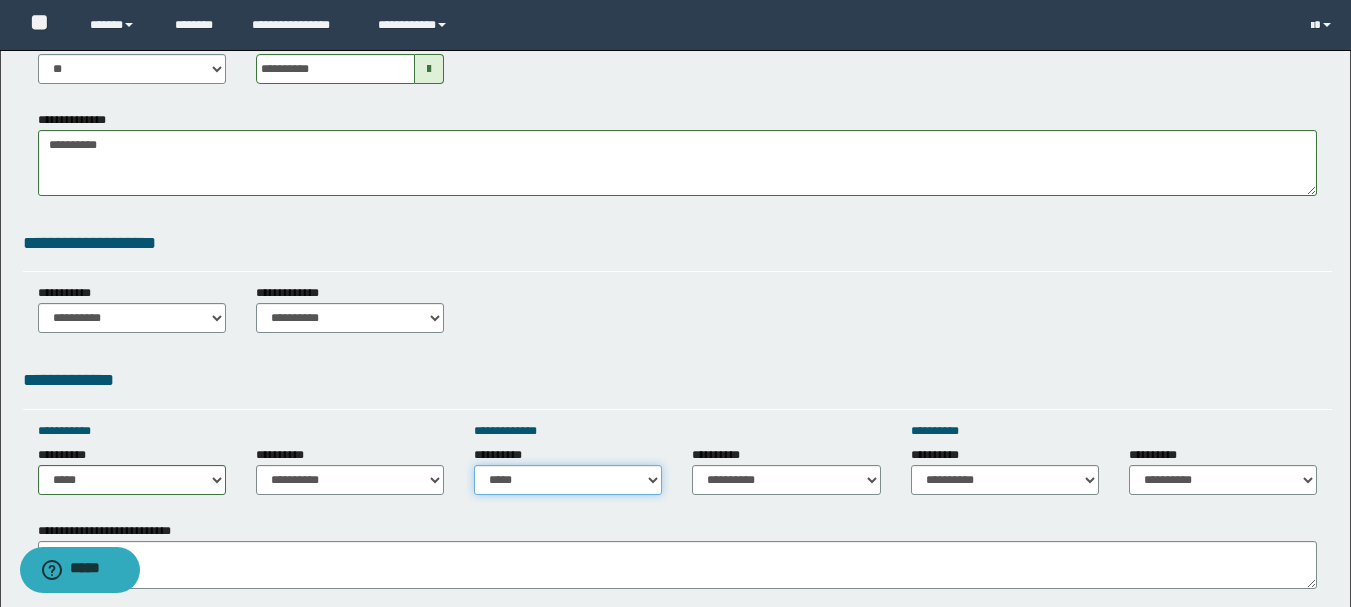 click on "**********" at bounding box center [568, 480] 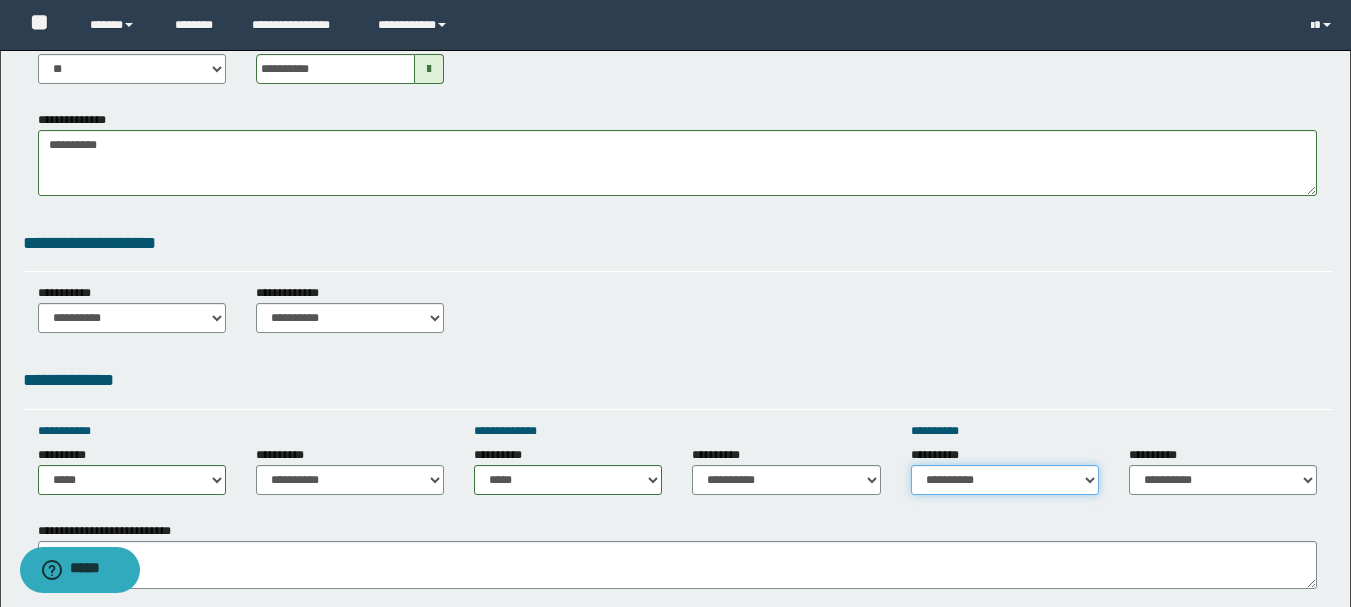 click on "**********" at bounding box center [1005, 480] 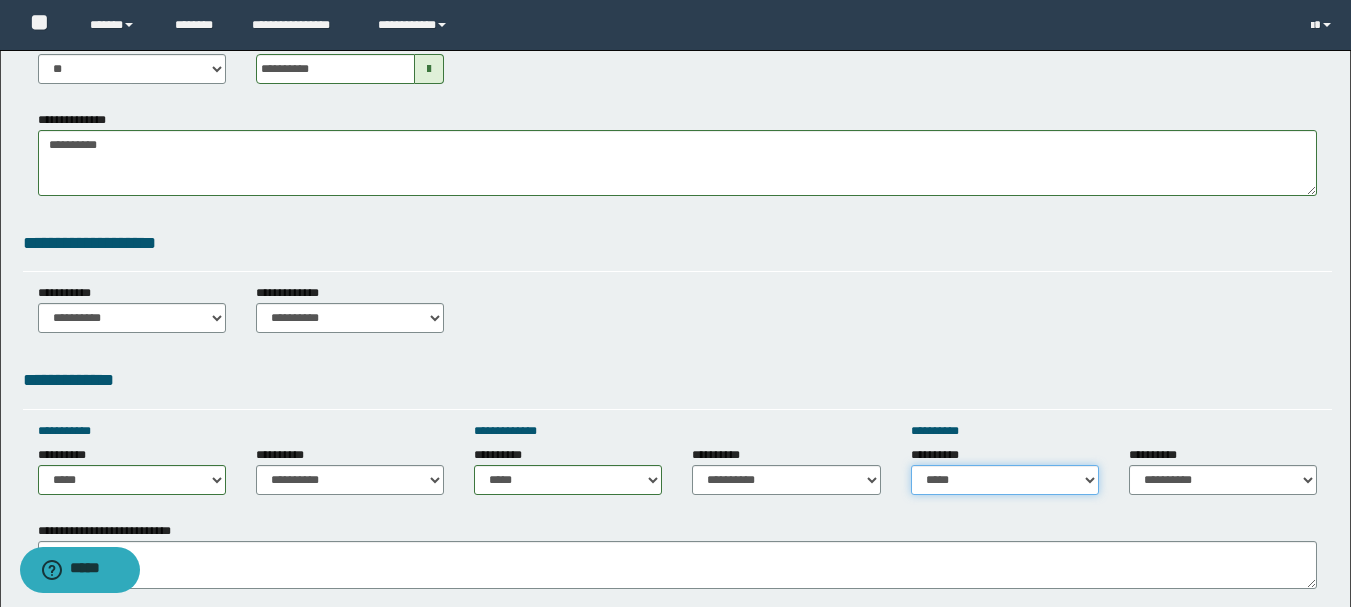 click on "**********" at bounding box center (1005, 480) 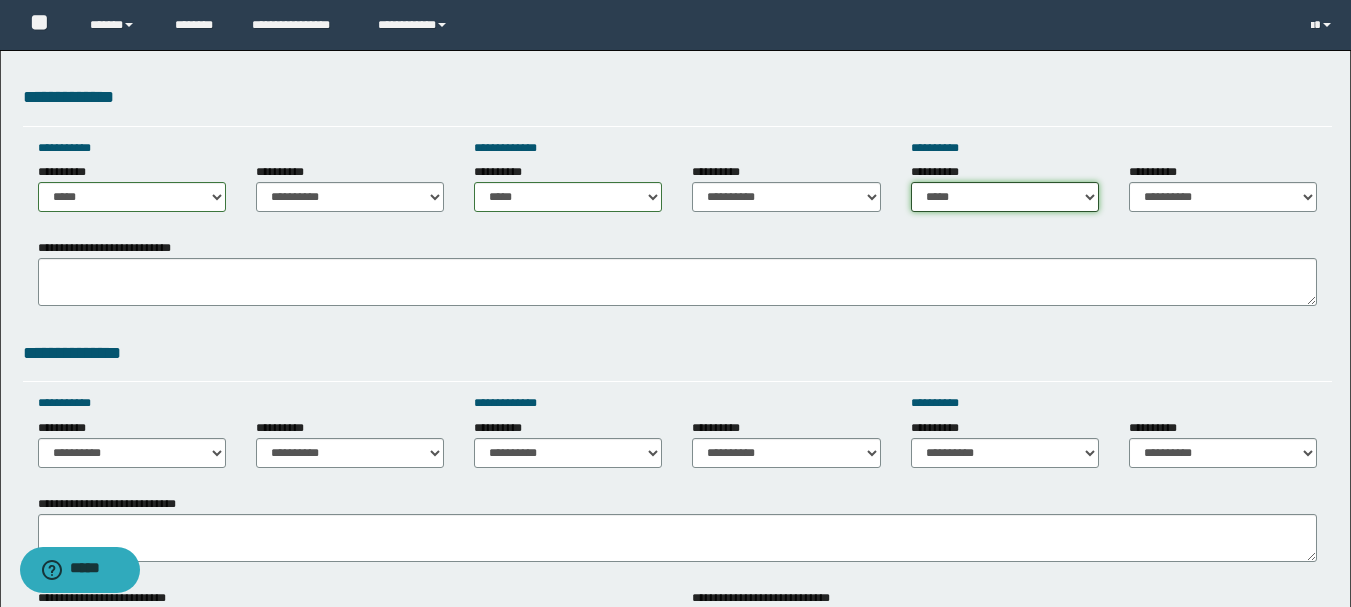 scroll, scrollTop: 1000, scrollLeft: 0, axis: vertical 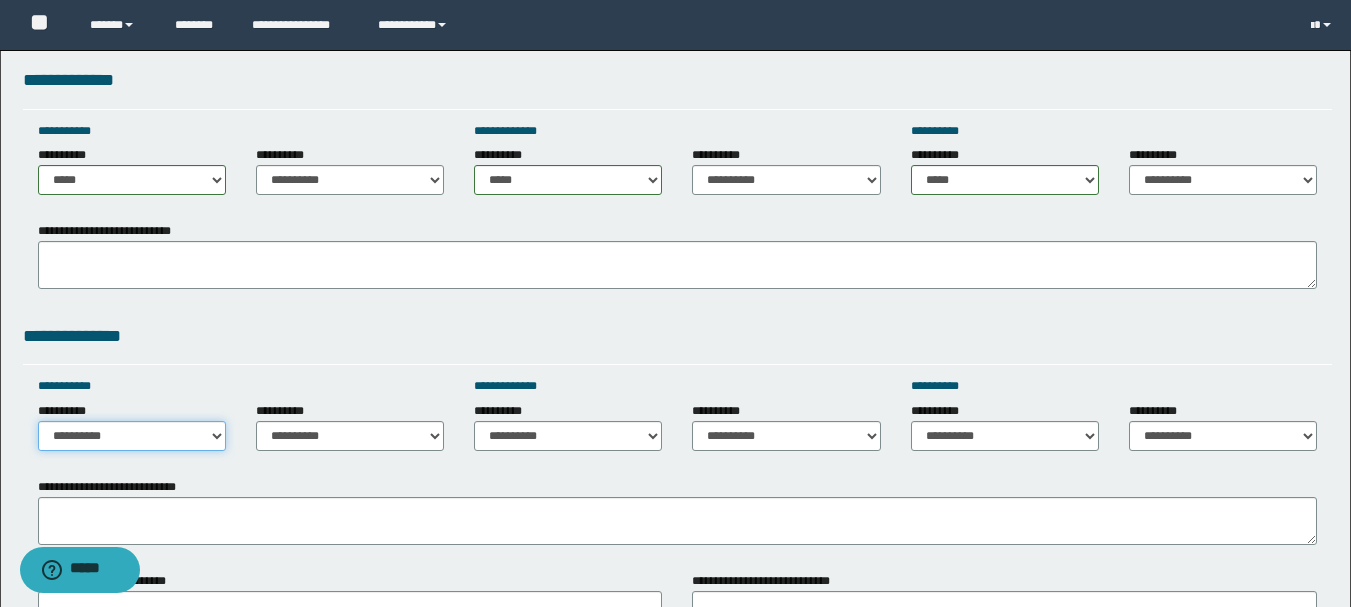 click on "**********" at bounding box center (132, 436) 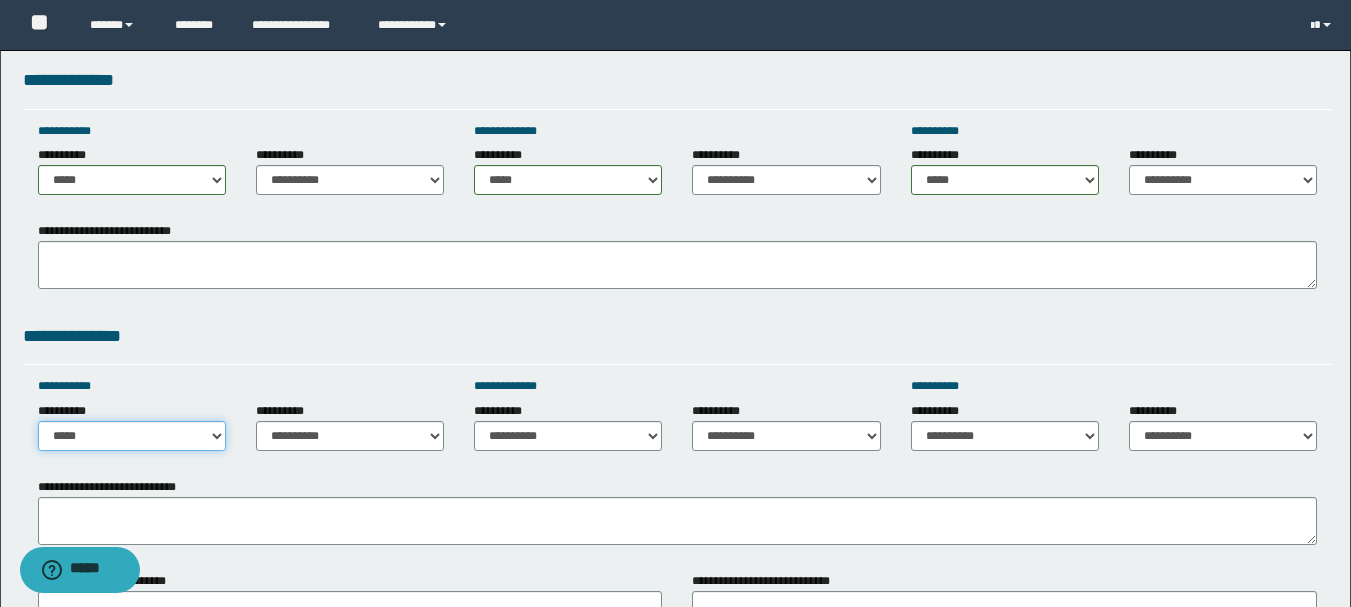 click on "**********" at bounding box center (132, 436) 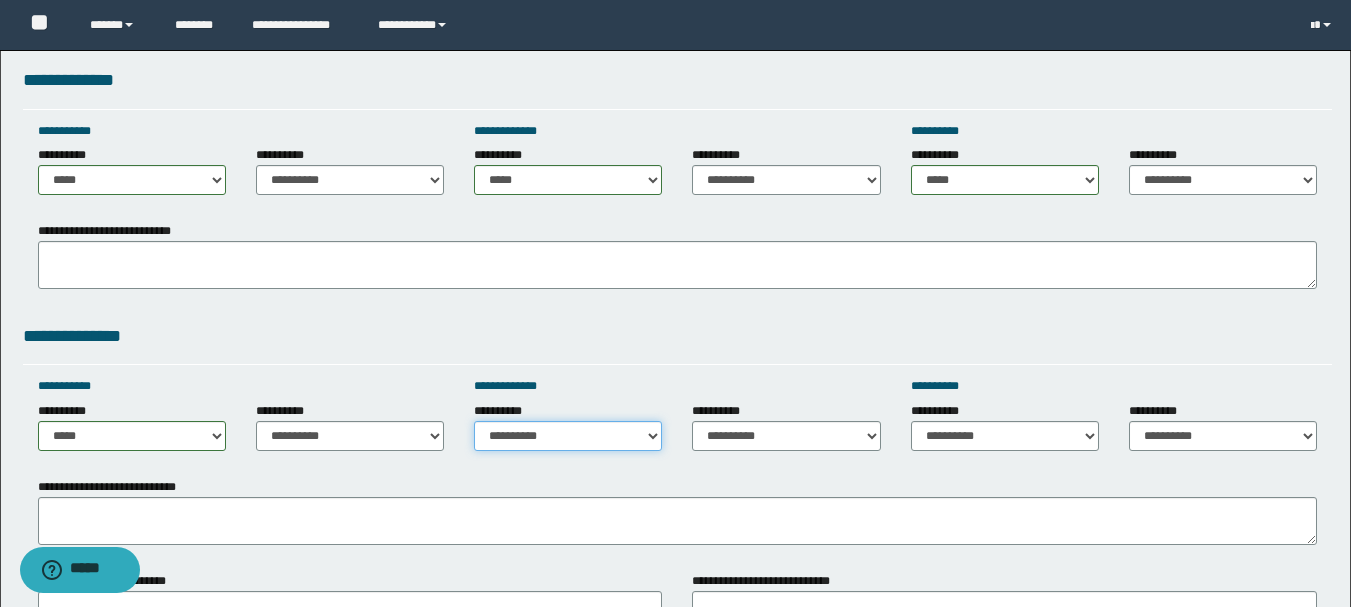 click on "**********" at bounding box center [568, 436] 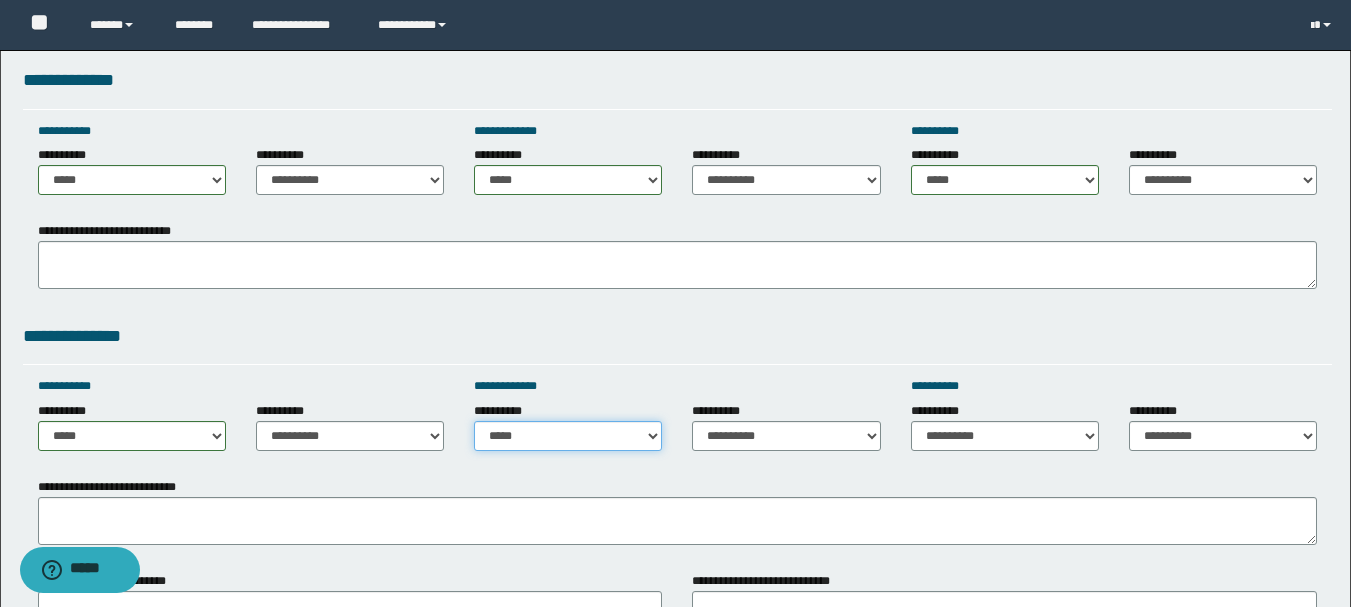click on "**********" at bounding box center [568, 436] 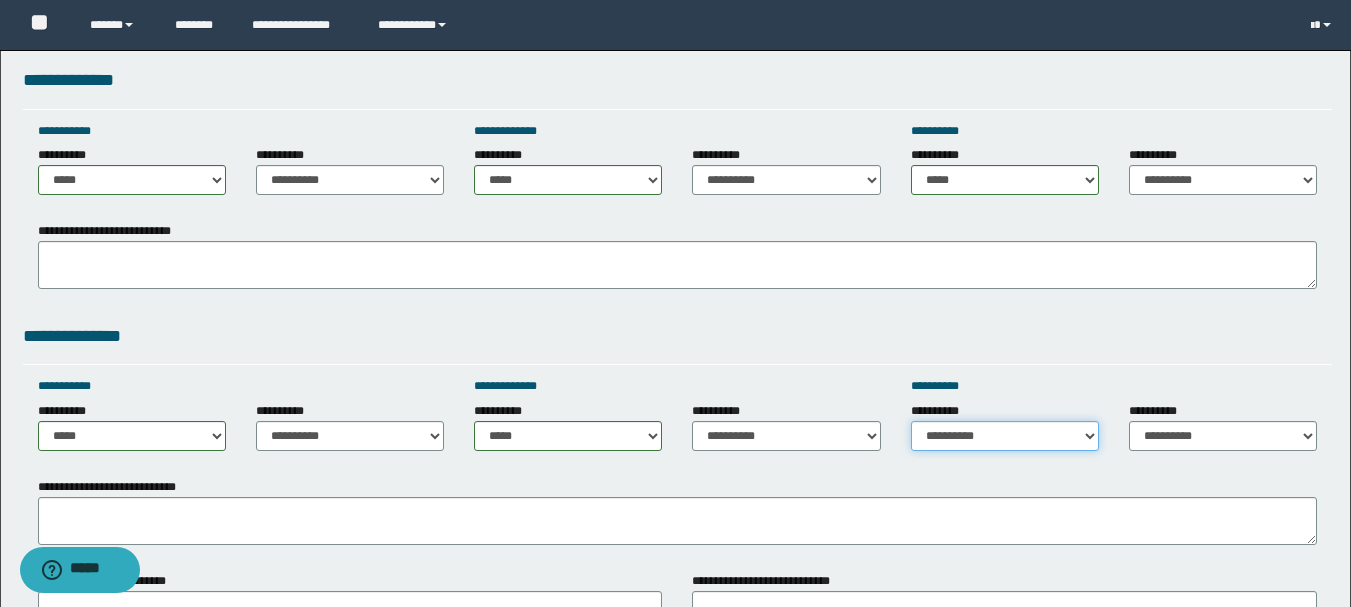 click on "**********" at bounding box center [1005, 436] 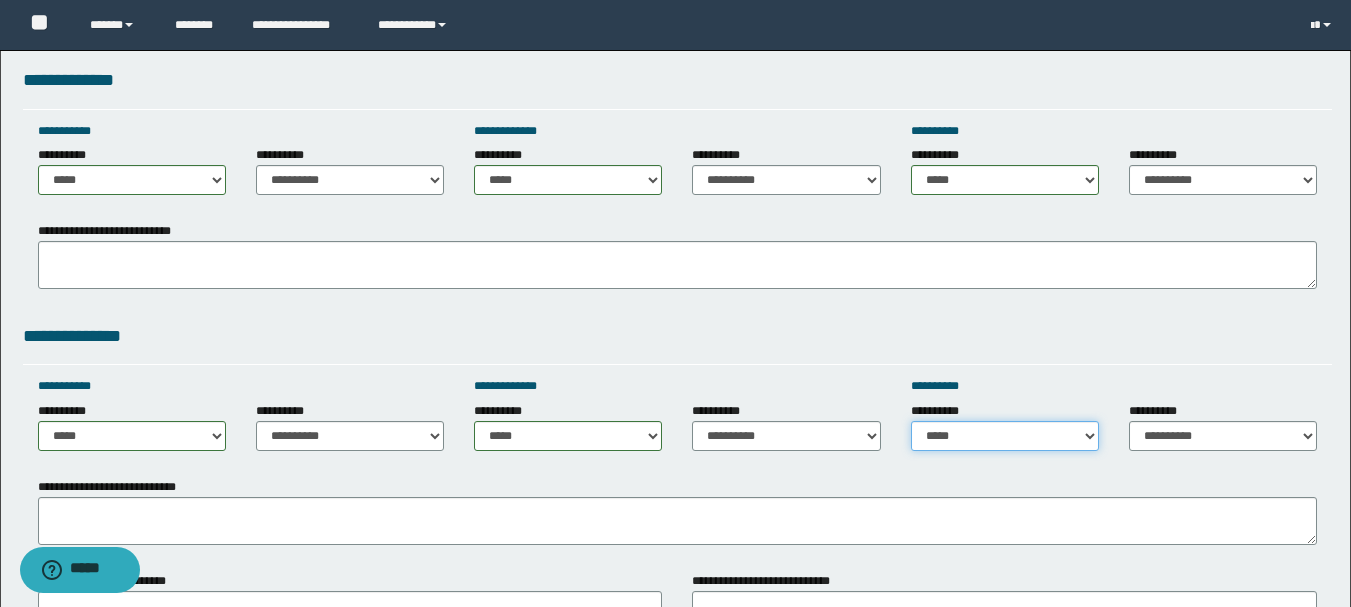 click on "**********" at bounding box center (1005, 436) 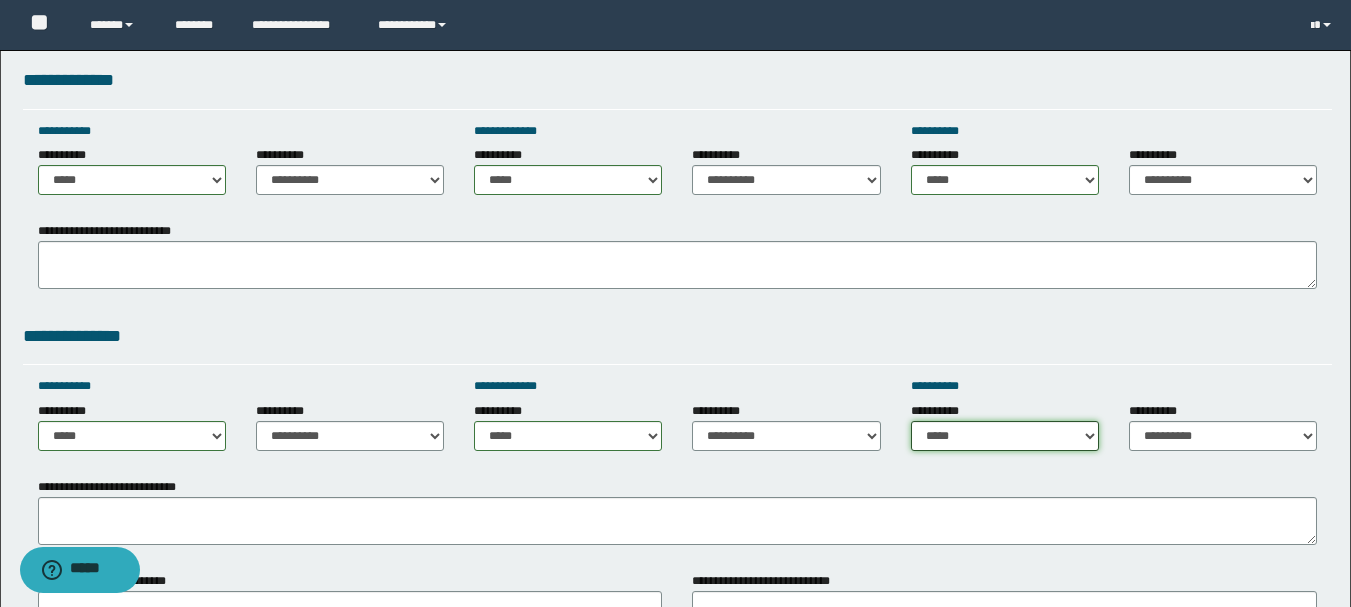 scroll, scrollTop: 1200, scrollLeft: 0, axis: vertical 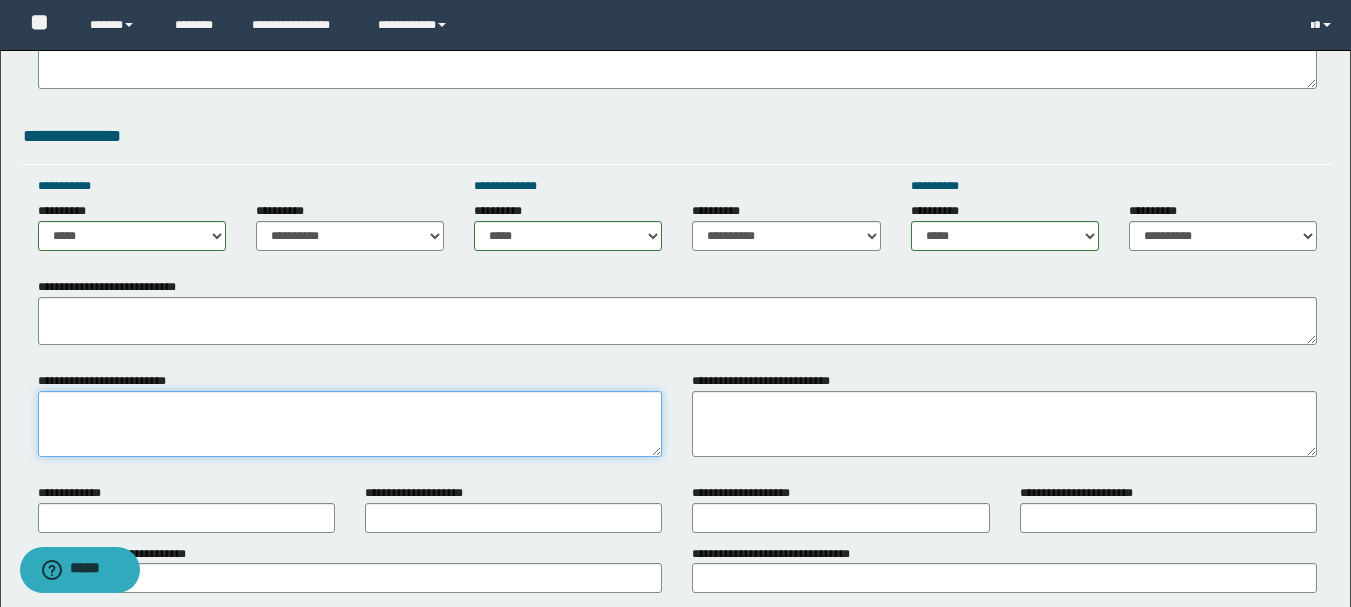 click on "**********" at bounding box center [350, 424] 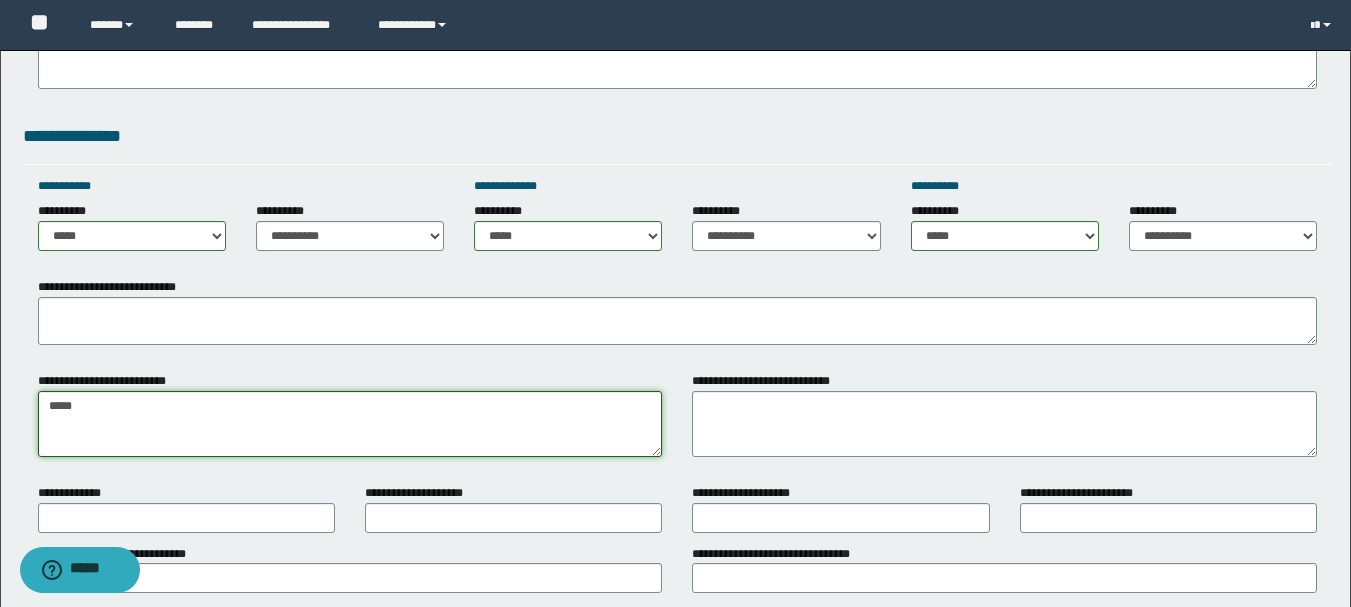 type on "*****" 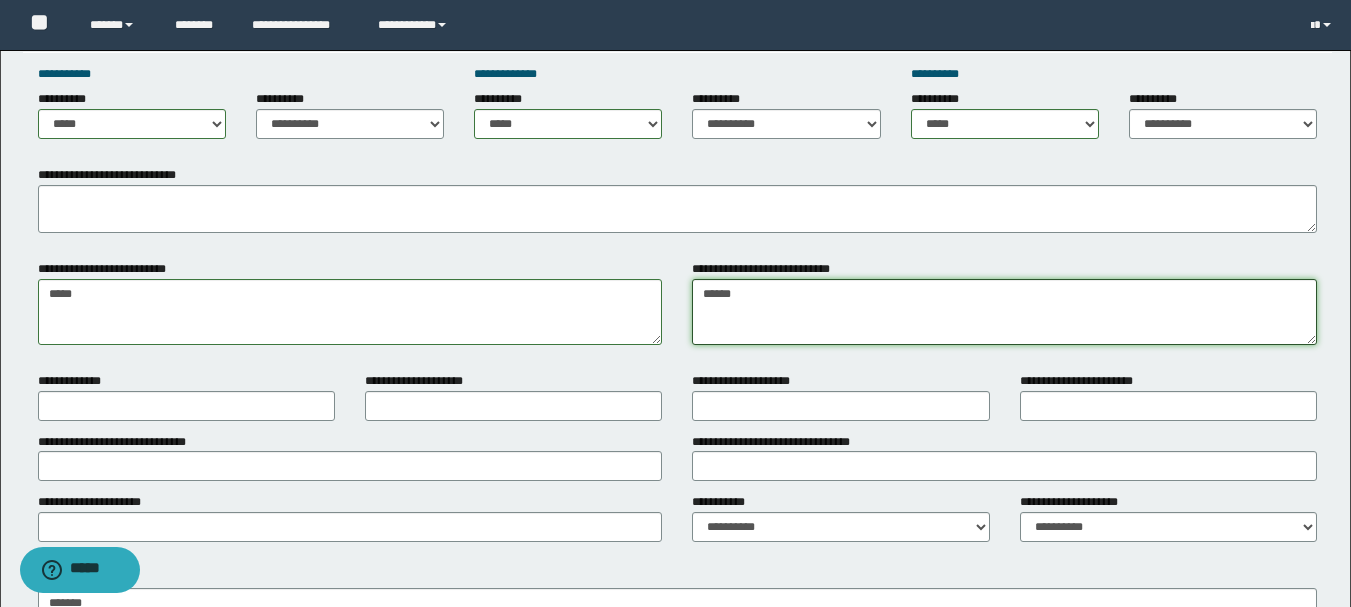 scroll, scrollTop: 1400, scrollLeft: 0, axis: vertical 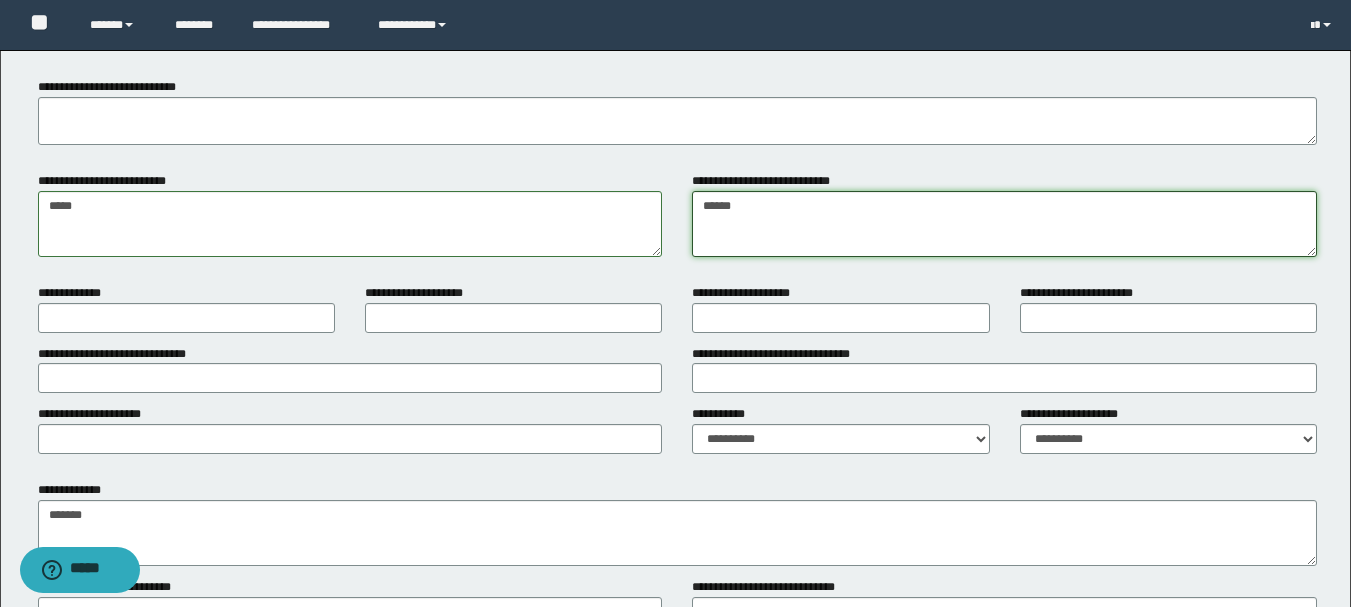type on "******" 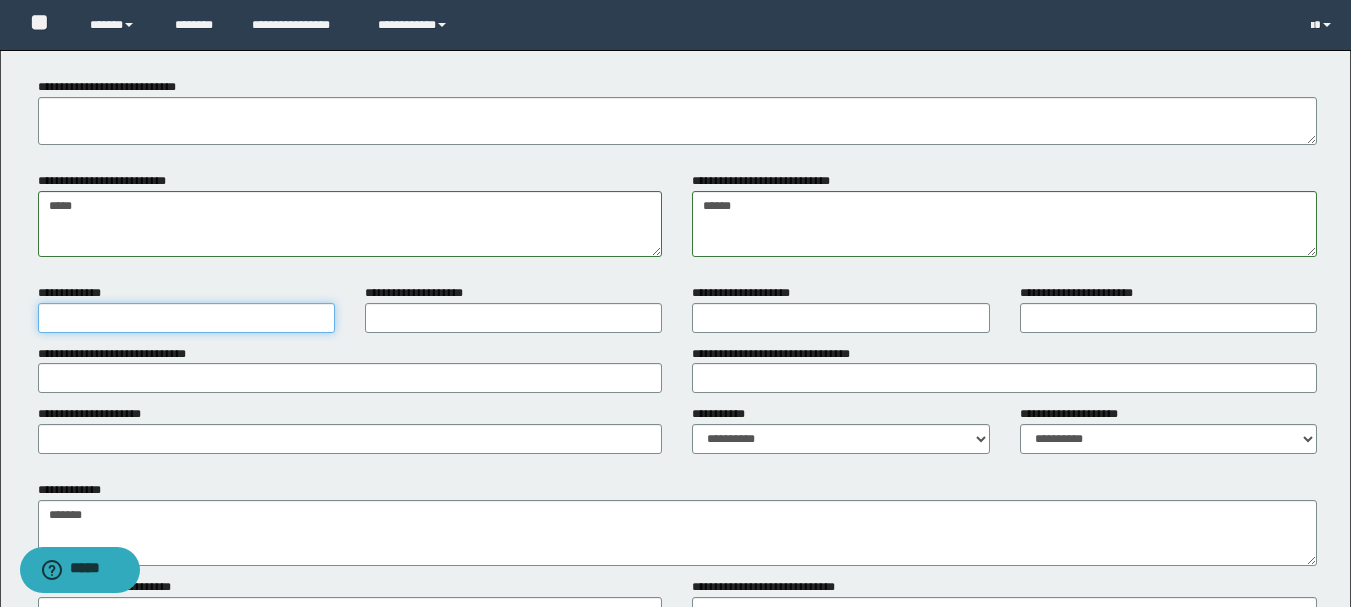 click on "**********" at bounding box center (186, 318) 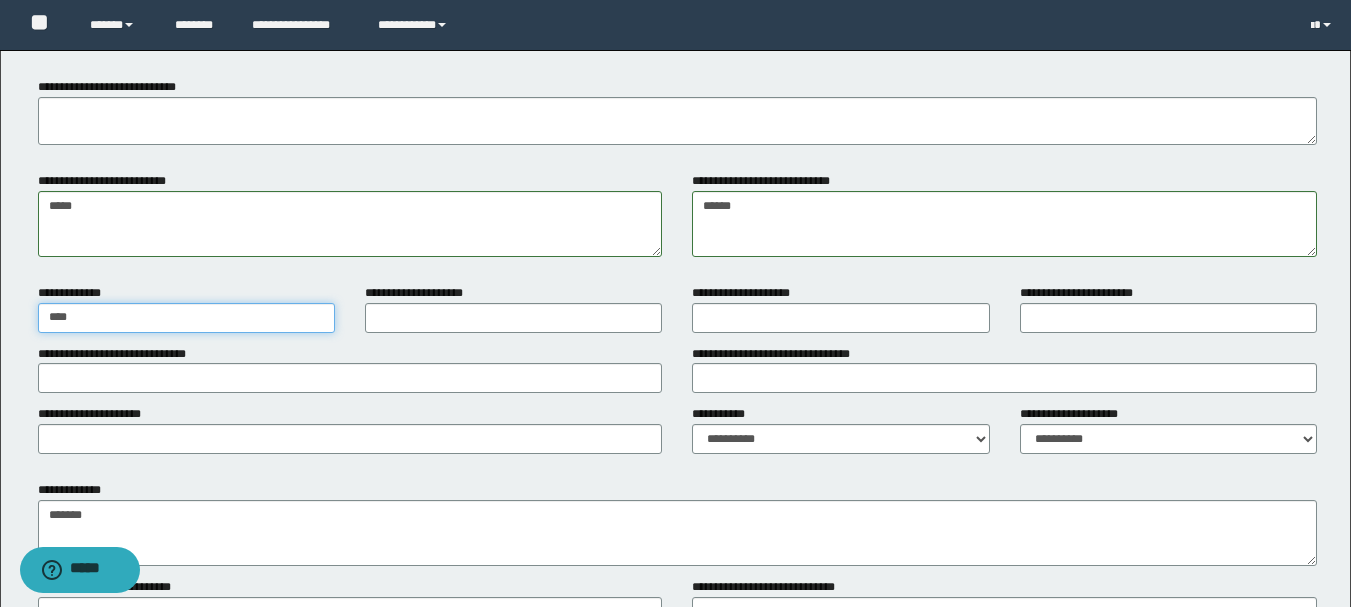 type on "****" 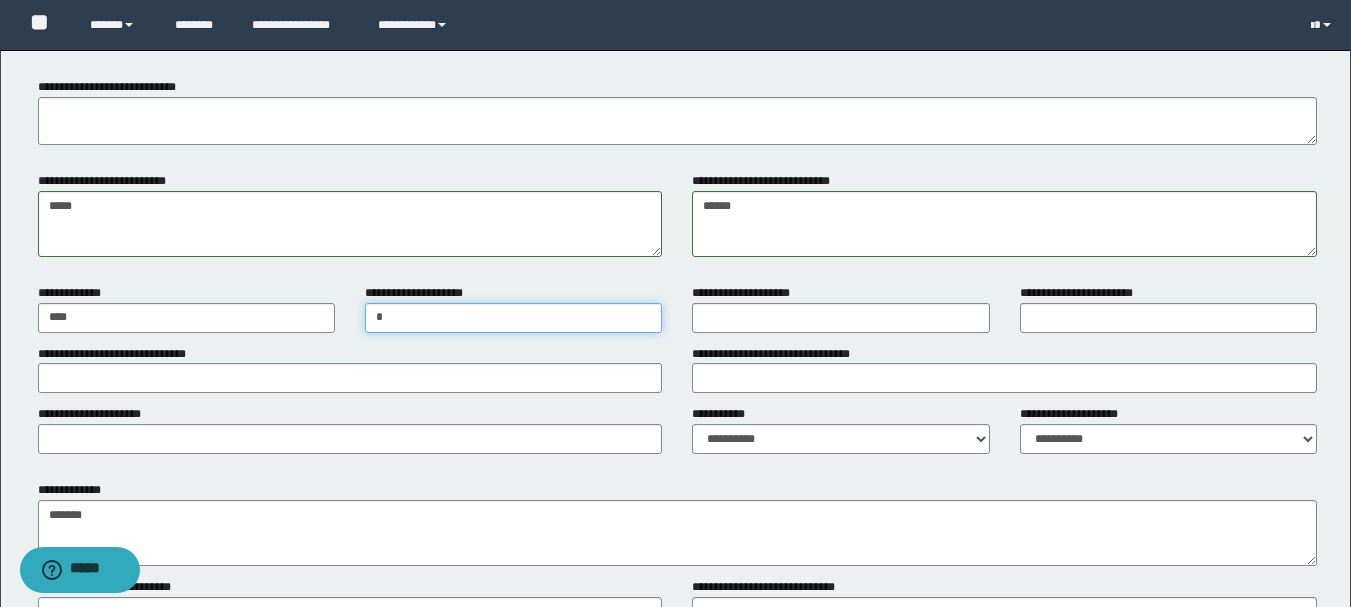 type on "*" 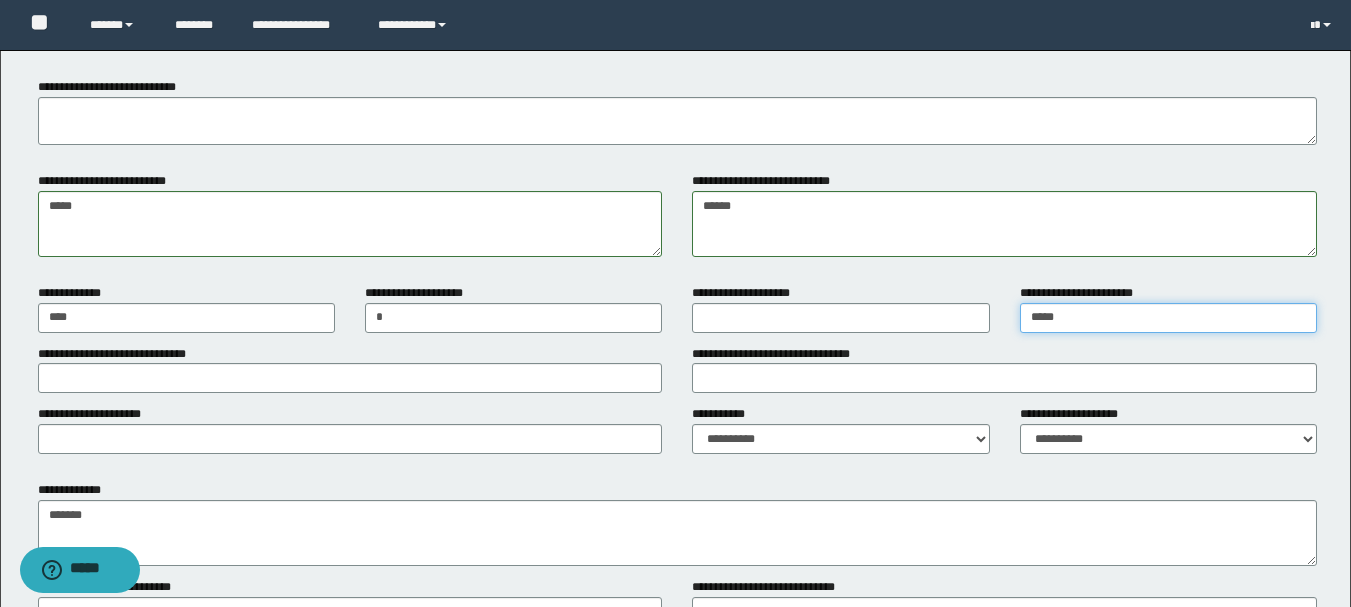type on "*****" 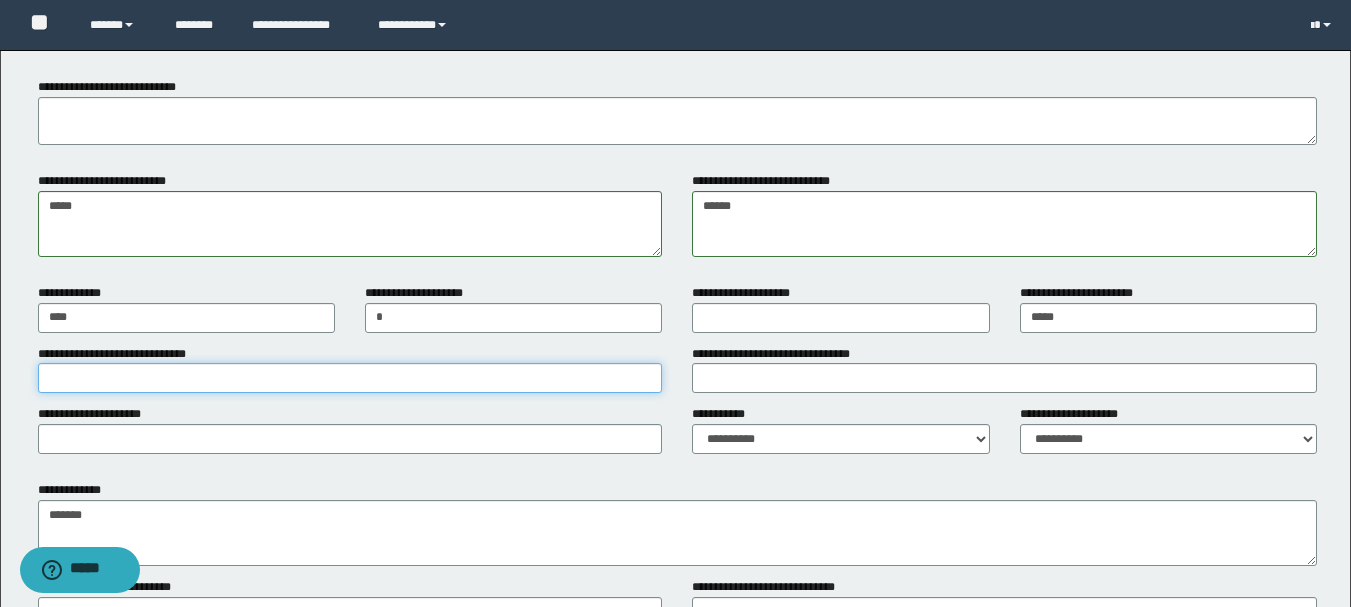 click on "**********" at bounding box center (350, 378) 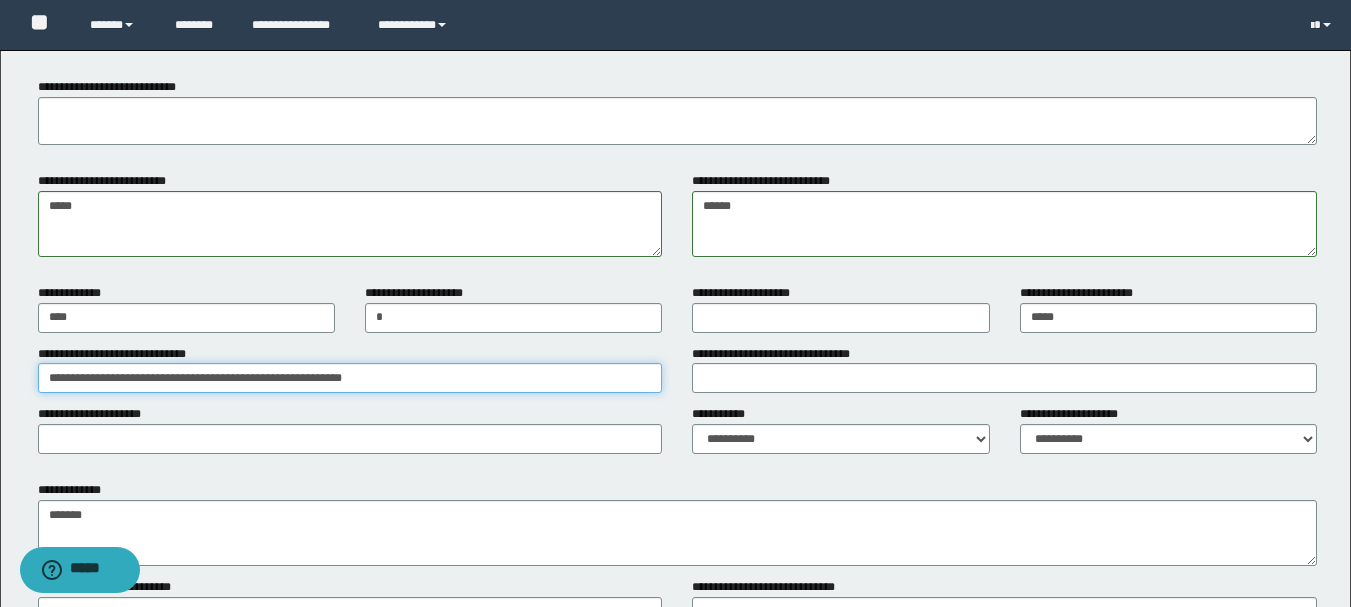 type on "**********" 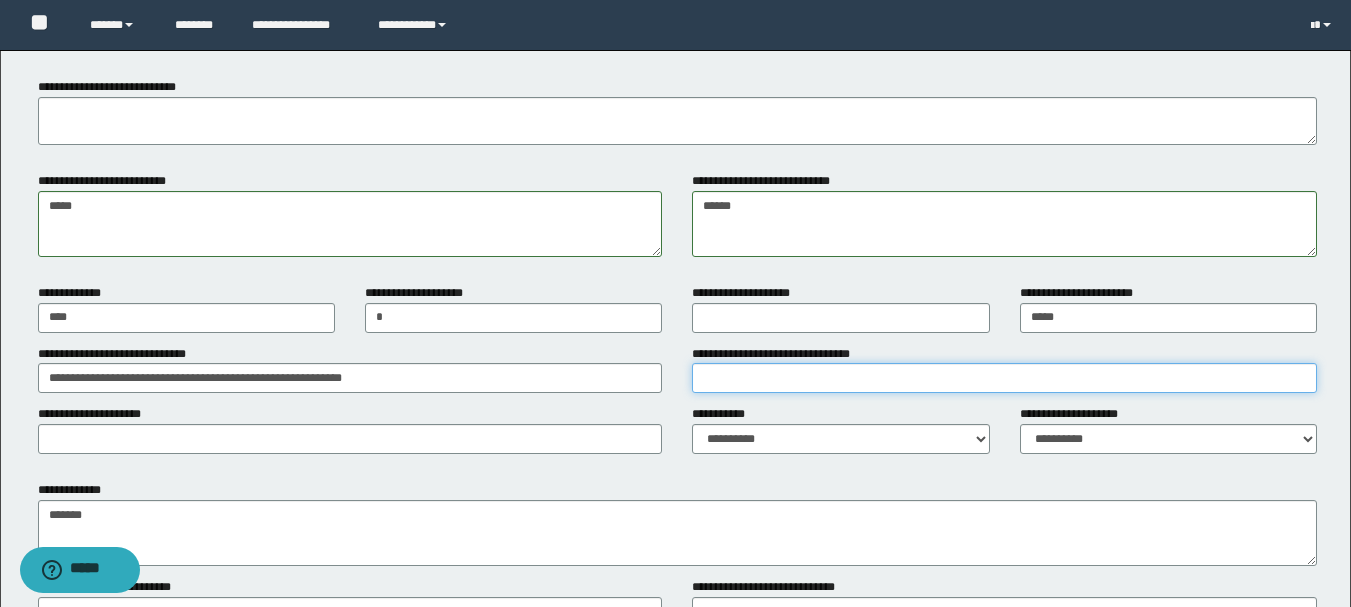 click on "**********" at bounding box center [1004, 378] 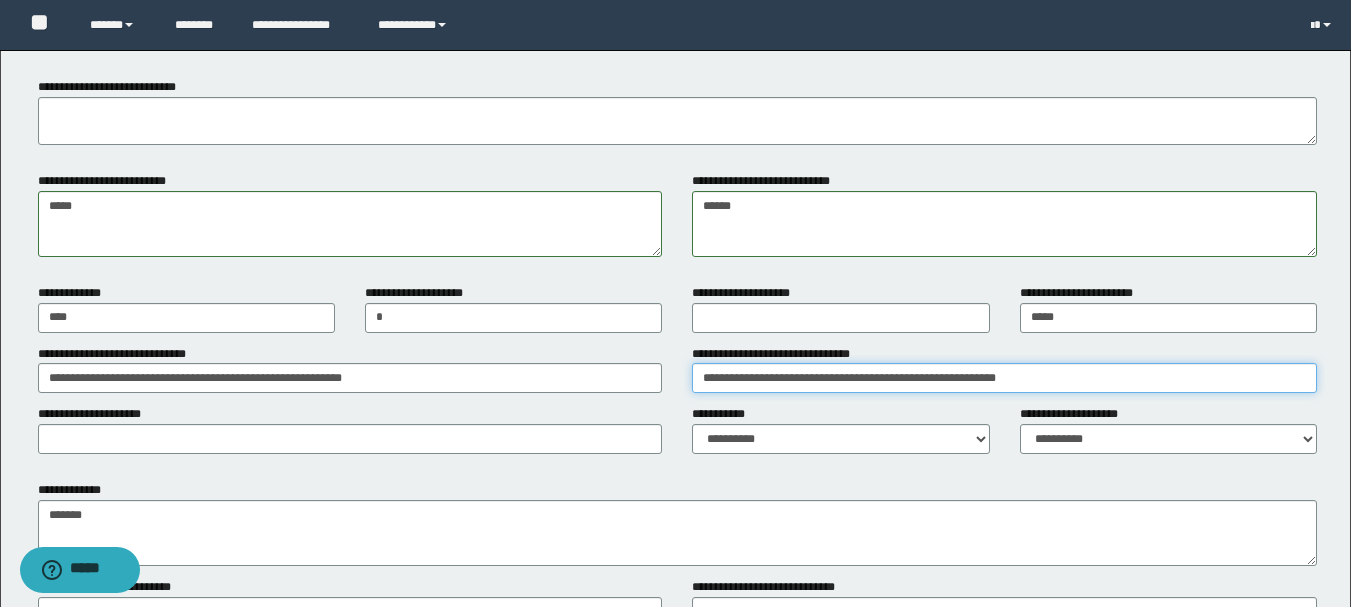 type on "**********" 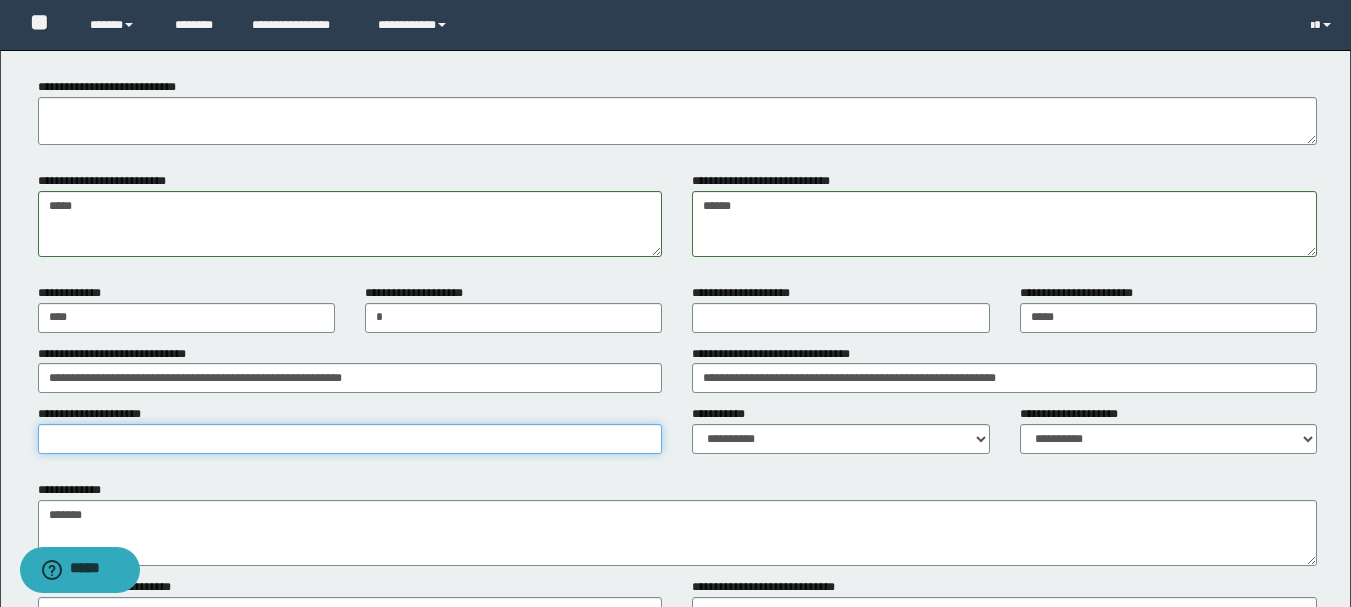 click on "**********" at bounding box center (350, 439) 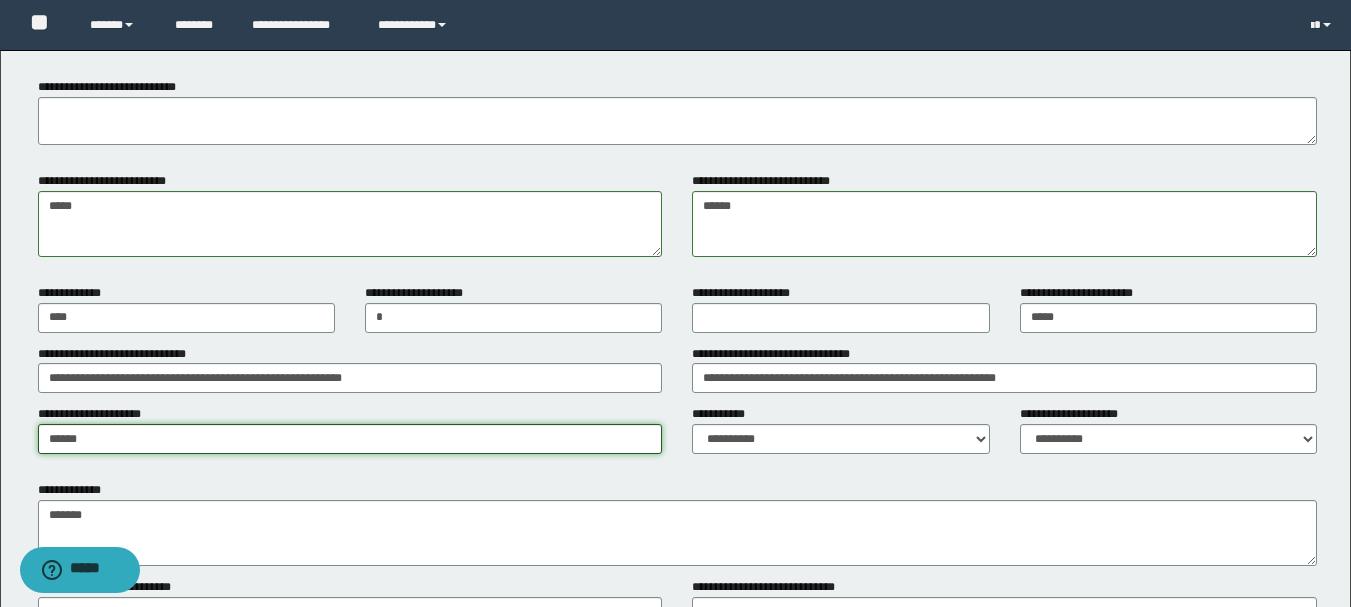 type on "******" 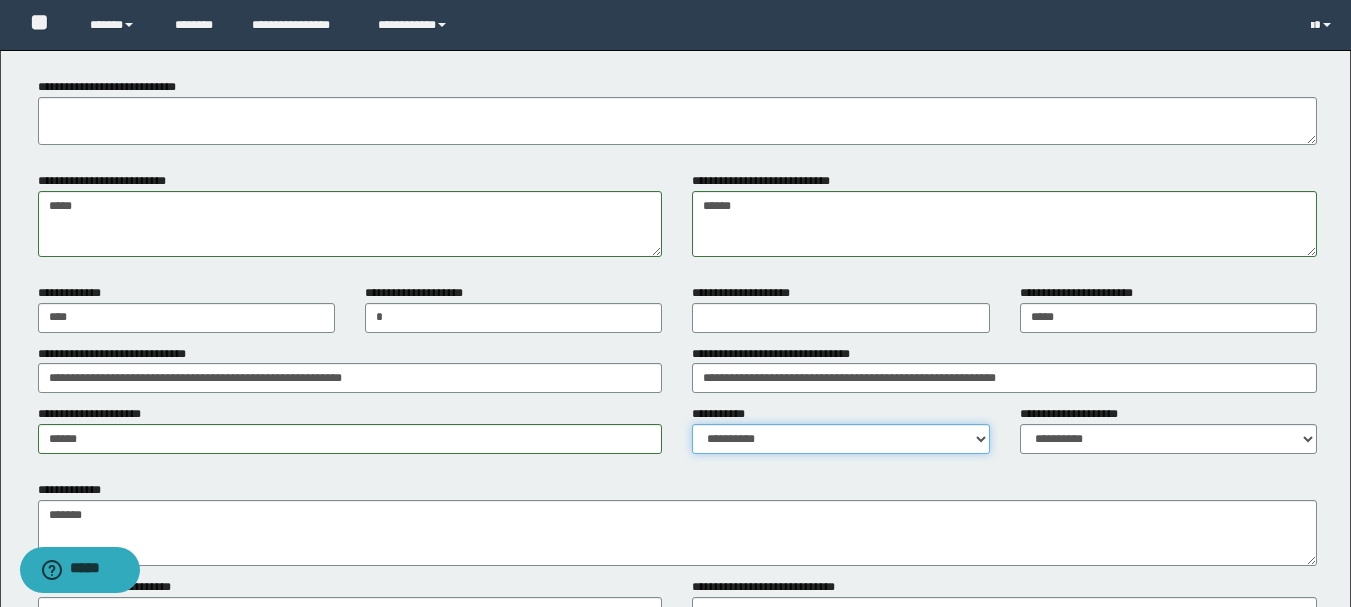 click on "**********" at bounding box center (840, 439) 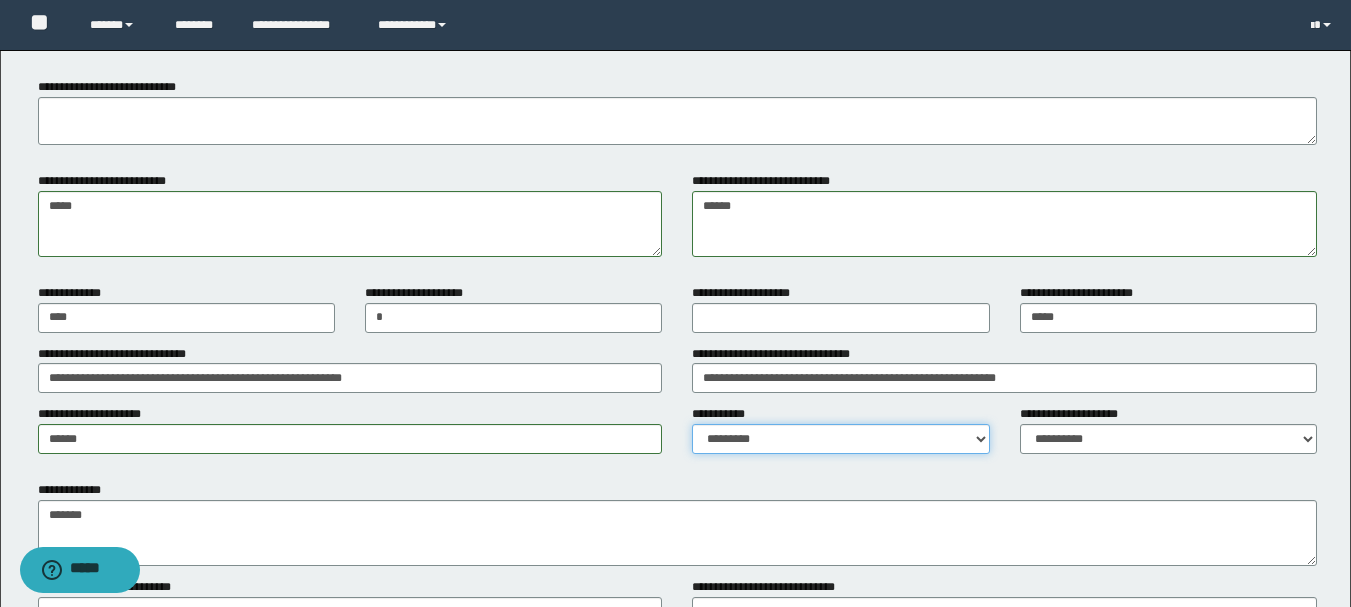 click on "**********" at bounding box center (840, 439) 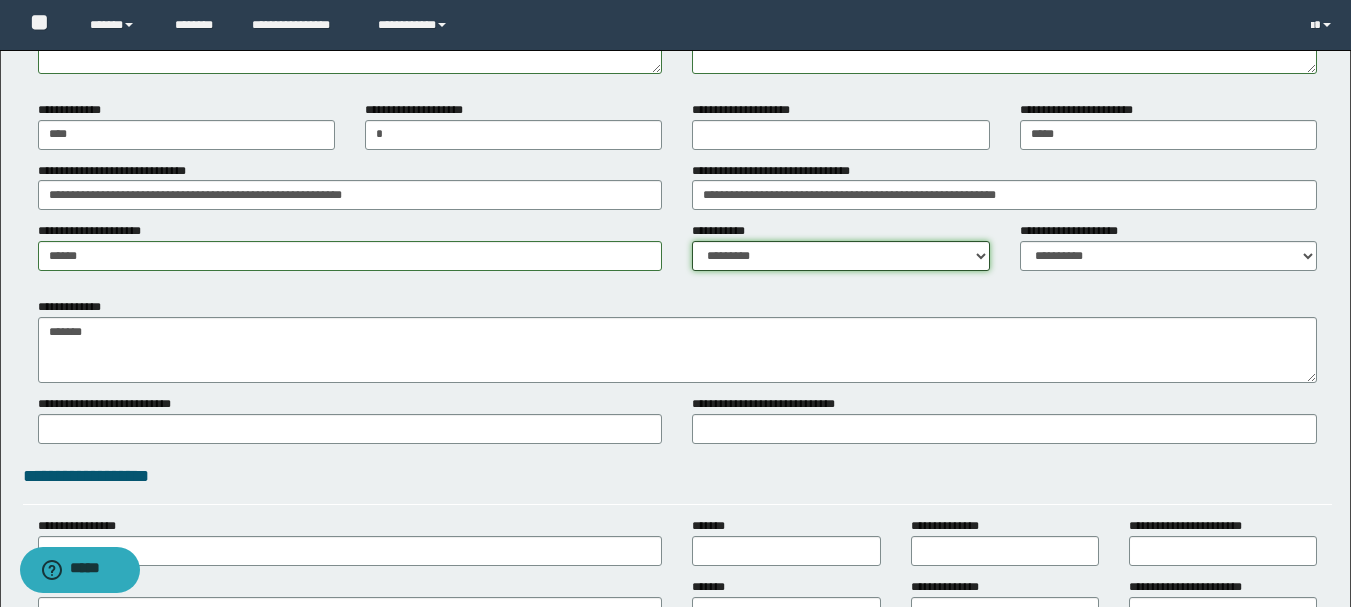 scroll, scrollTop: 1600, scrollLeft: 0, axis: vertical 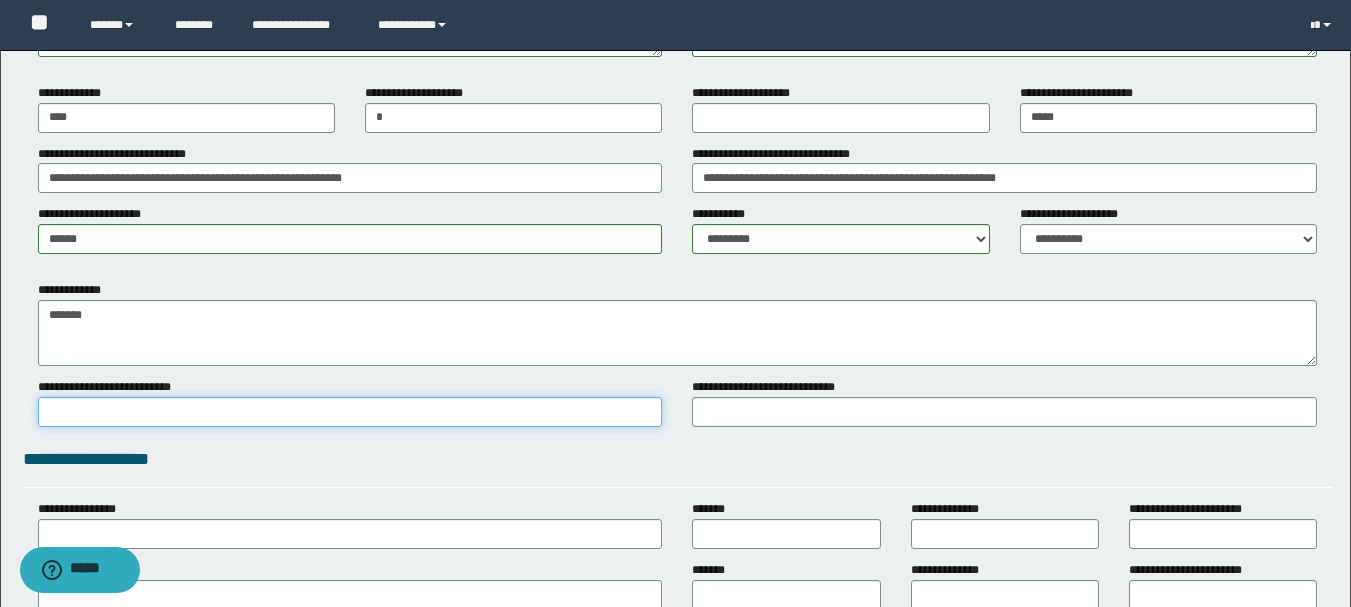 click on "**********" at bounding box center (350, 412) 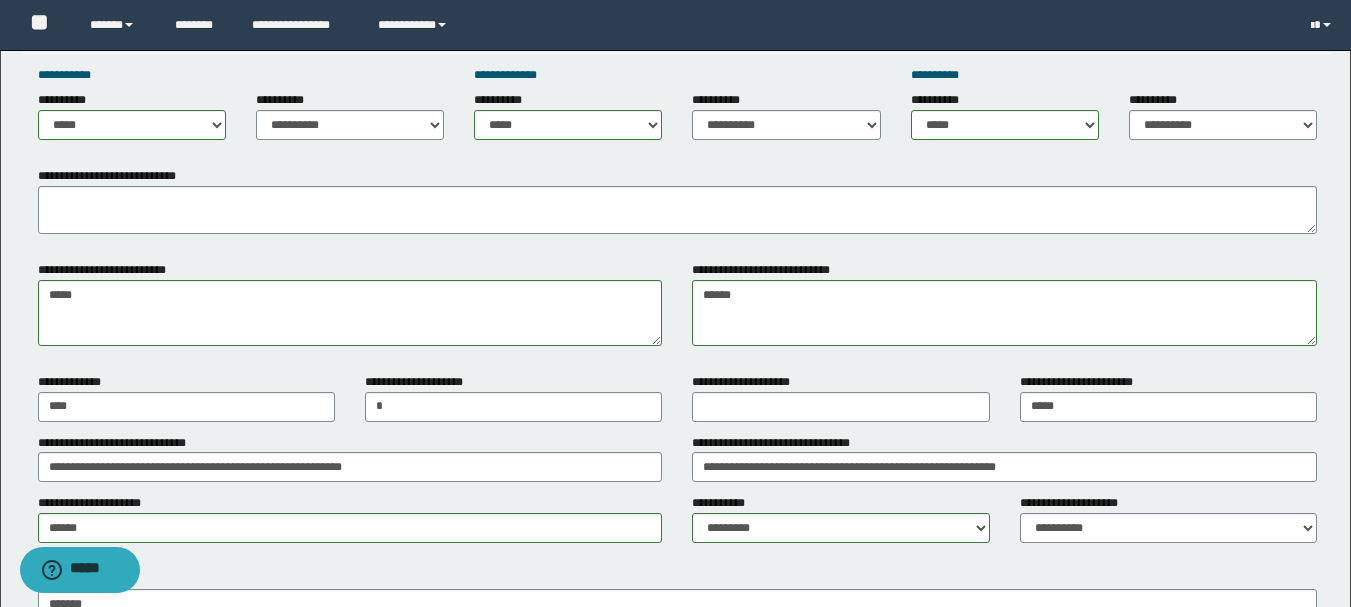 scroll, scrollTop: 1300, scrollLeft: 0, axis: vertical 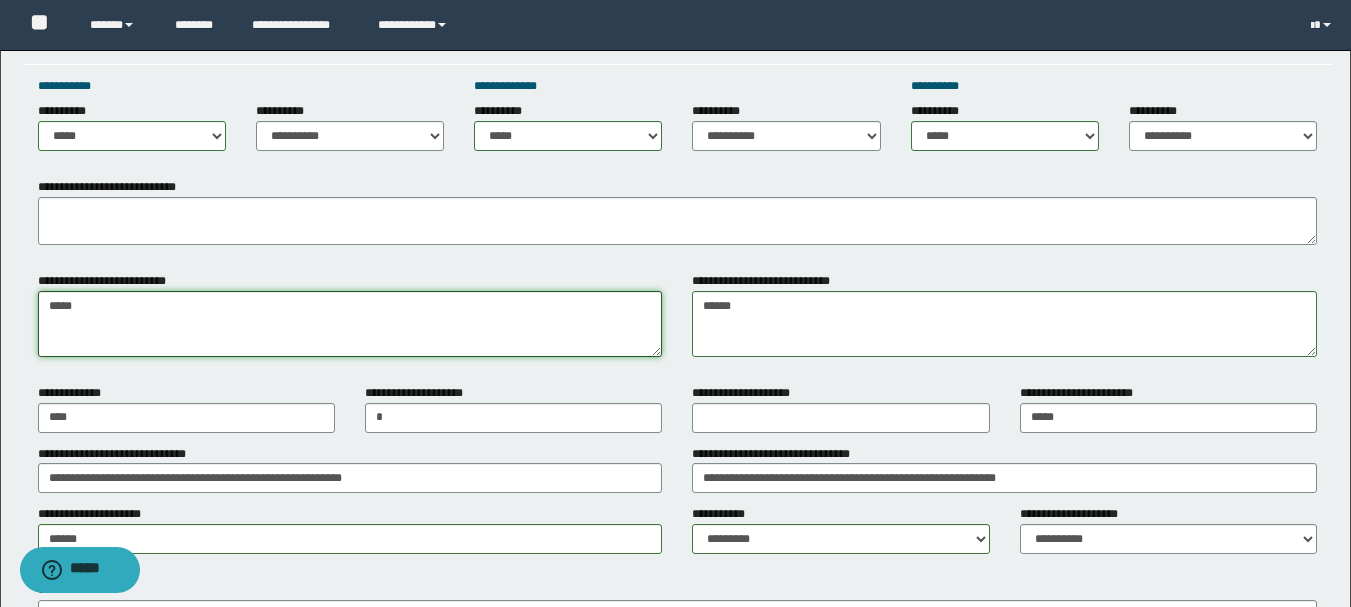 drag, startPoint x: 127, startPoint y: 308, endPoint x: 50, endPoint y: 305, distance: 77.05842 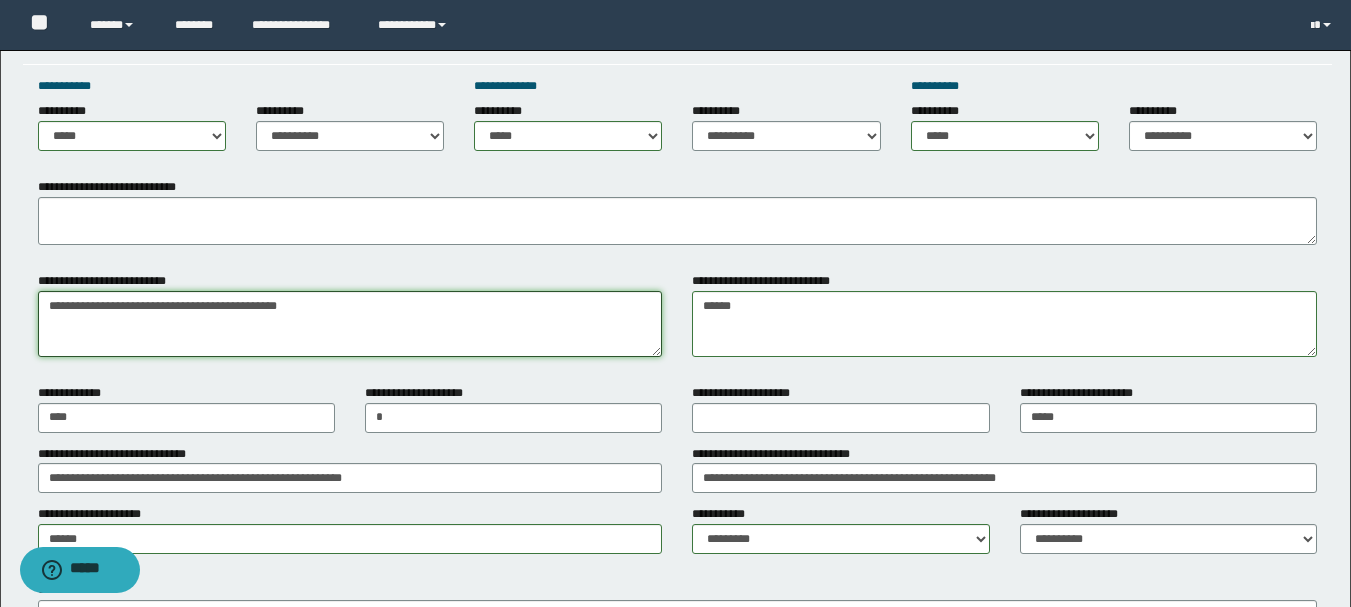 drag, startPoint x: 343, startPoint y: 305, endPoint x: 41, endPoint y: 323, distance: 302.53595 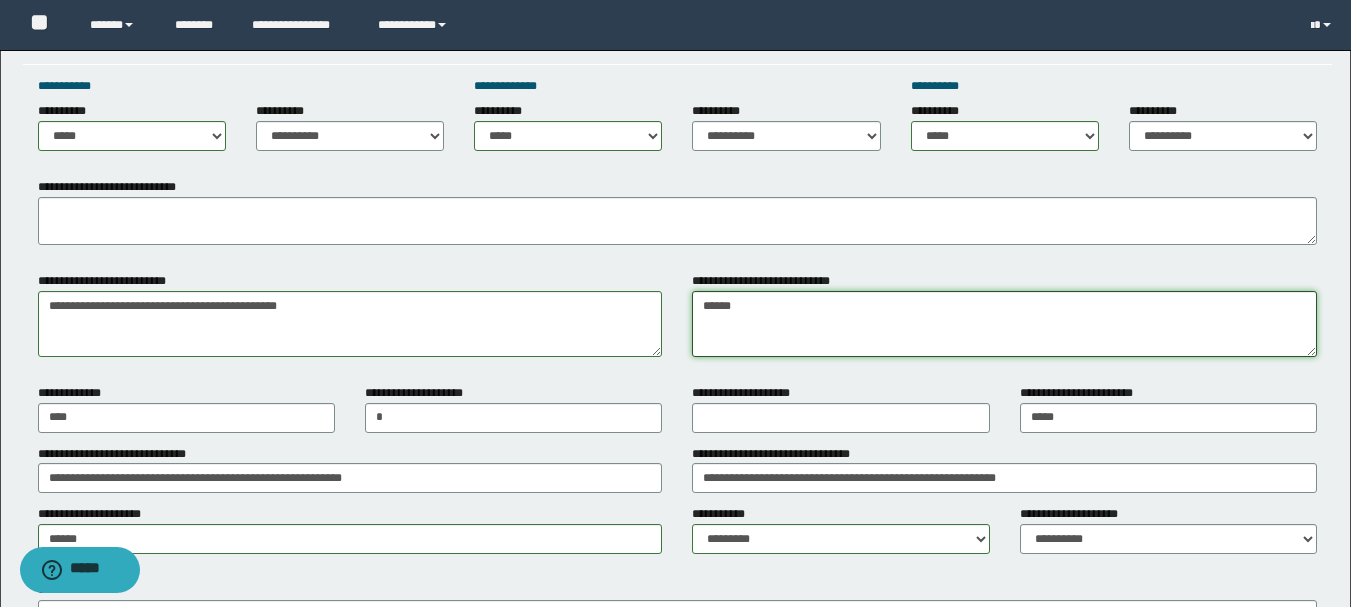 drag, startPoint x: 760, startPoint y: 311, endPoint x: 701, endPoint y: 328, distance: 61.400326 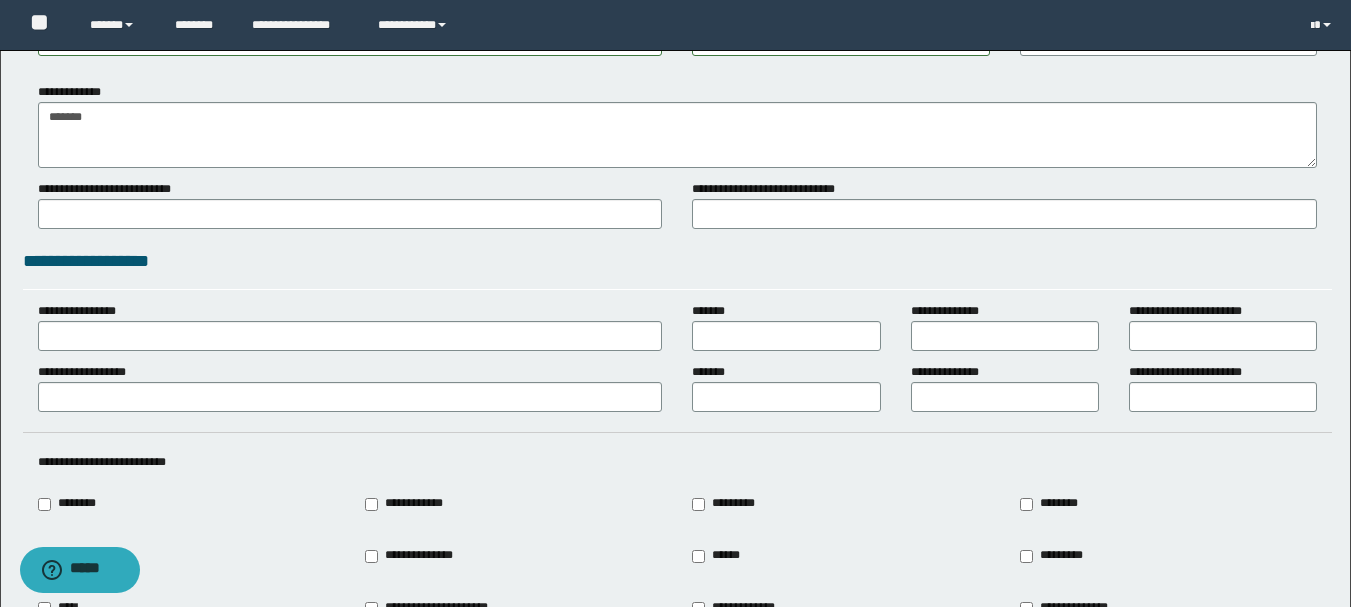 scroll, scrollTop: 1800, scrollLeft: 0, axis: vertical 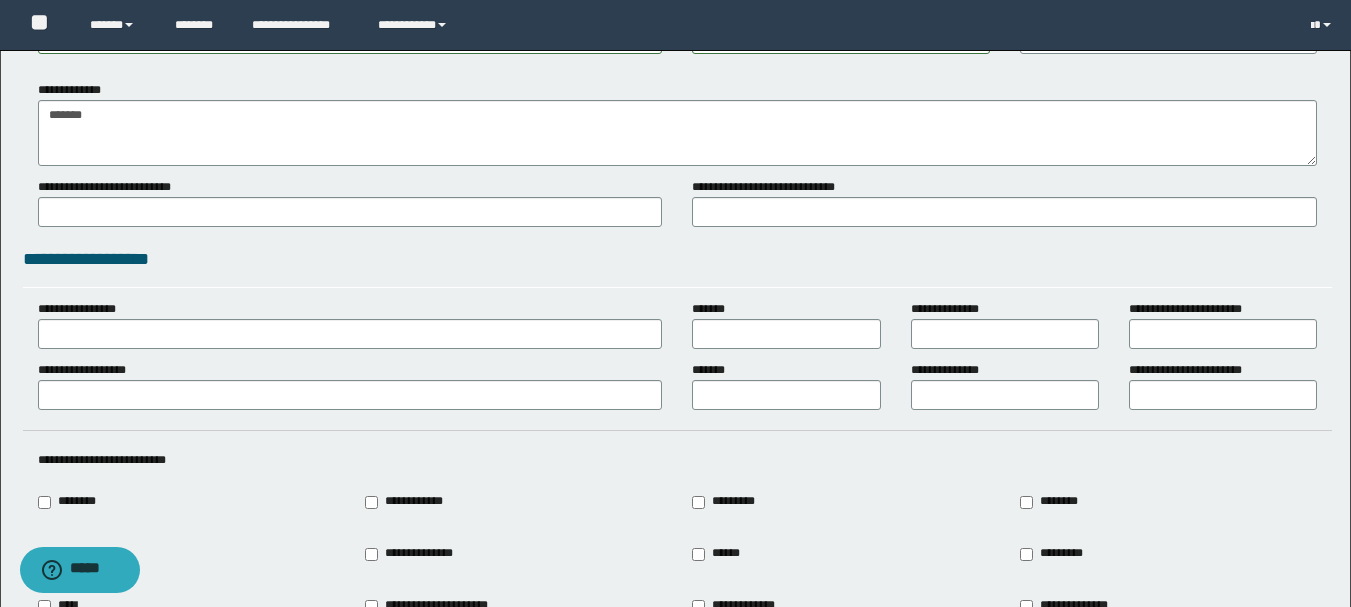 type on "**********" 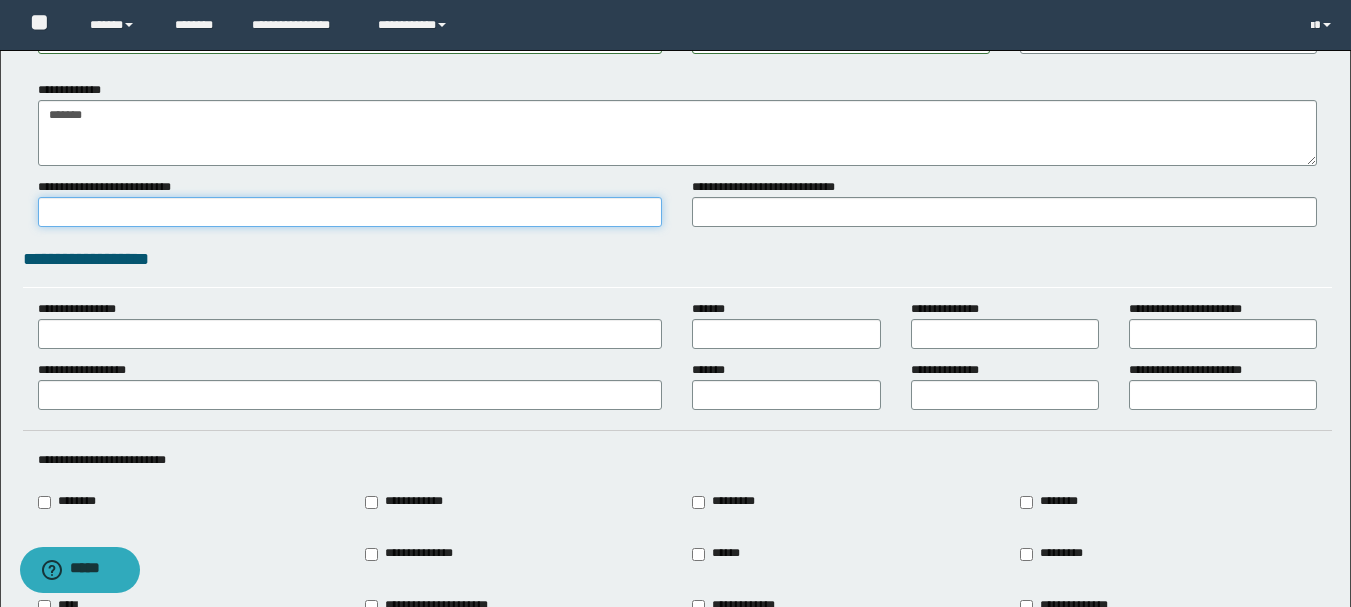 click on "**********" at bounding box center (350, 212) 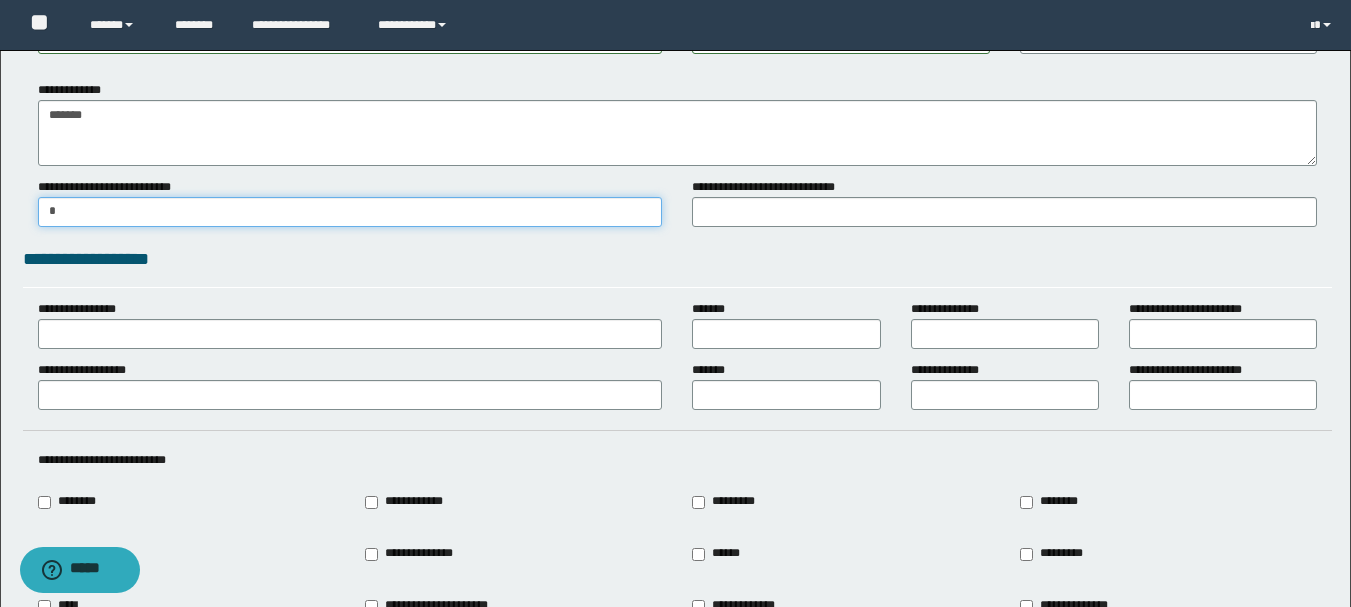 type on "*" 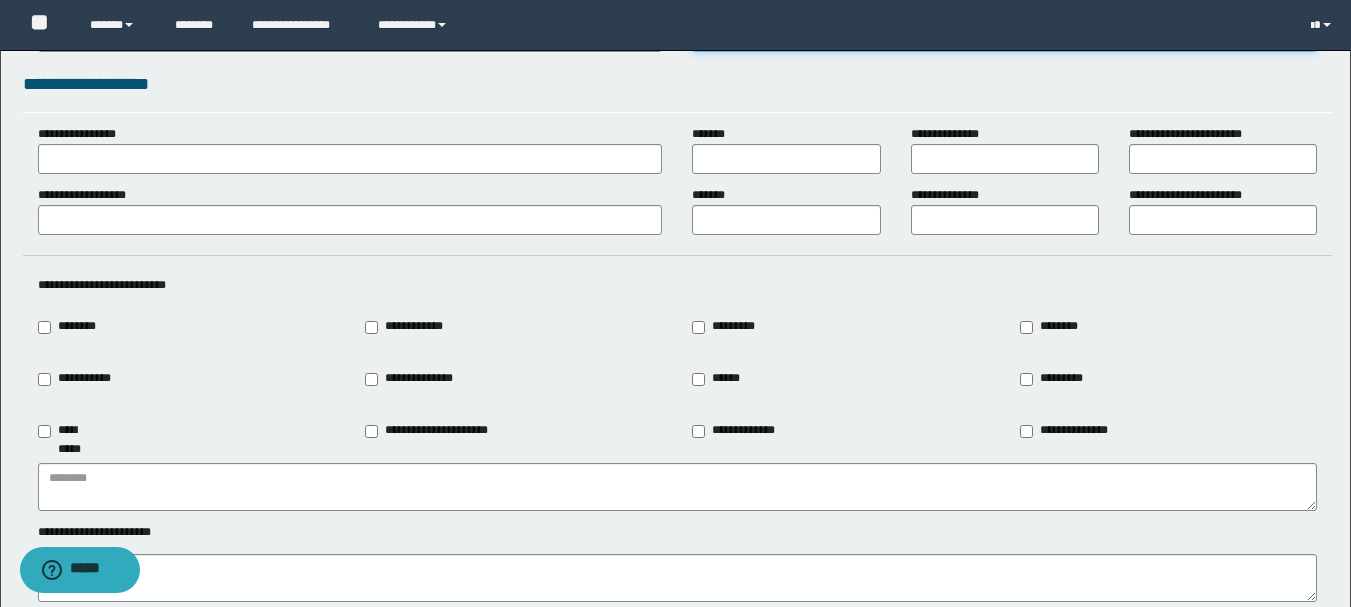 scroll, scrollTop: 2000, scrollLeft: 0, axis: vertical 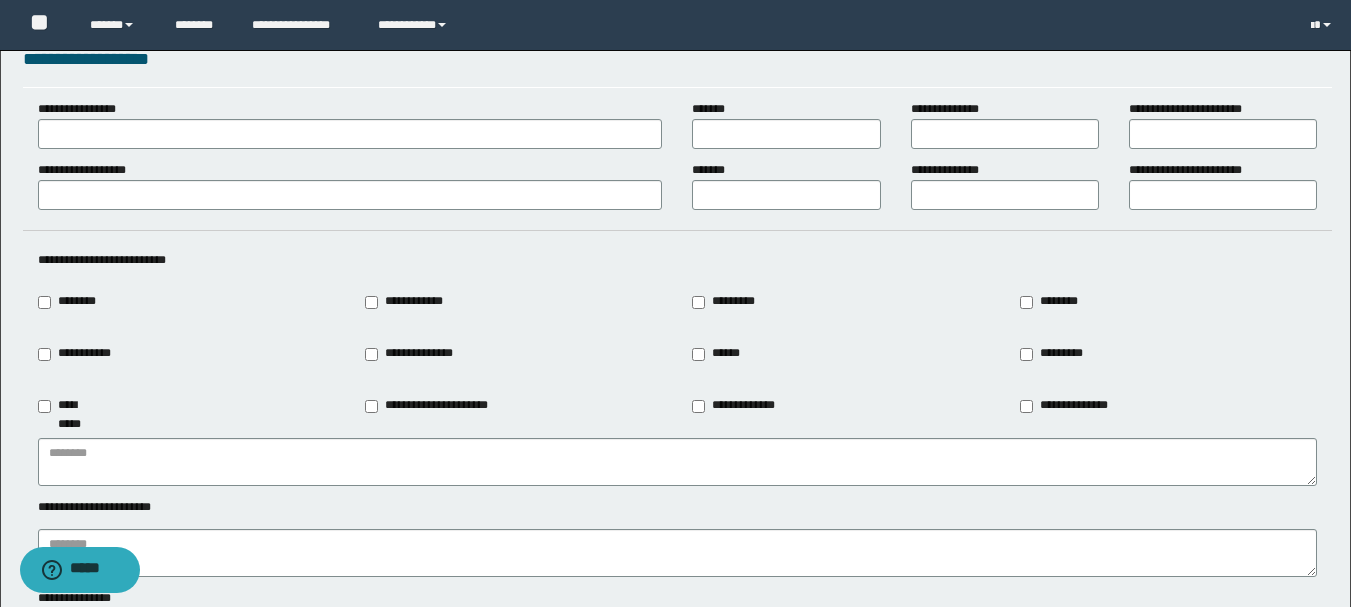 type on "*" 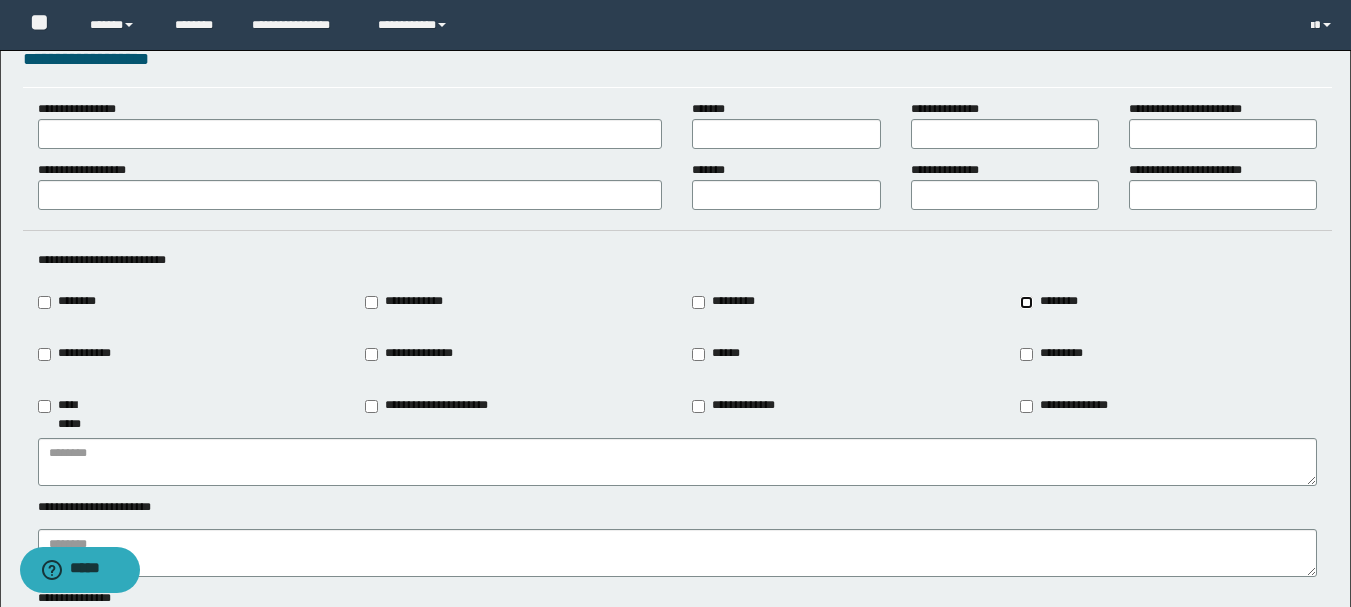 type on "********" 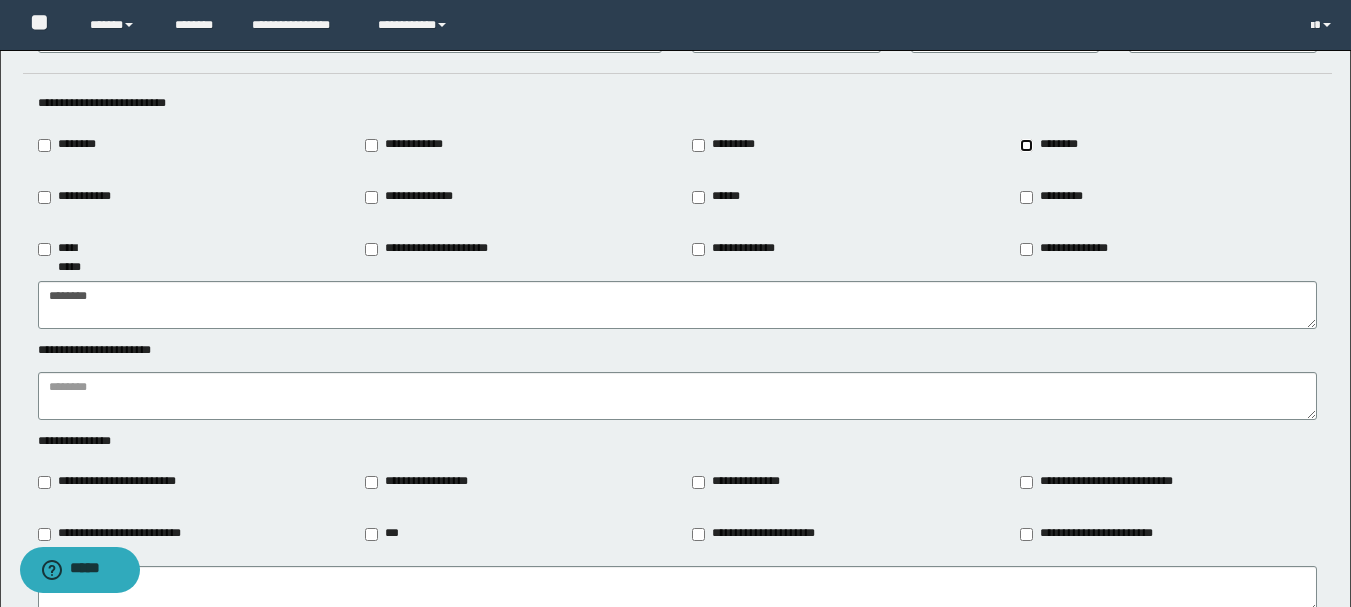 scroll, scrollTop: 2200, scrollLeft: 0, axis: vertical 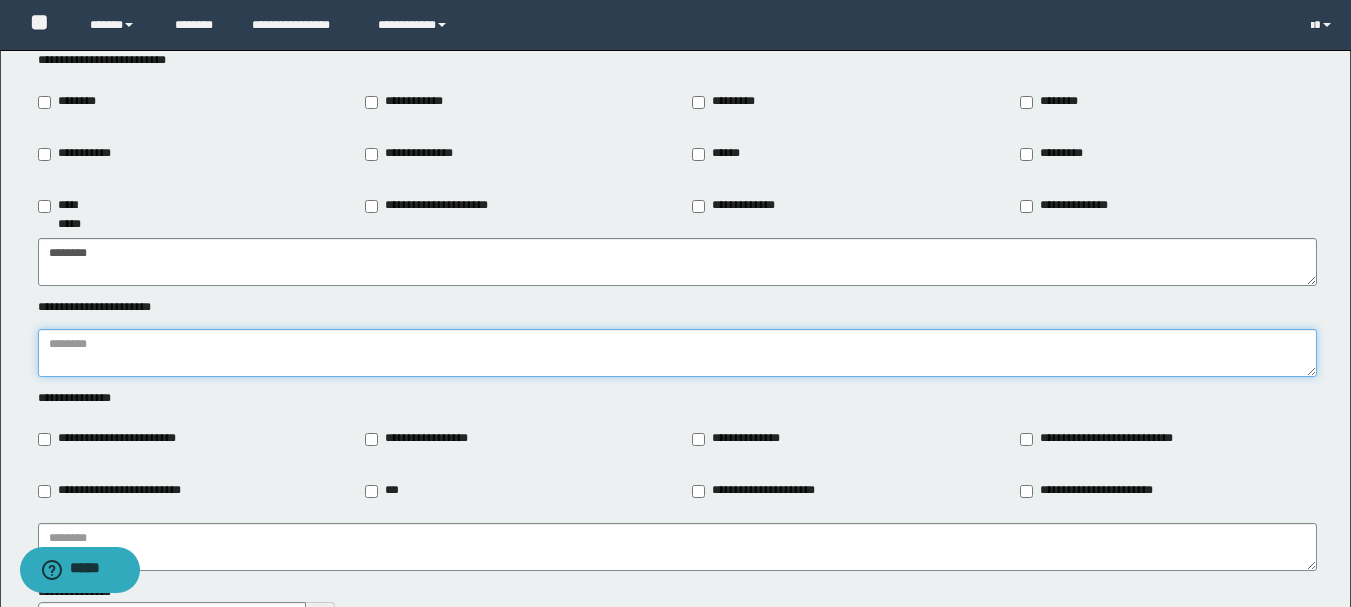 click at bounding box center [677, 353] 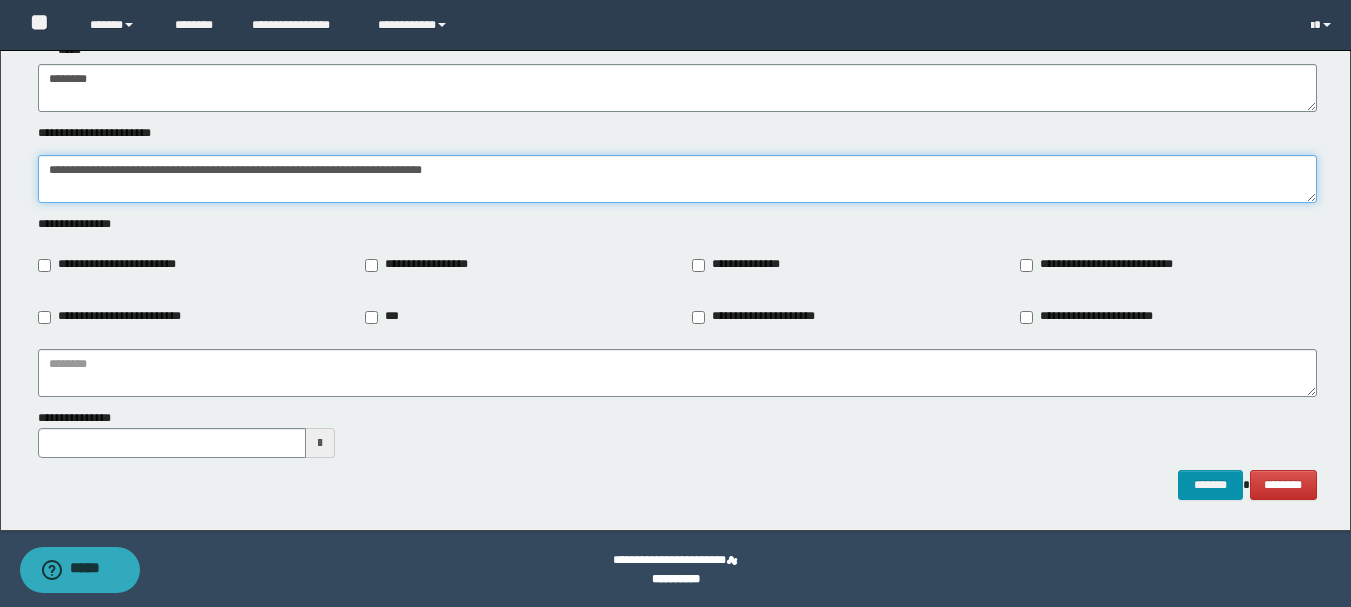 scroll, scrollTop: 2376, scrollLeft: 0, axis: vertical 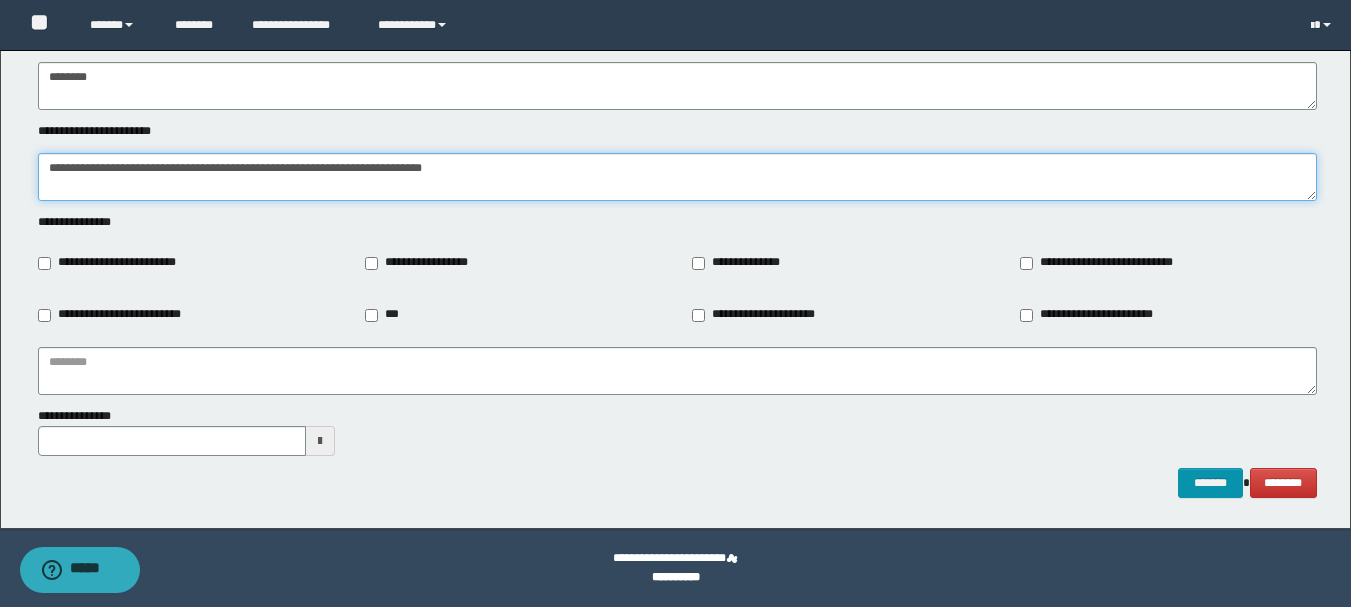 type on "**********" 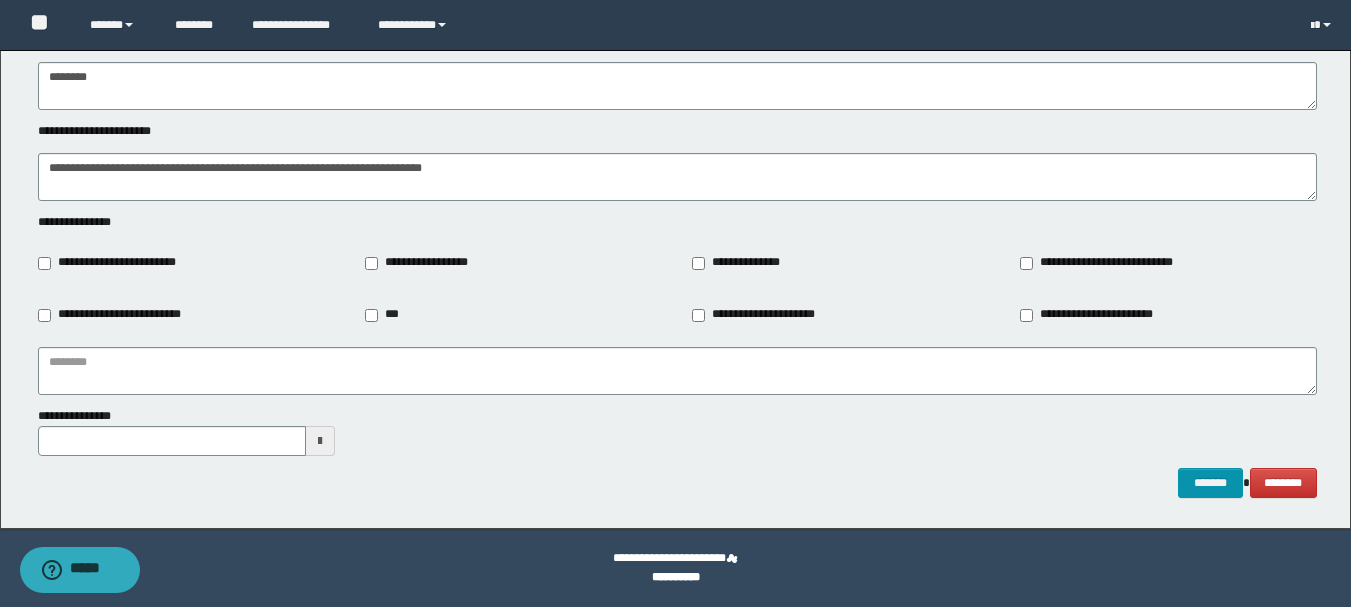 click on "**********" at bounding box center (420, 263) 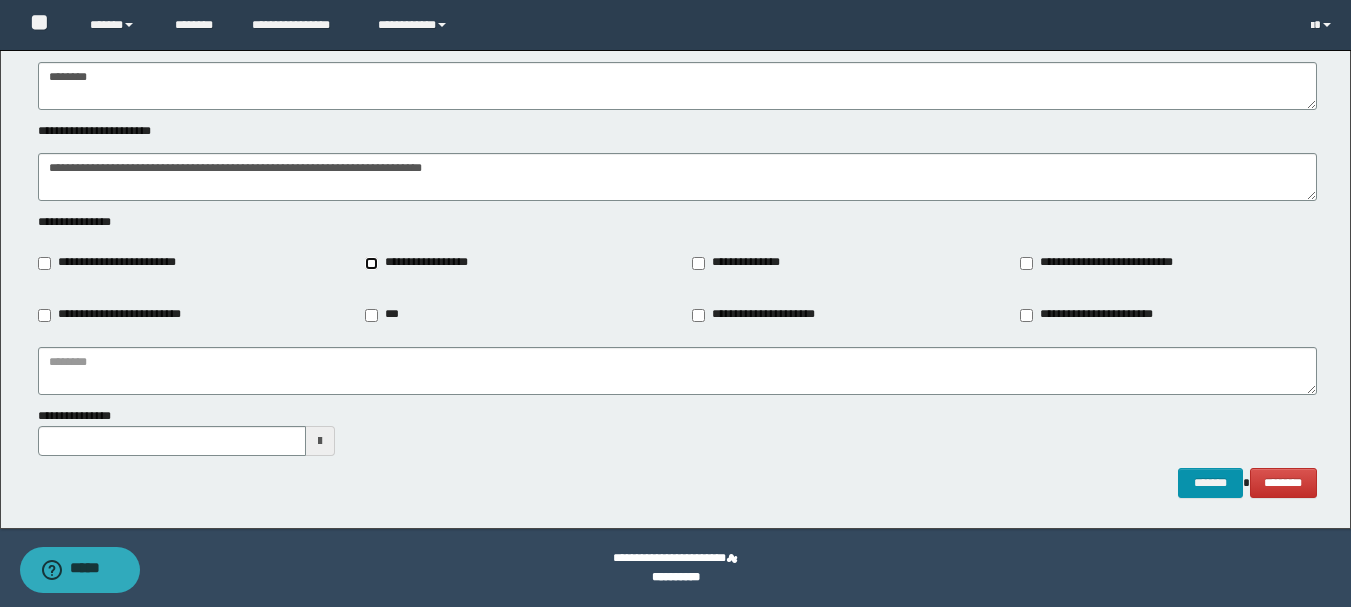 type on "**********" 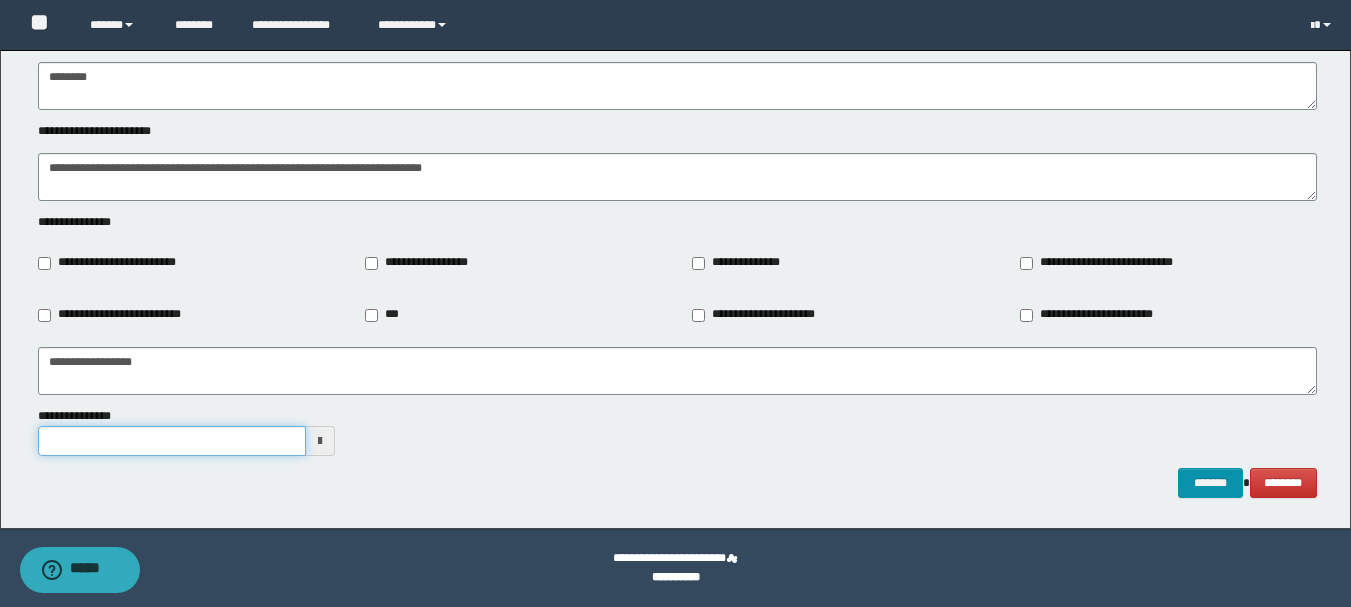 click on "**********" at bounding box center (172, 441) 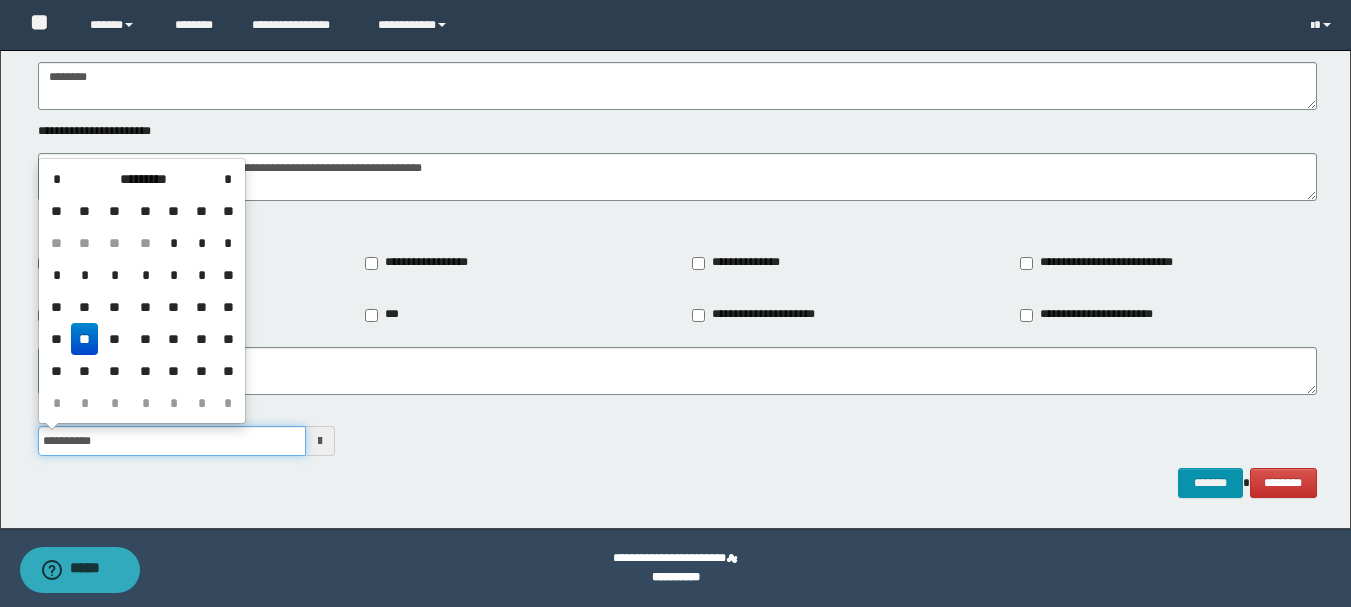 type on "**********" 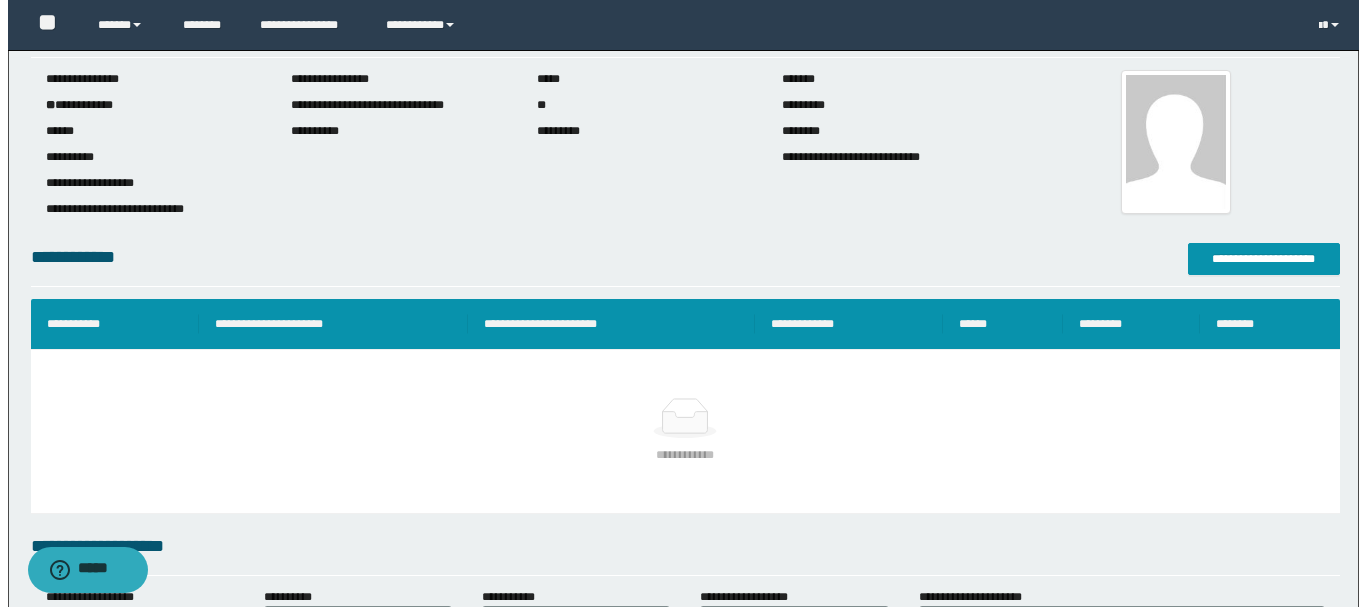 scroll, scrollTop: 0, scrollLeft: 0, axis: both 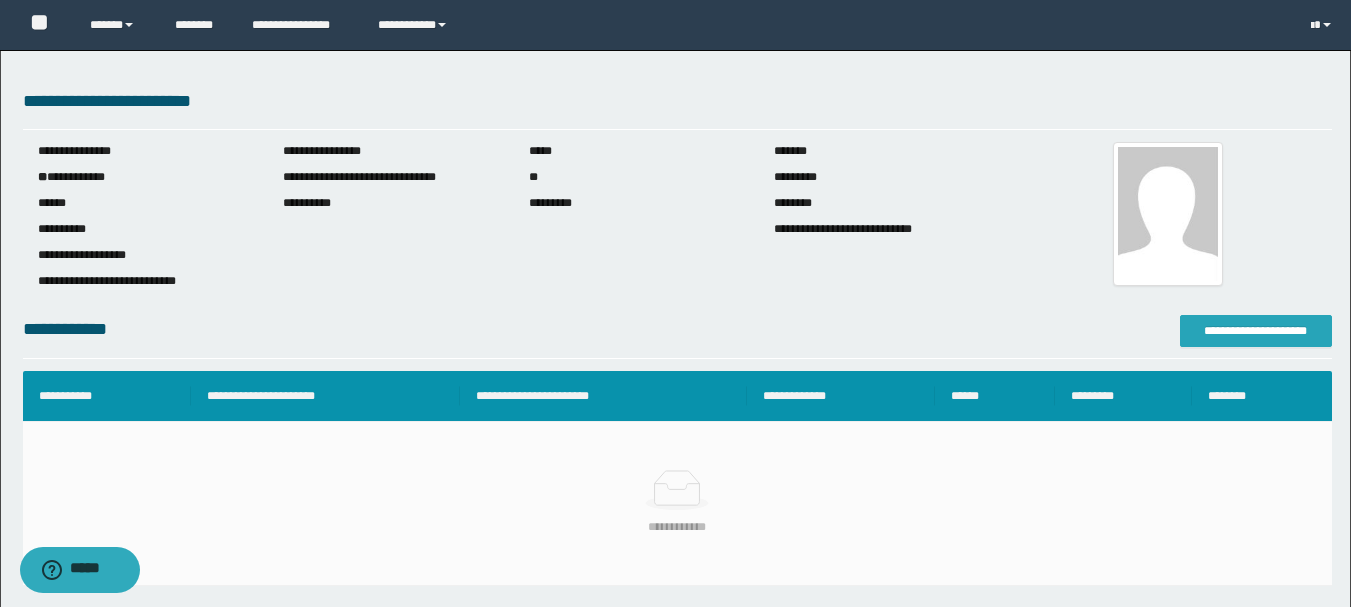 click on "**********" at bounding box center (1256, 331) 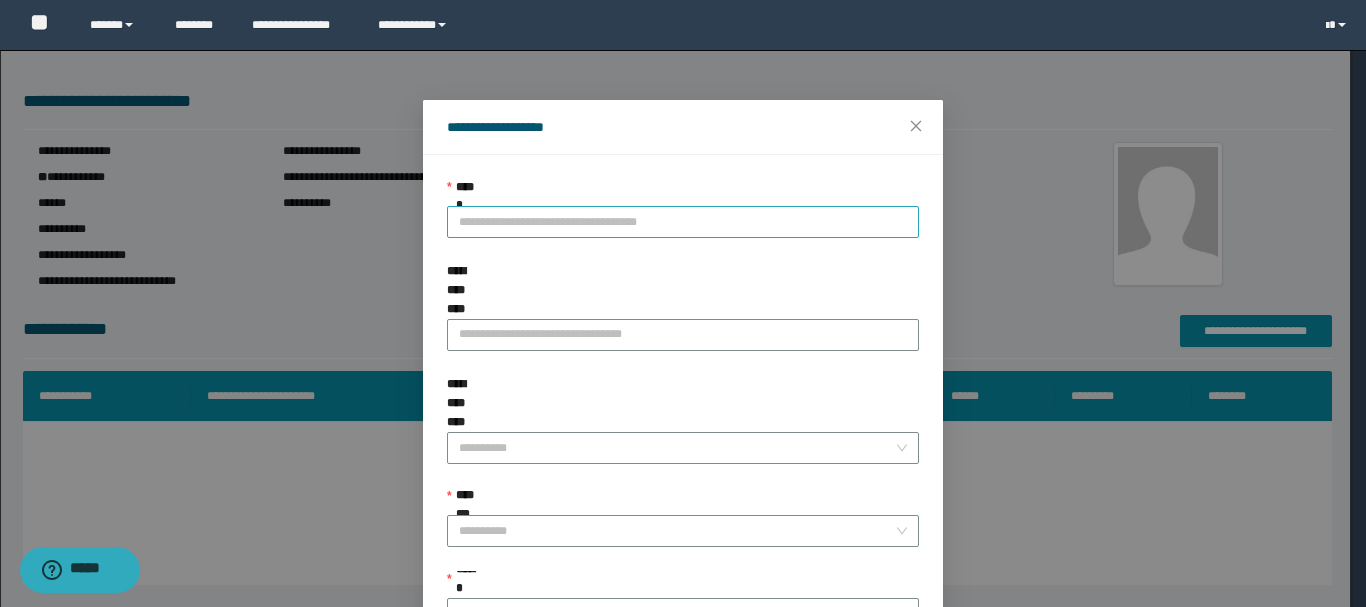 click on "**********" at bounding box center (683, 222) 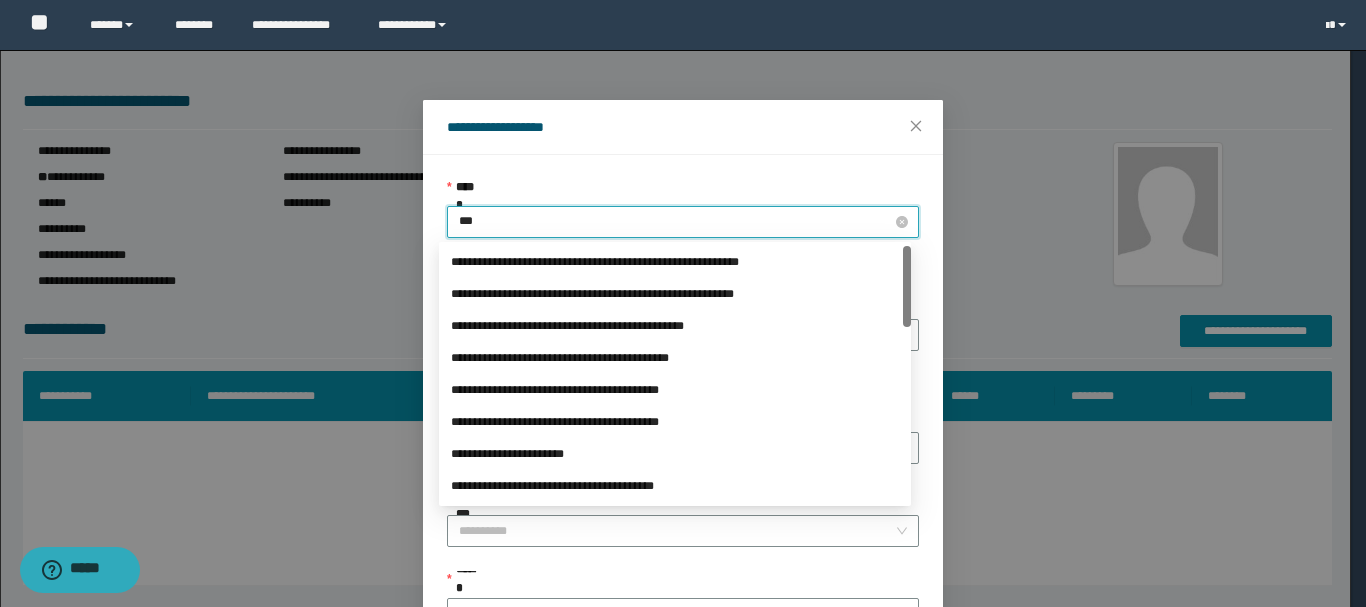 type on "****" 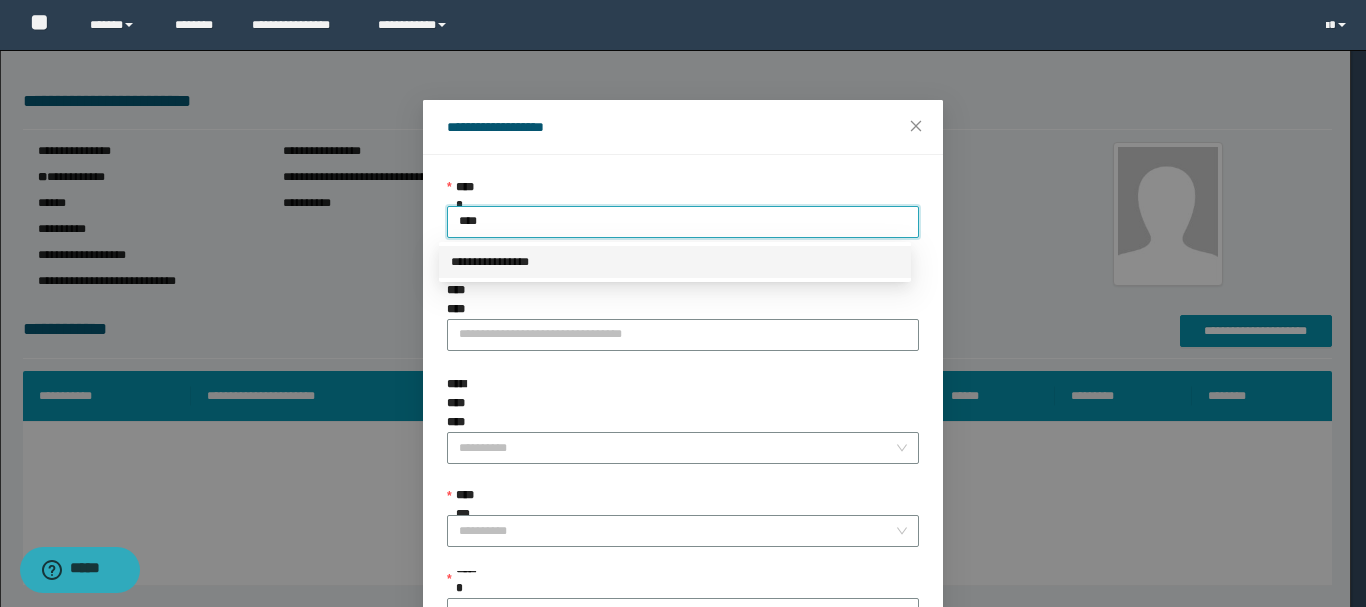 click on "**********" at bounding box center [675, 262] 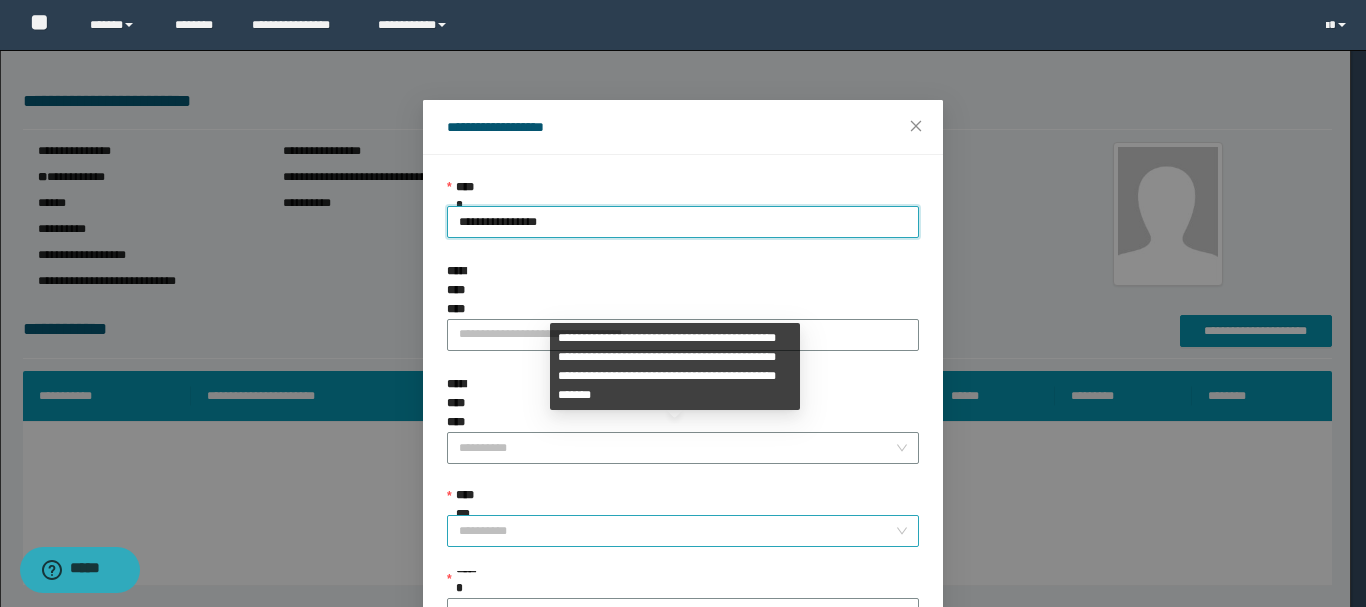 click on "**********" at bounding box center [677, 531] 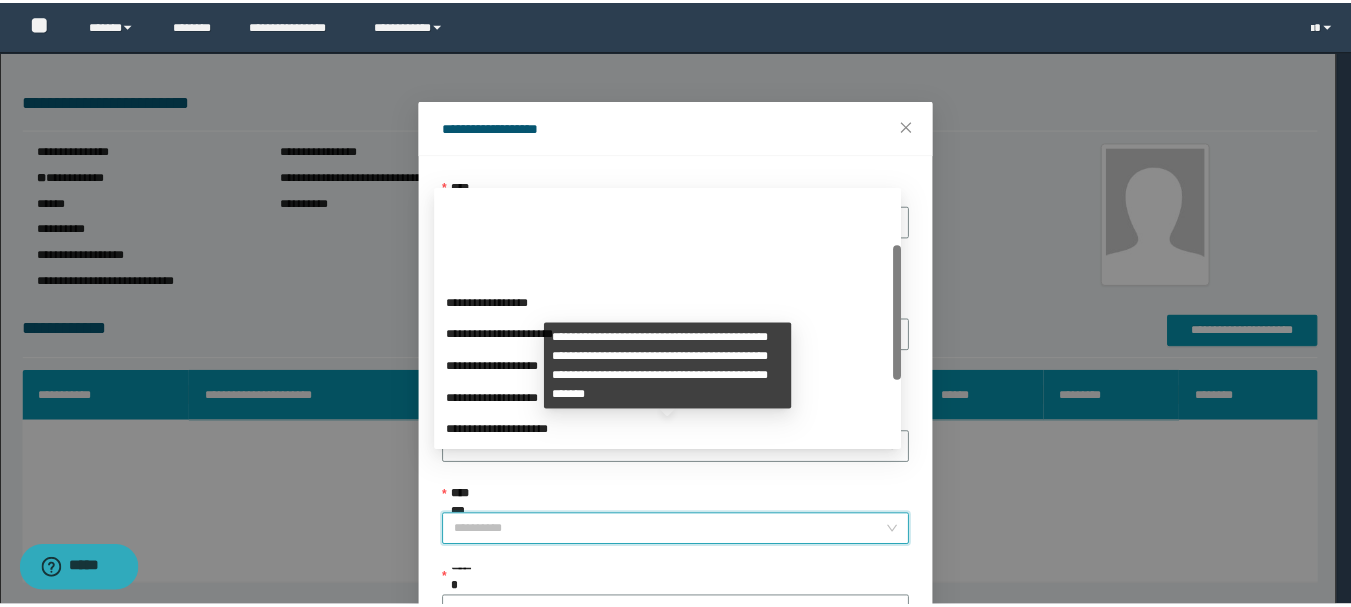 scroll, scrollTop: 200, scrollLeft: 0, axis: vertical 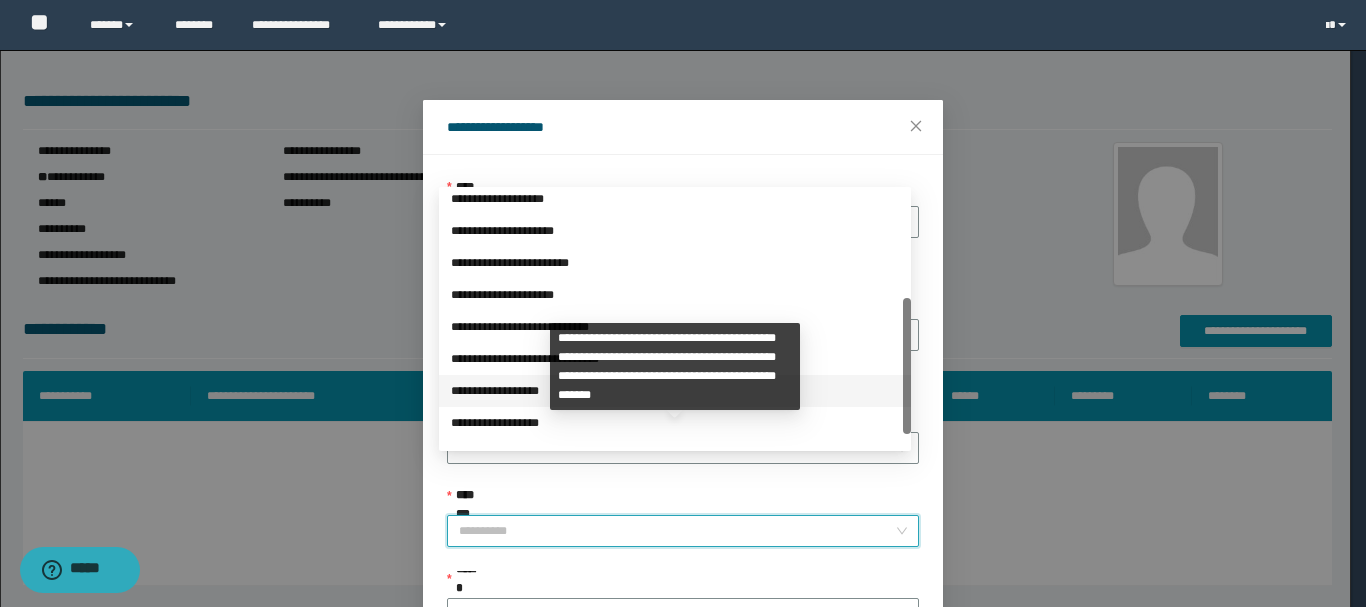 click on "**********" at bounding box center [675, 391] 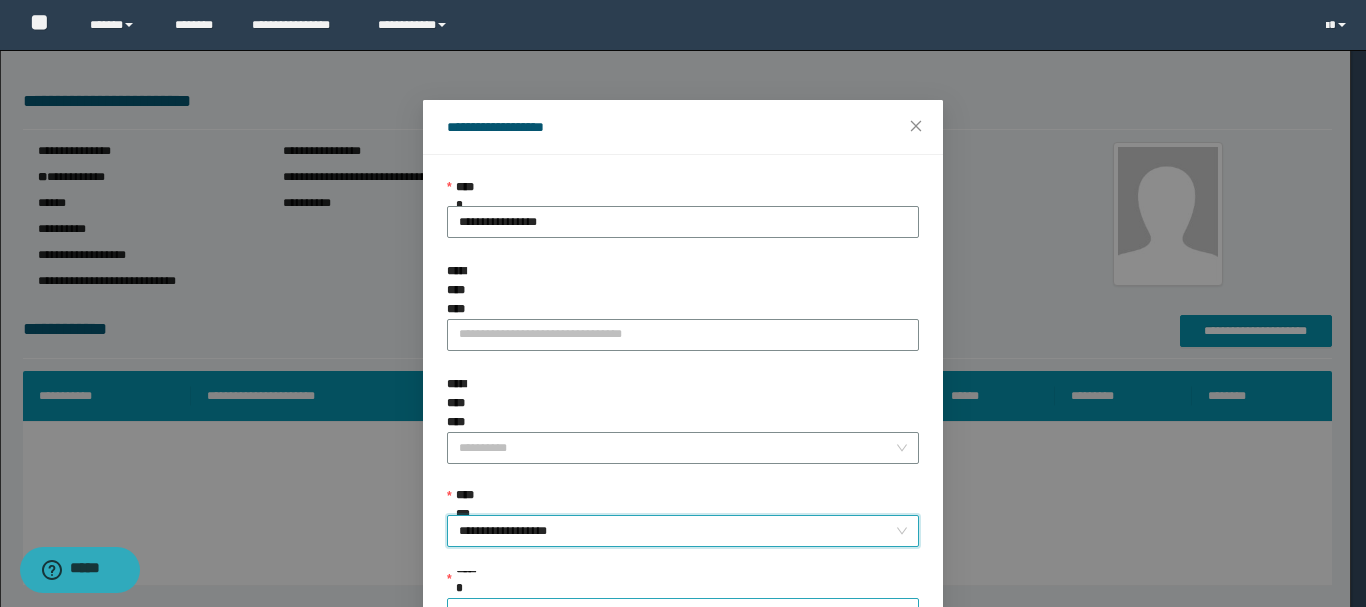 click on "******" at bounding box center (677, 614) 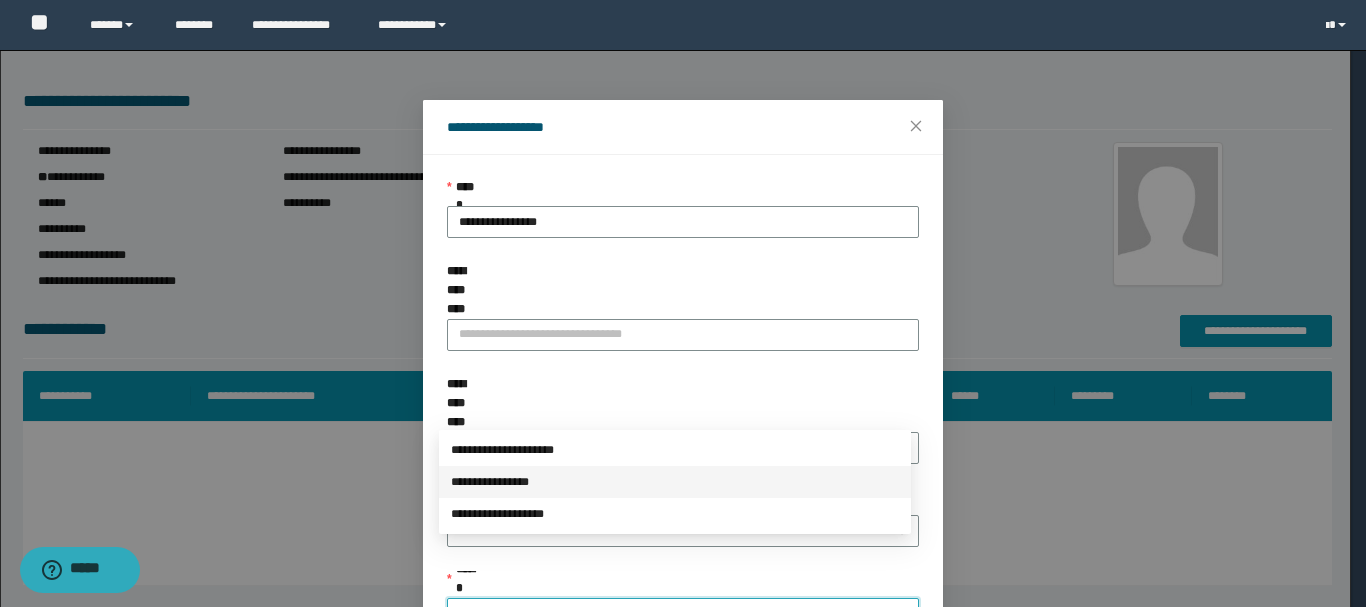 click on "**********" at bounding box center [675, 482] 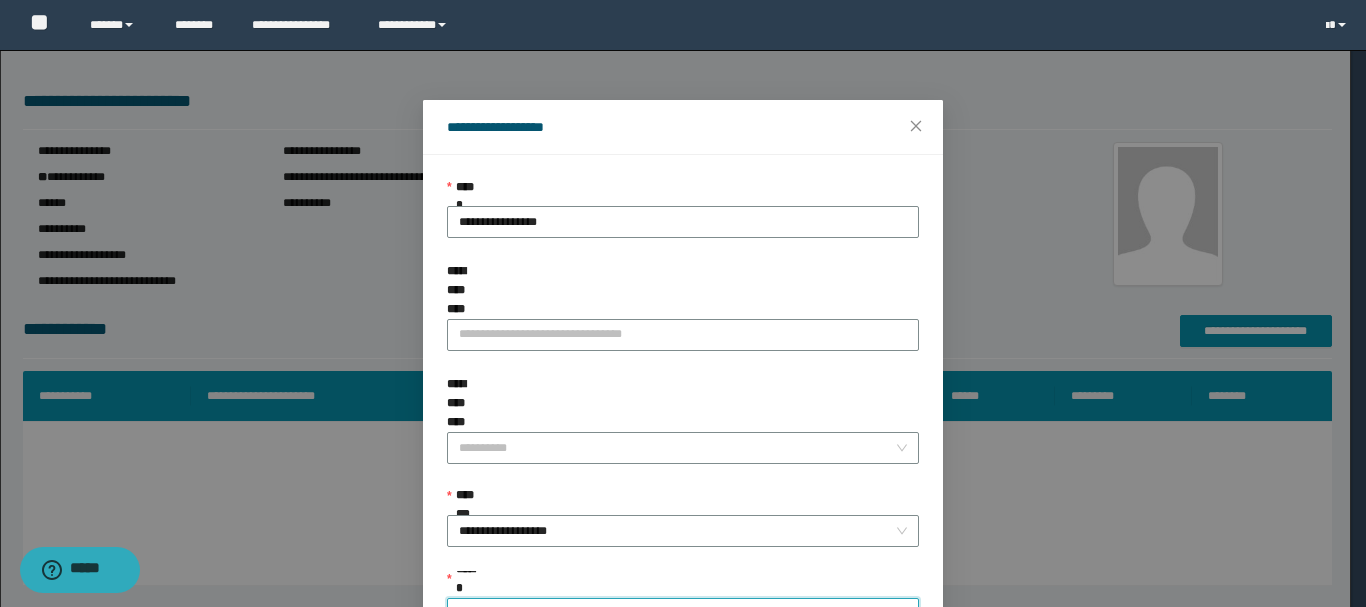click on "**********" at bounding box center (683, 303) 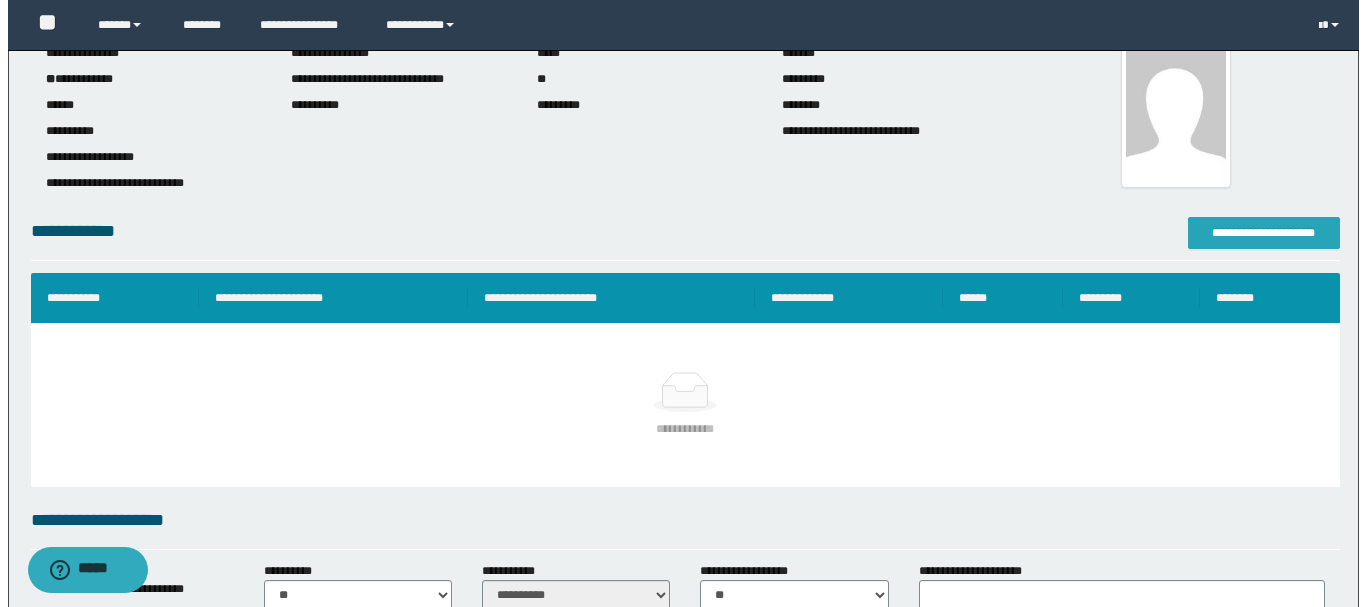 scroll, scrollTop: 0, scrollLeft: 0, axis: both 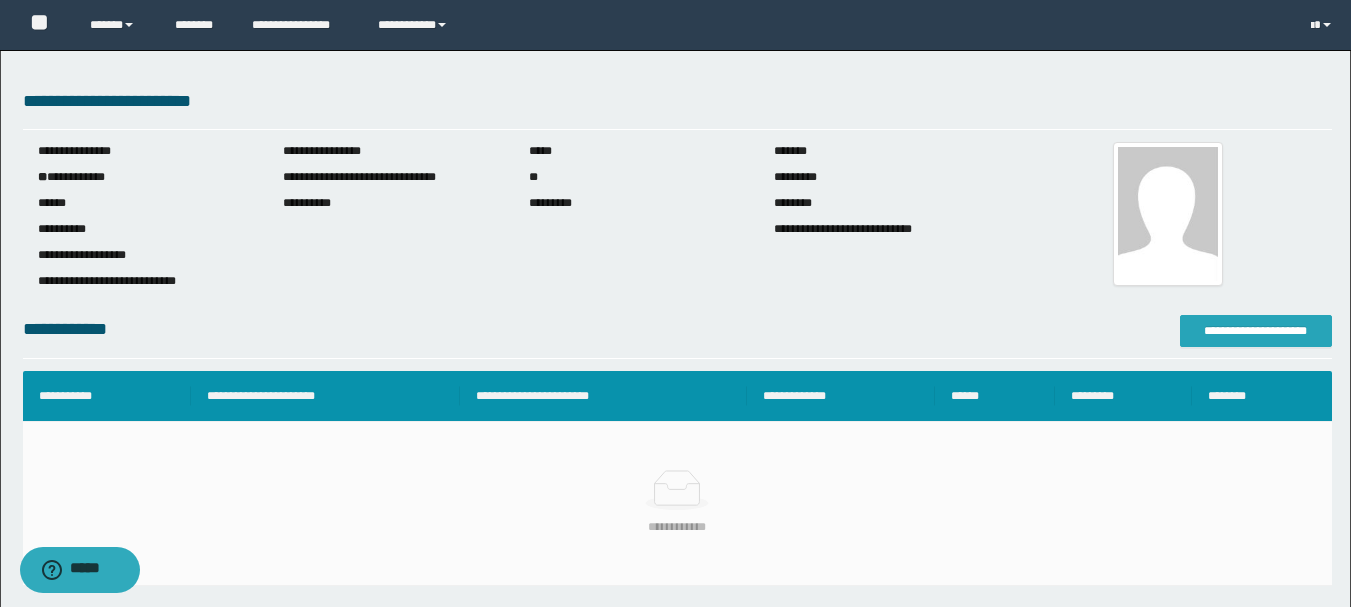 click on "**********" at bounding box center [1256, 331] 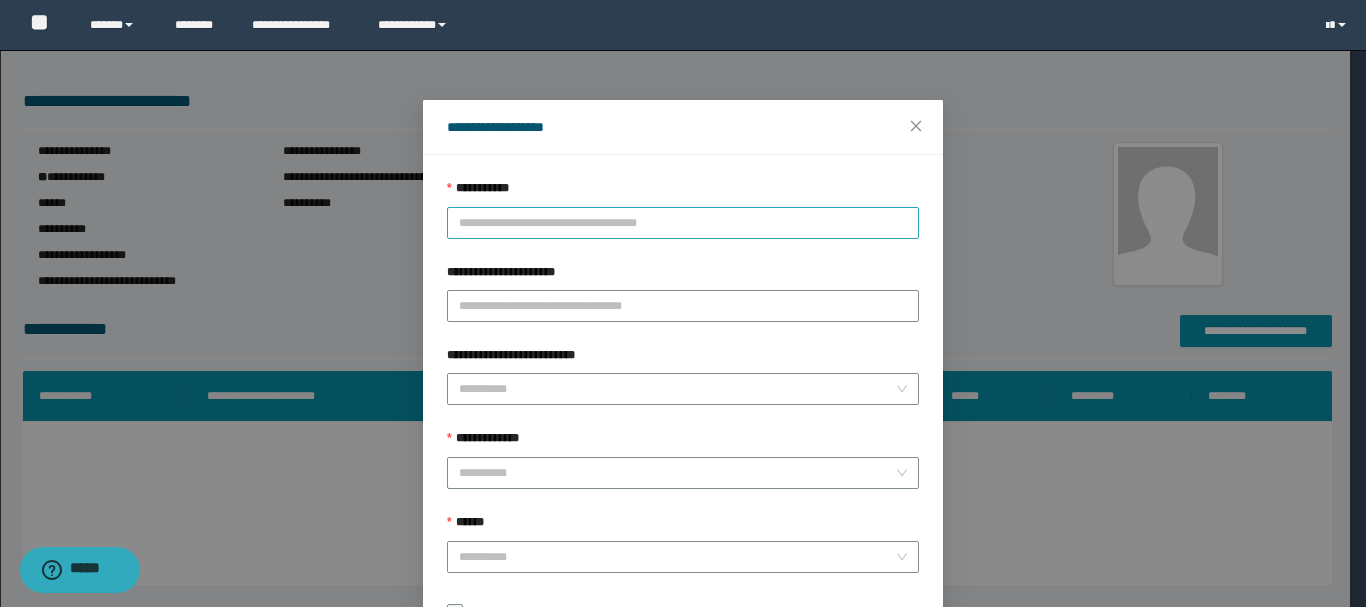 click on "**********" at bounding box center (683, 223) 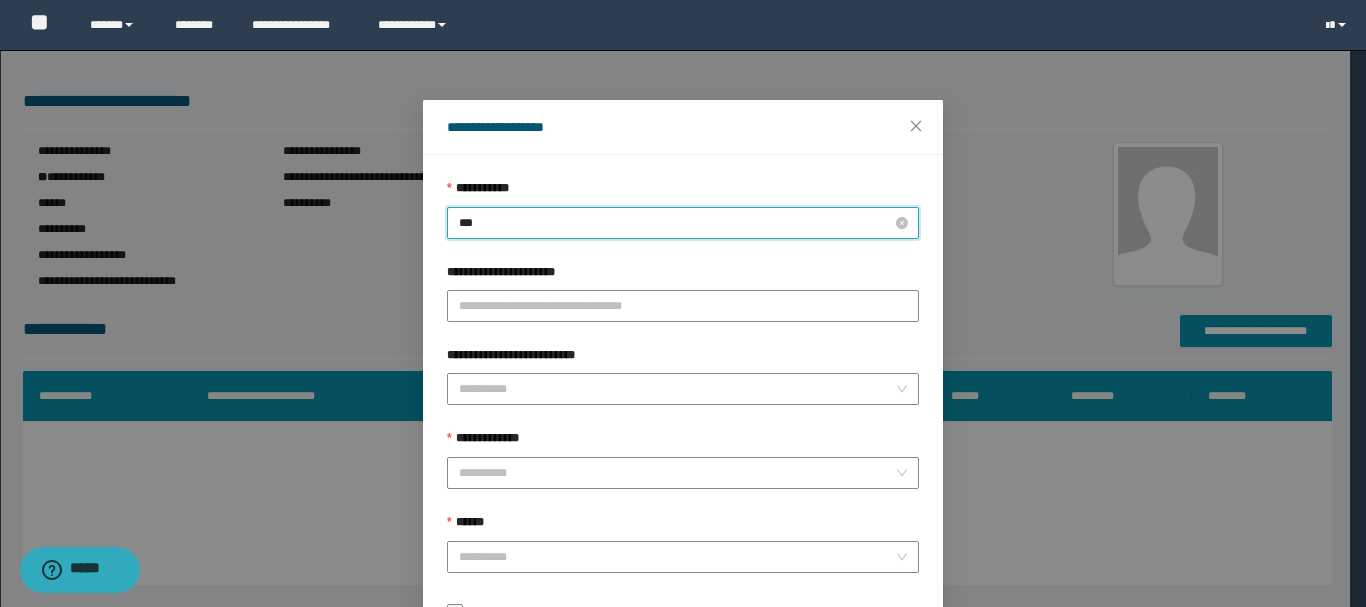type on "****" 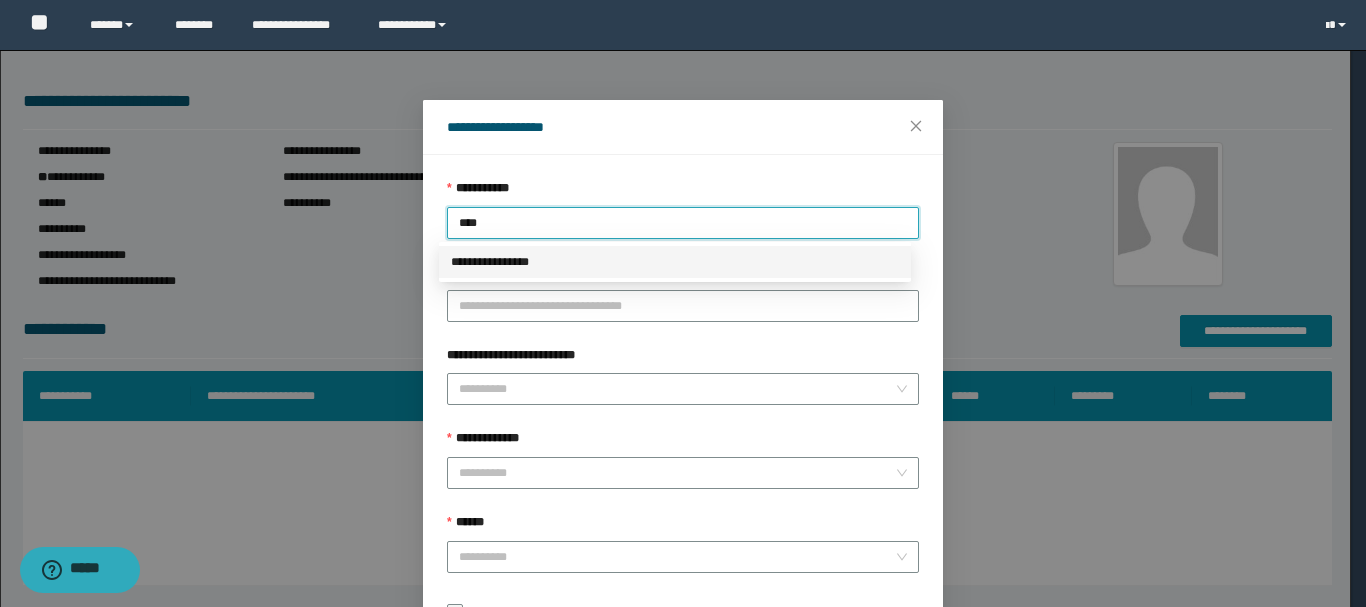 click on "**********" at bounding box center [675, 262] 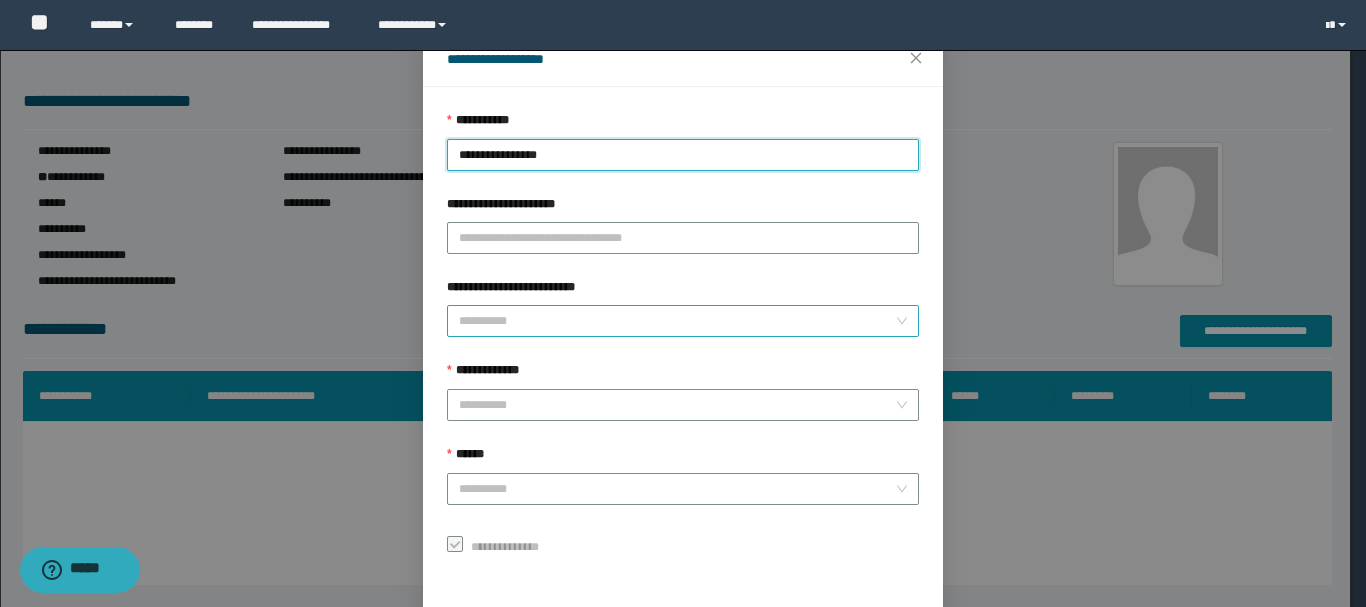 scroll, scrollTop: 145, scrollLeft: 0, axis: vertical 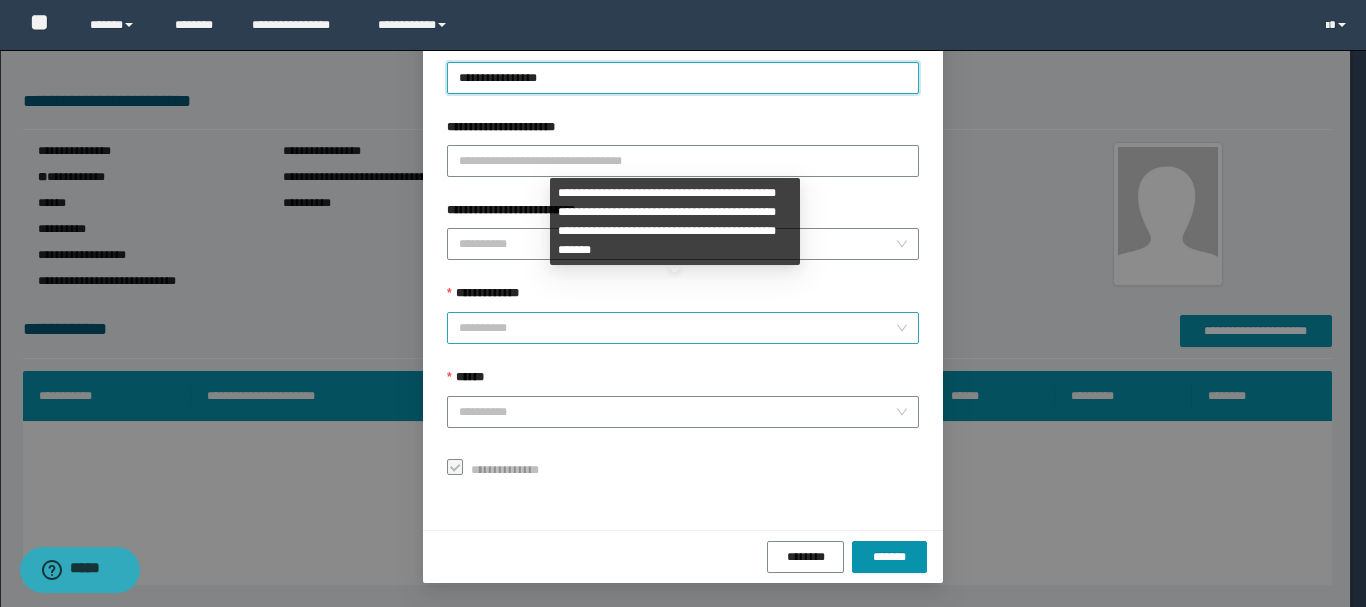 click on "**********" at bounding box center [677, 328] 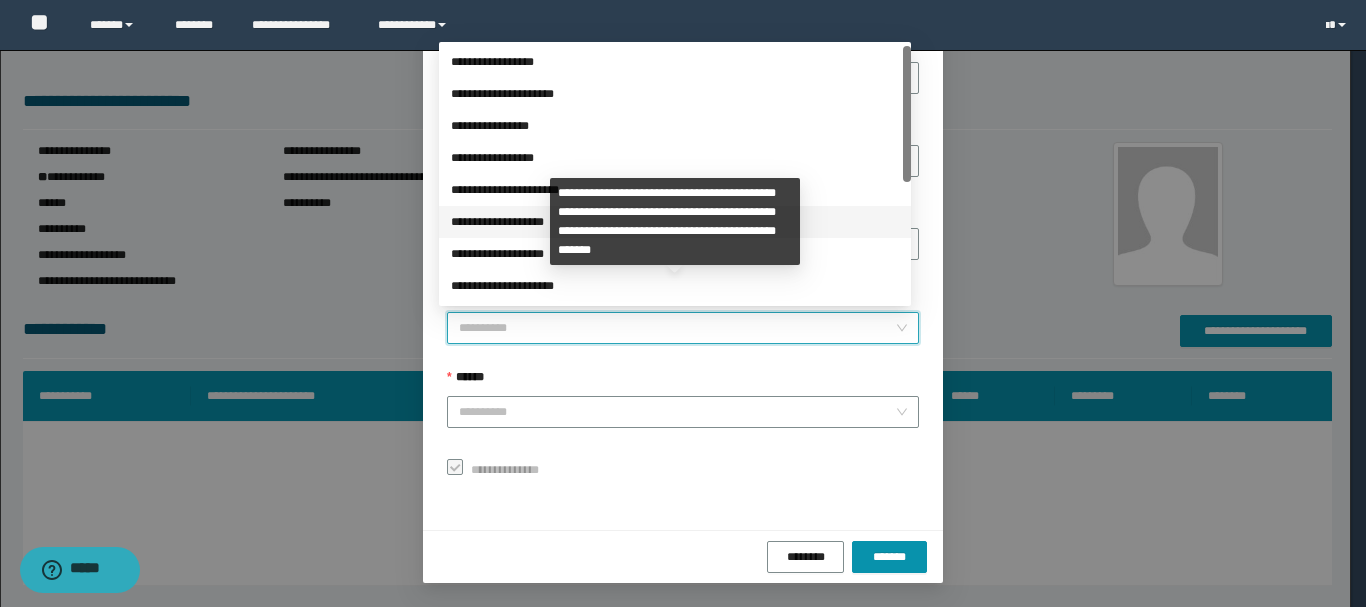 scroll, scrollTop: 200, scrollLeft: 0, axis: vertical 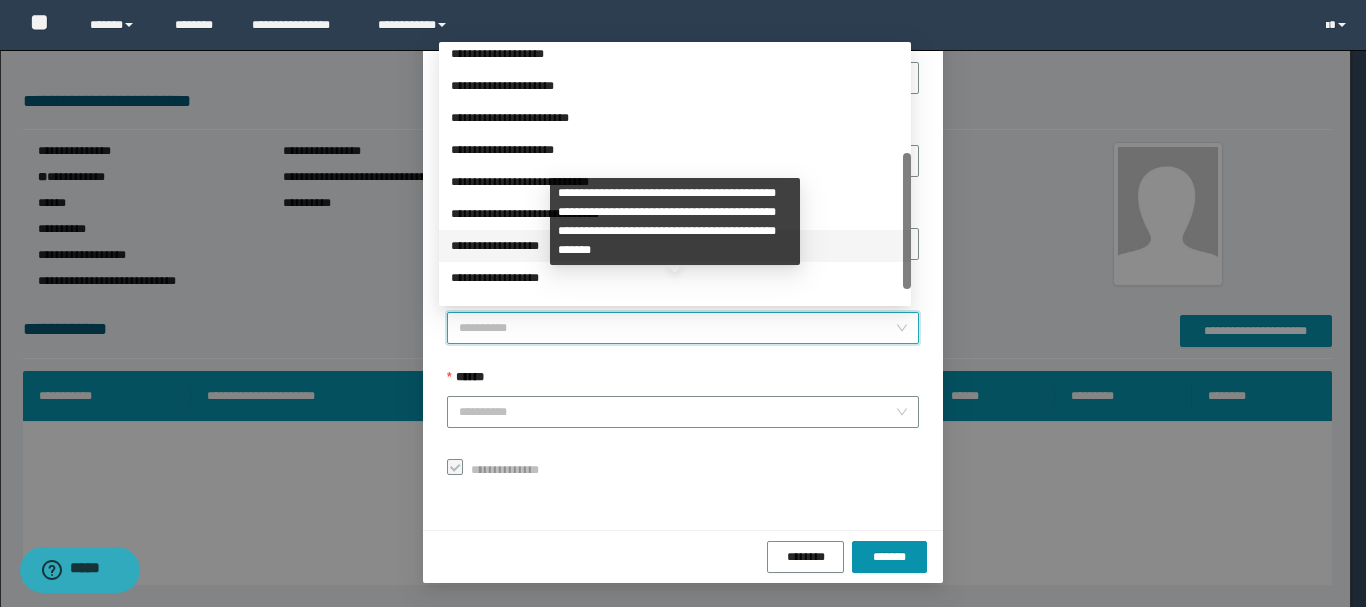 click on "**********" at bounding box center [675, 246] 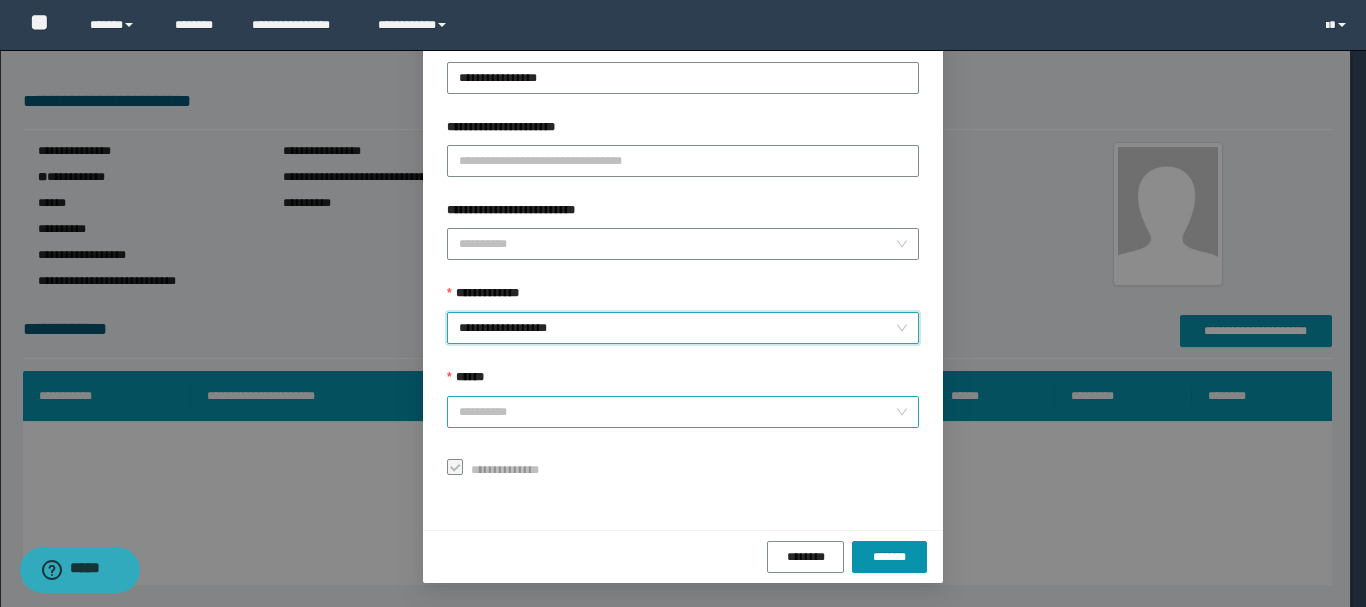 click on "******" at bounding box center (677, 412) 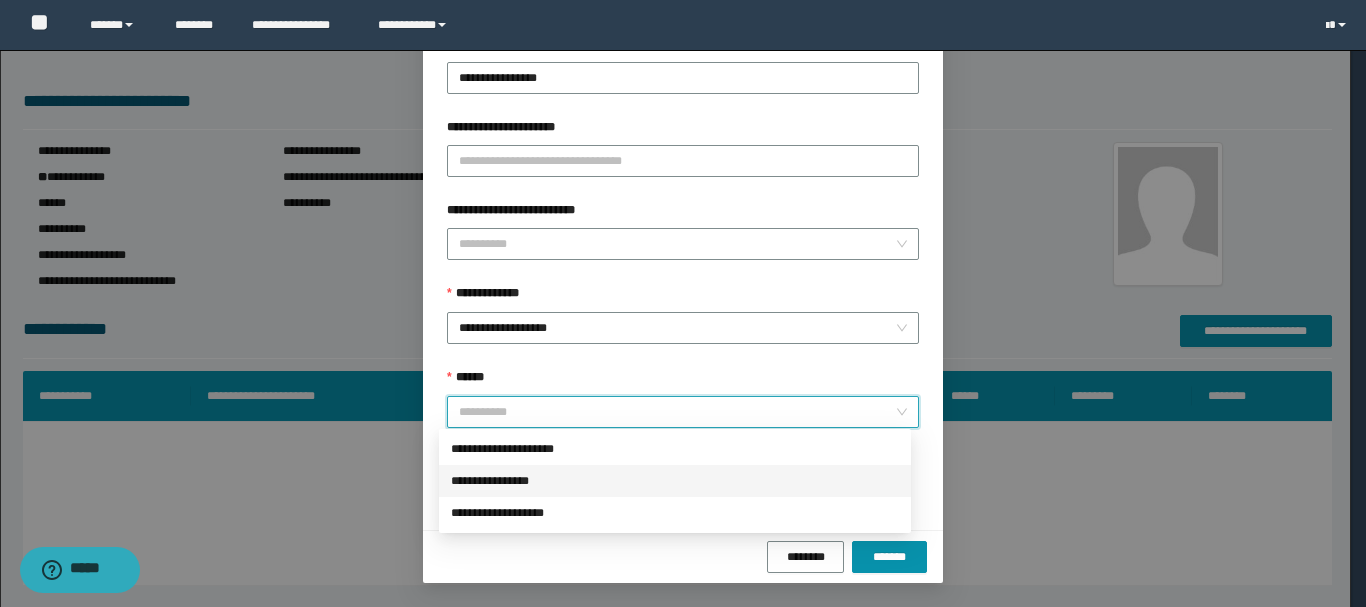 click on "**********" at bounding box center (675, 481) 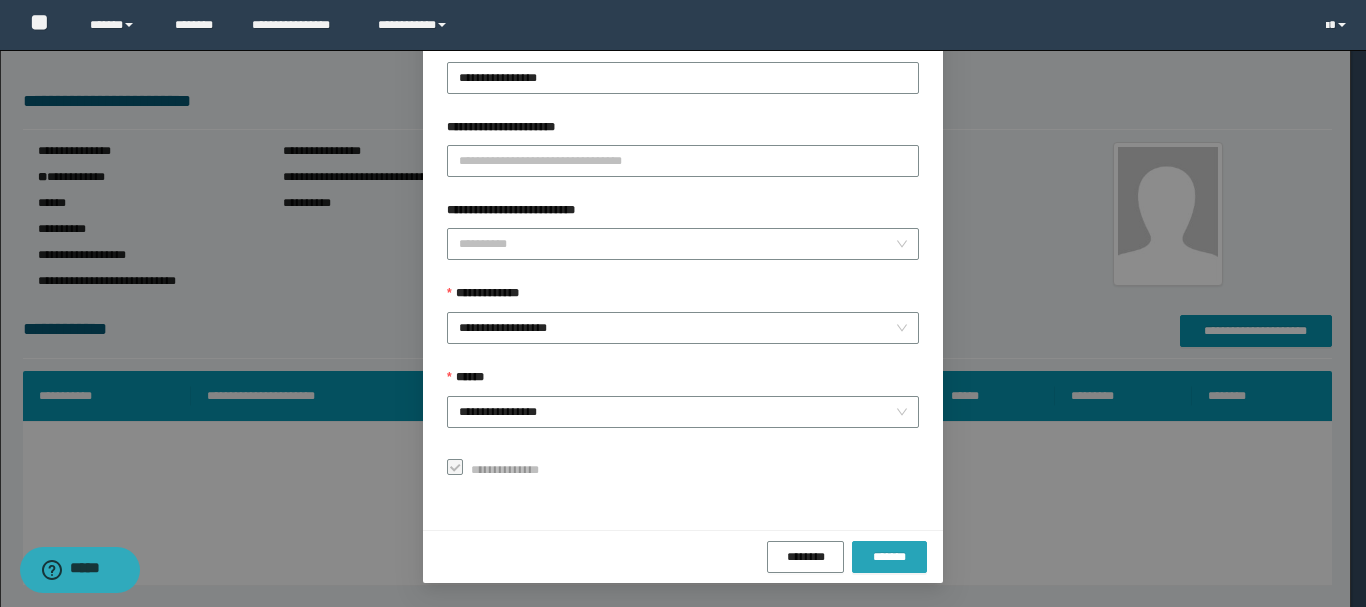 click on "*******" at bounding box center (889, 557) 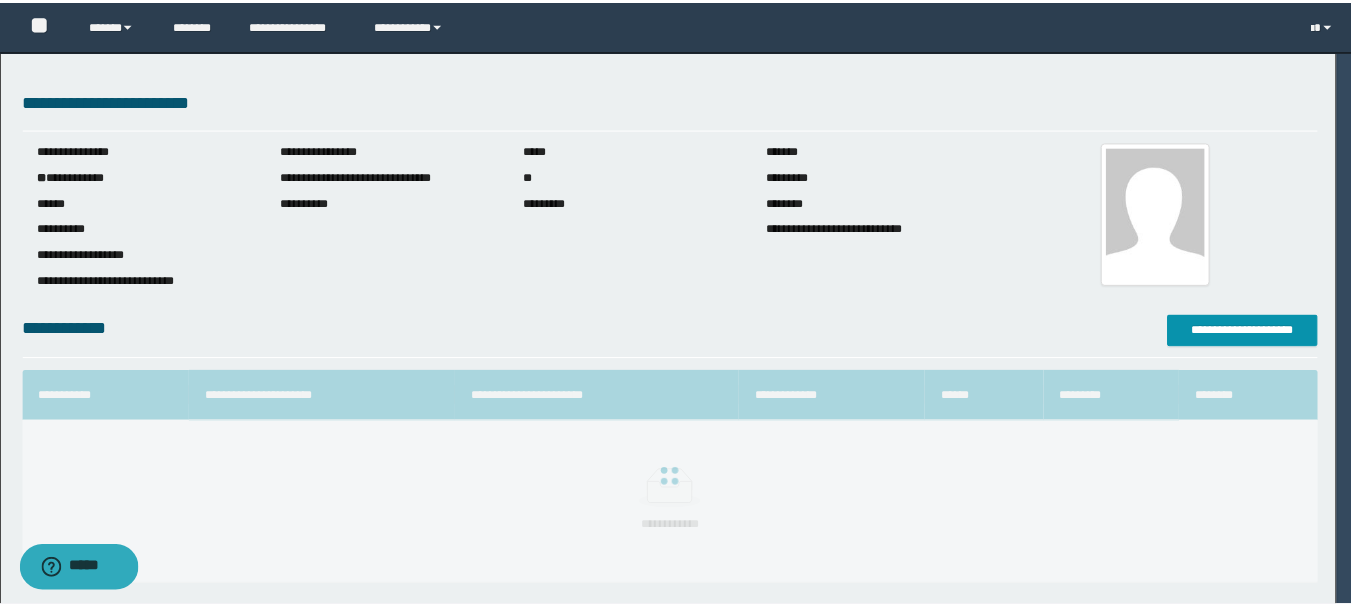 scroll, scrollTop: 98, scrollLeft: 0, axis: vertical 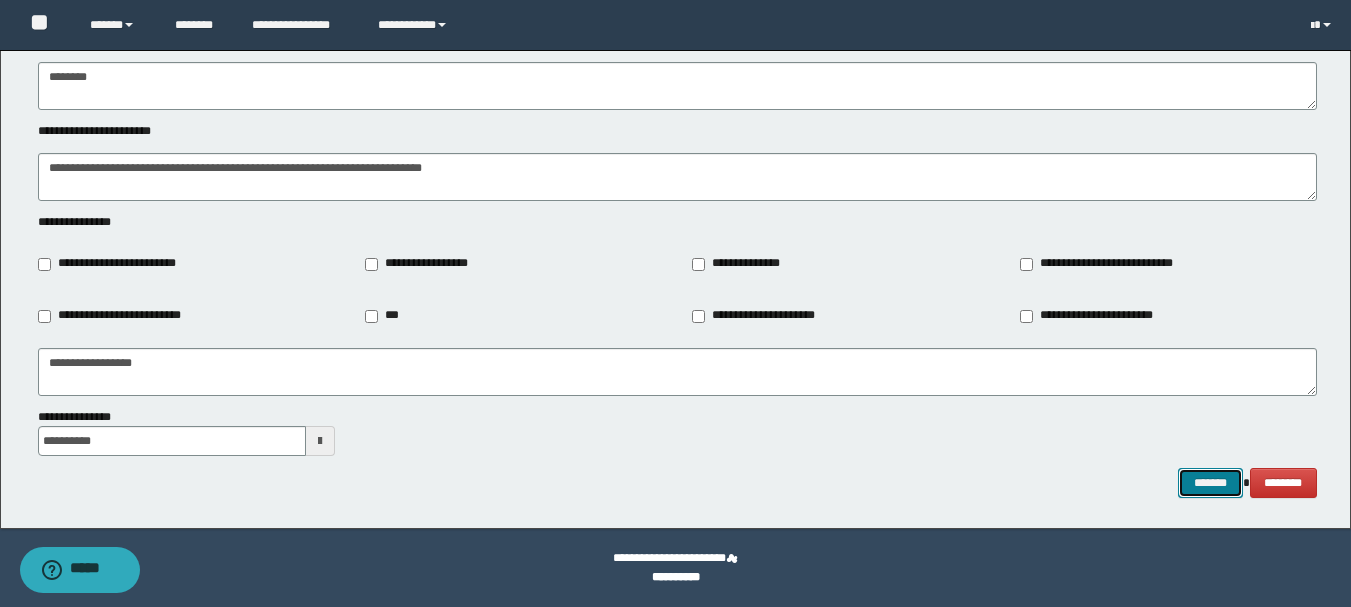 click on "*******" at bounding box center [1210, 483] 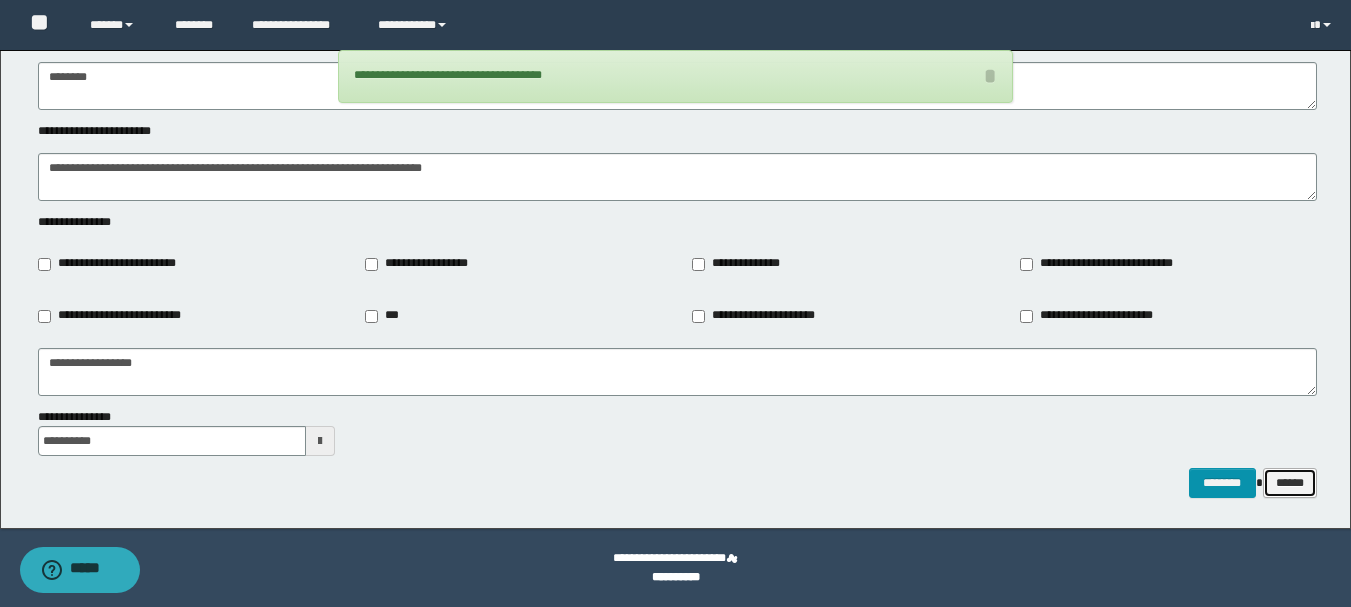 click on "******" at bounding box center [1290, 483] 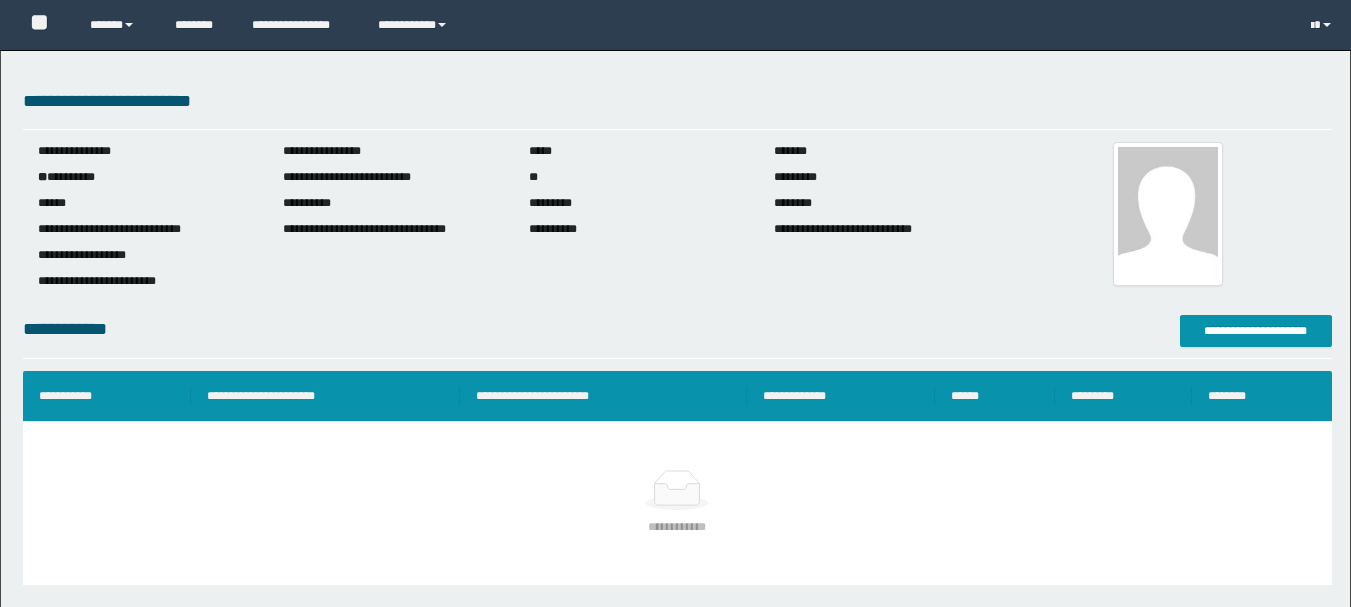 scroll, scrollTop: 0, scrollLeft: 0, axis: both 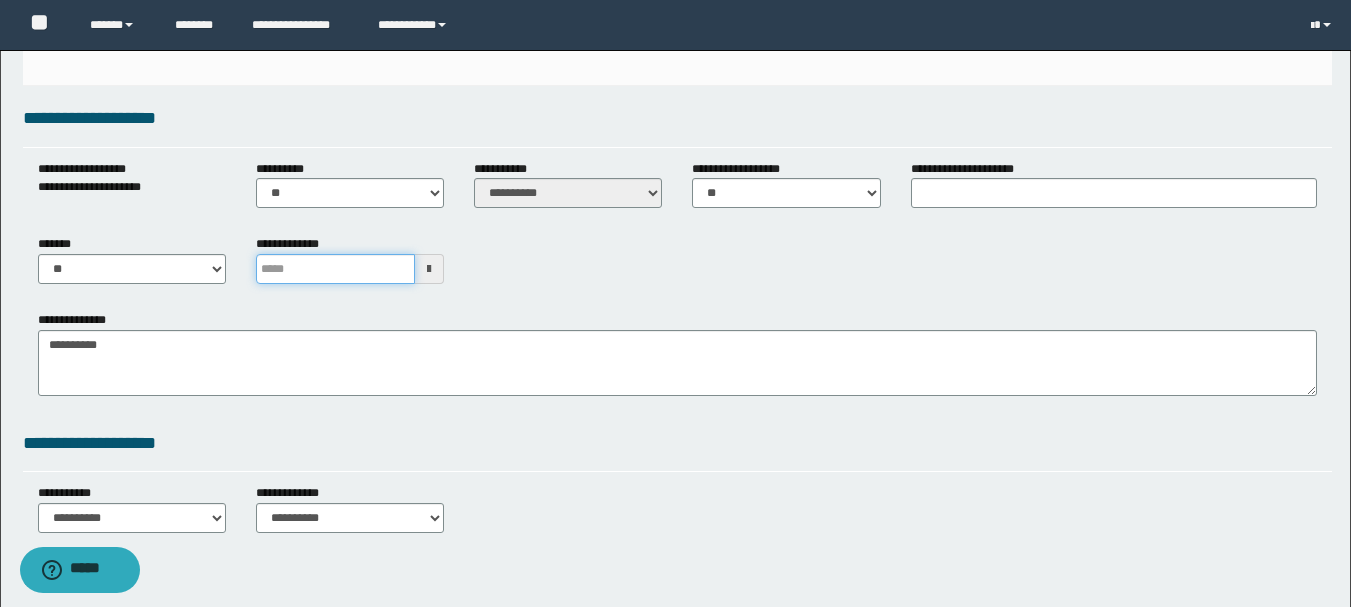 click at bounding box center [335, 269] 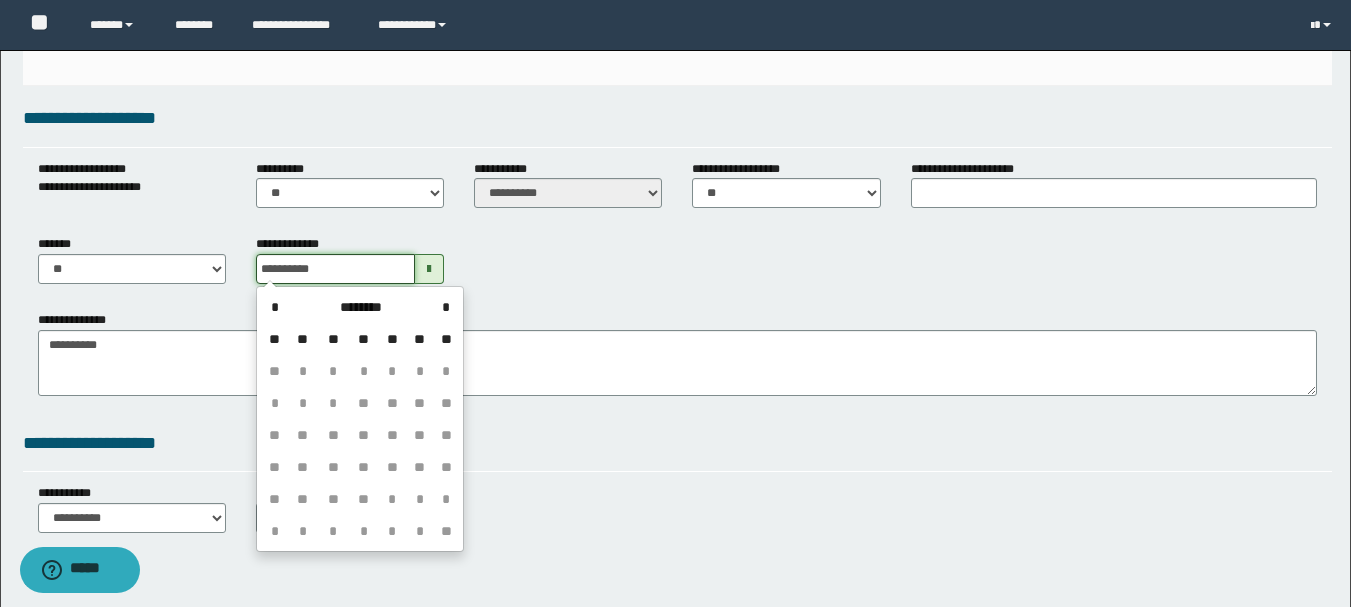 type on "**********" 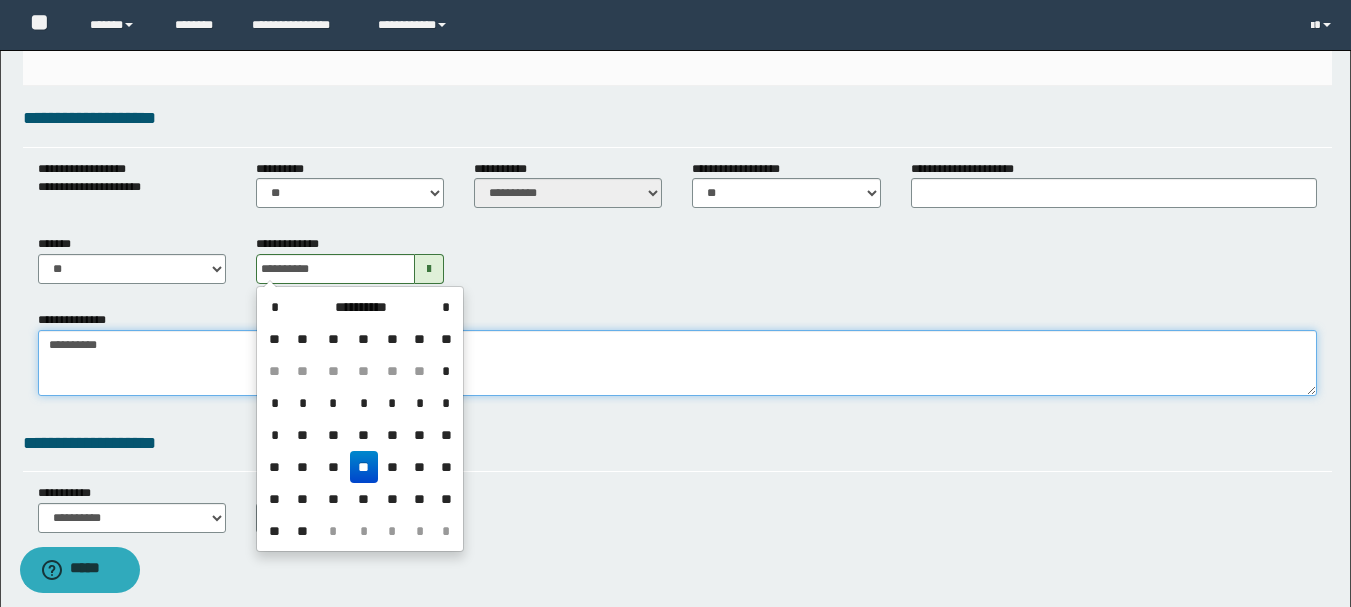 click on "**********" at bounding box center (677, 363) 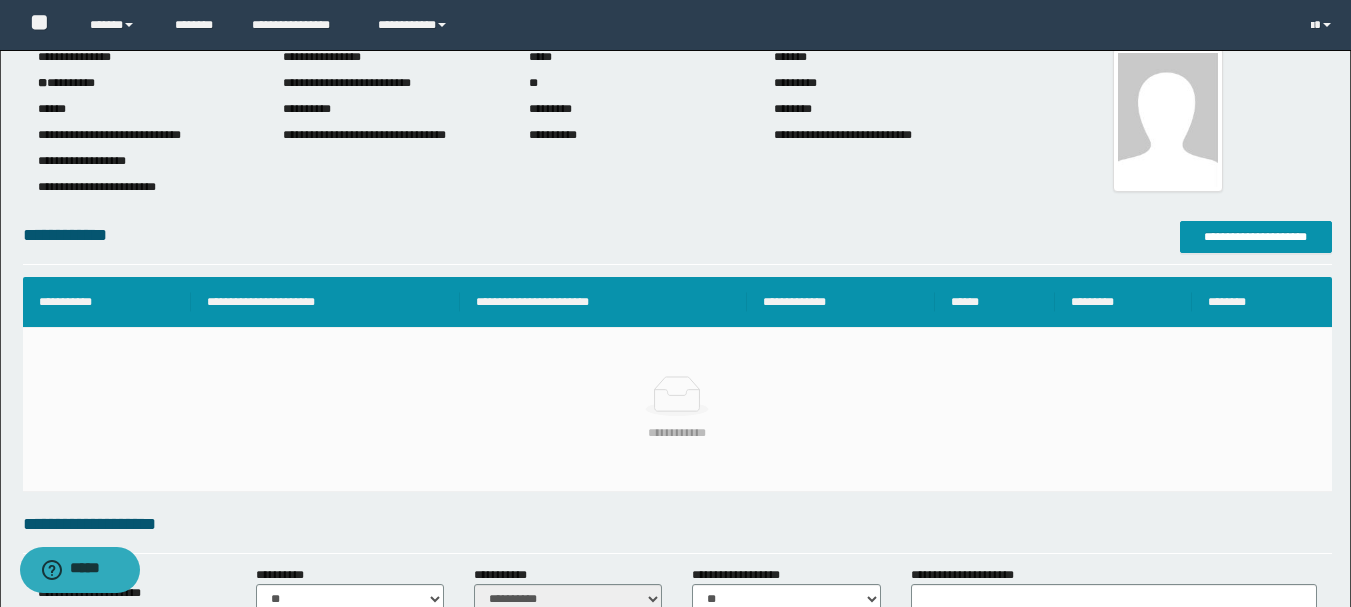 scroll, scrollTop: 0, scrollLeft: 0, axis: both 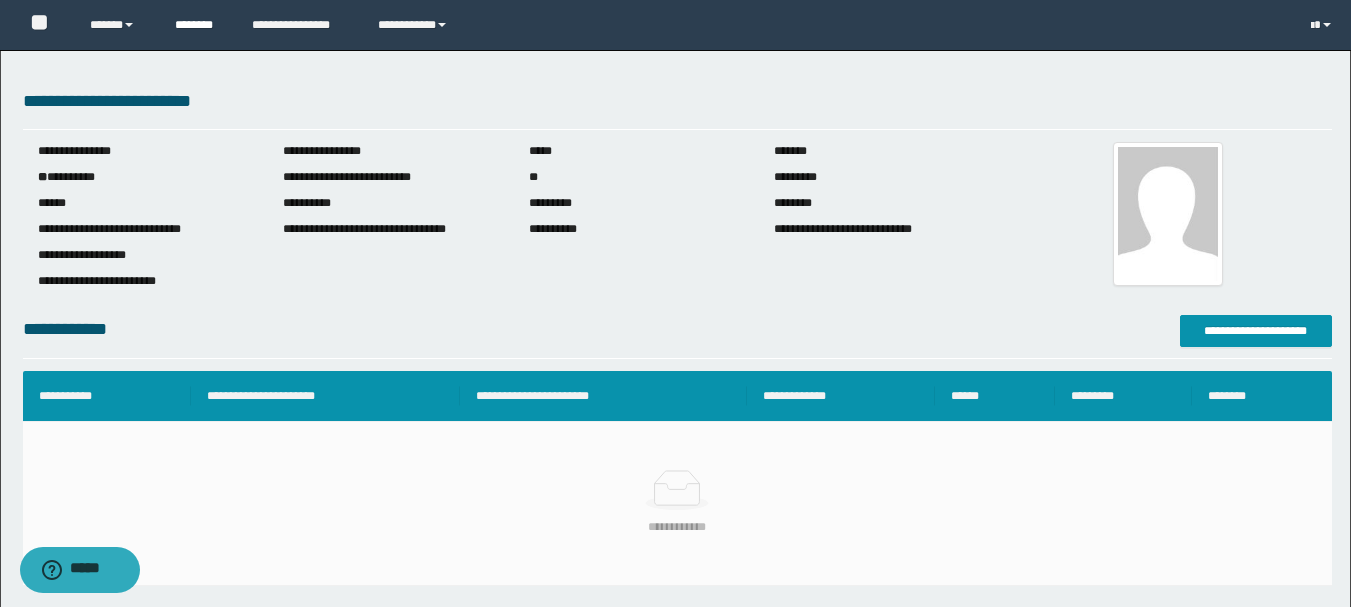 click on "********" at bounding box center [198, 25] 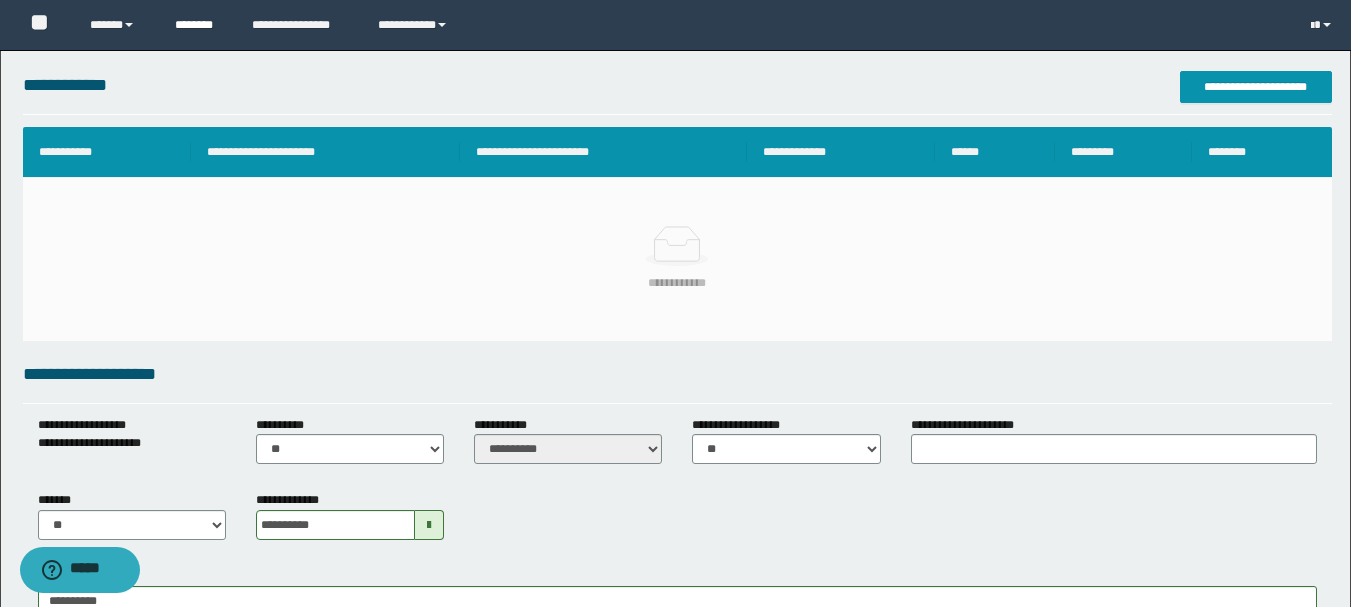 scroll, scrollTop: 300, scrollLeft: 0, axis: vertical 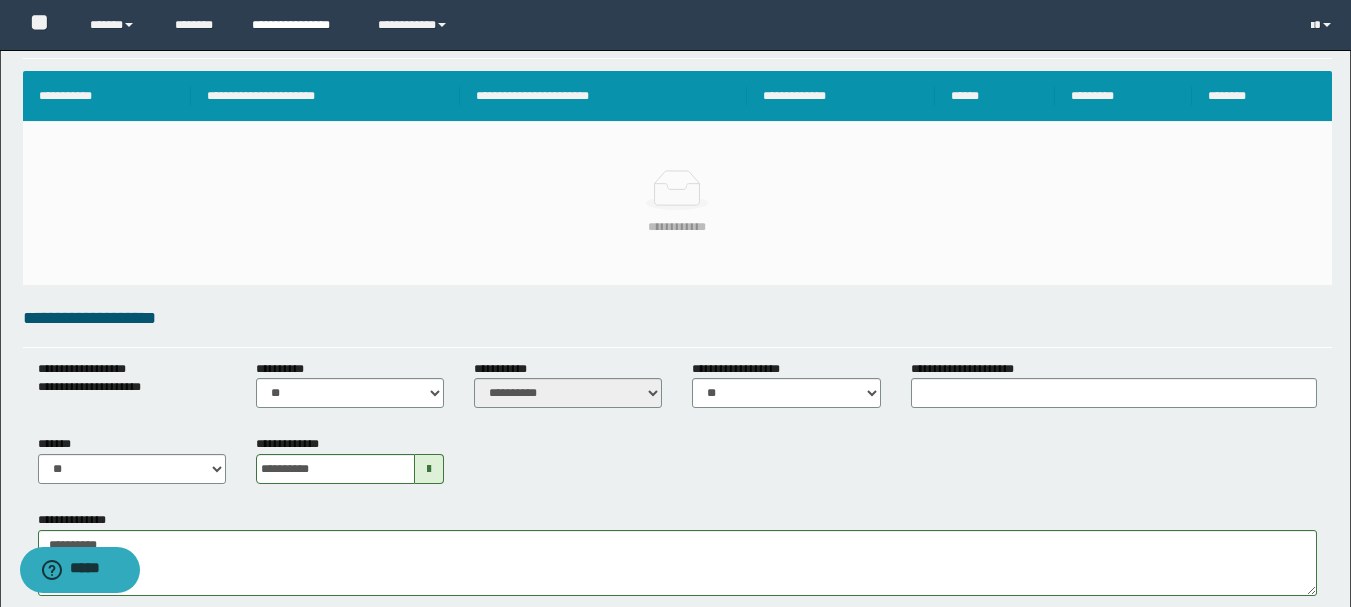 click on "**********" at bounding box center [300, 25] 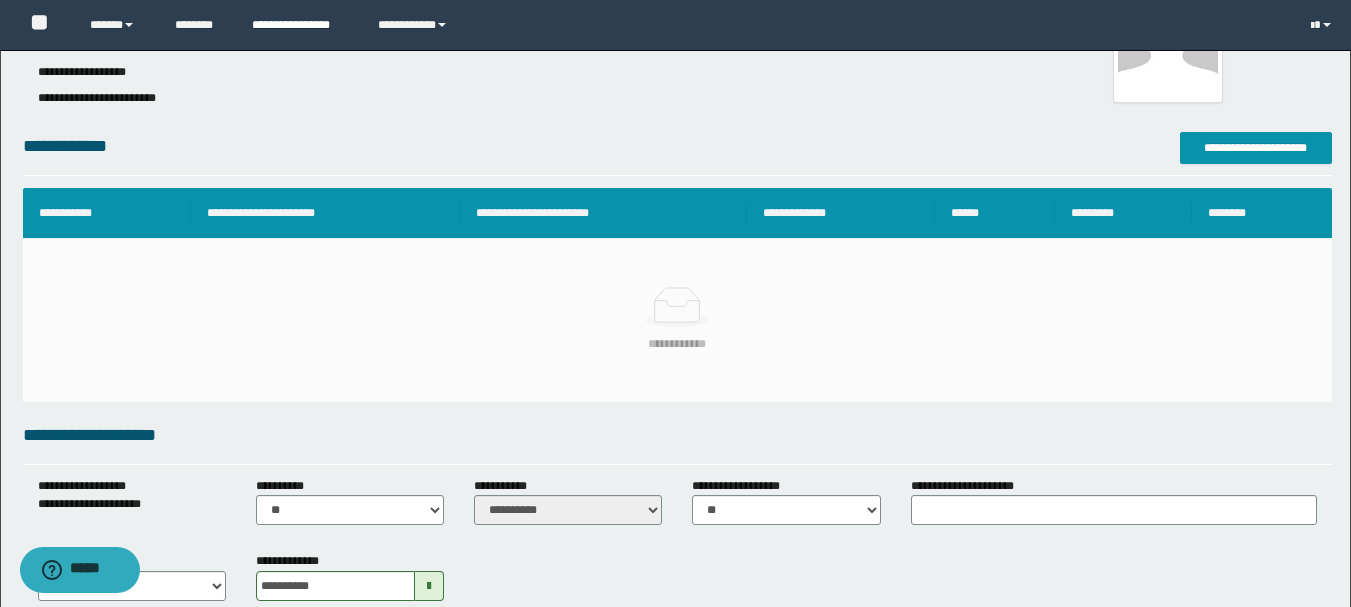scroll, scrollTop: 0, scrollLeft: 0, axis: both 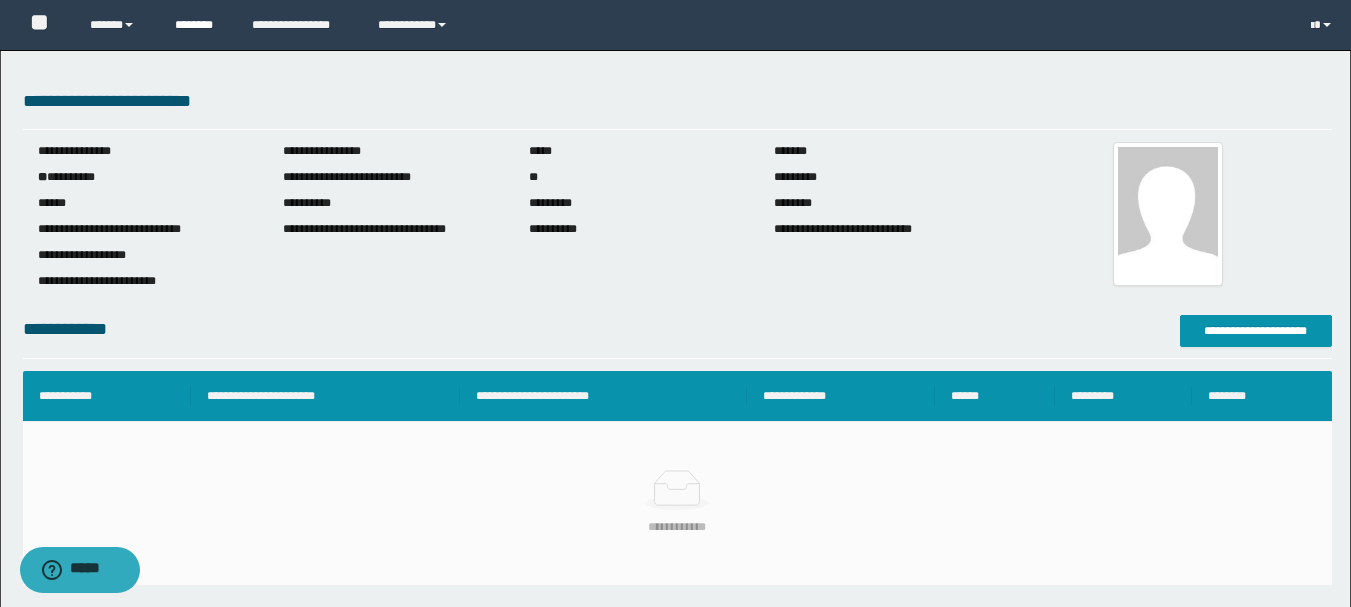 click on "********" at bounding box center (198, 25) 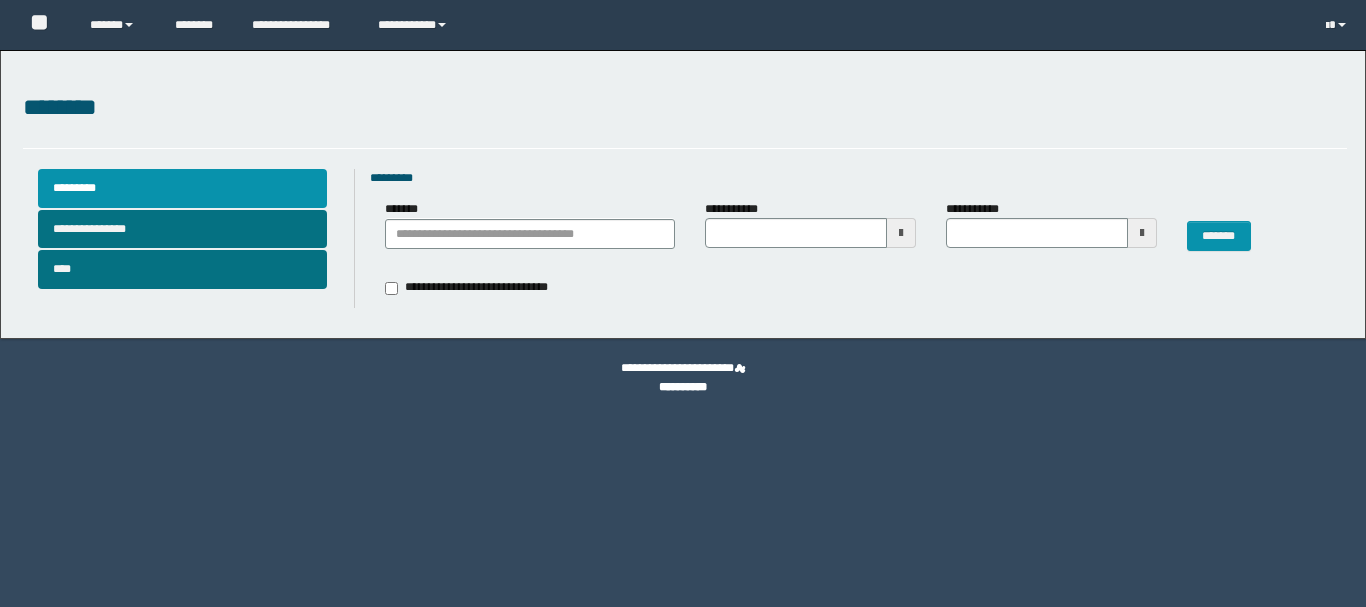 scroll, scrollTop: 0, scrollLeft: 0, axis: both 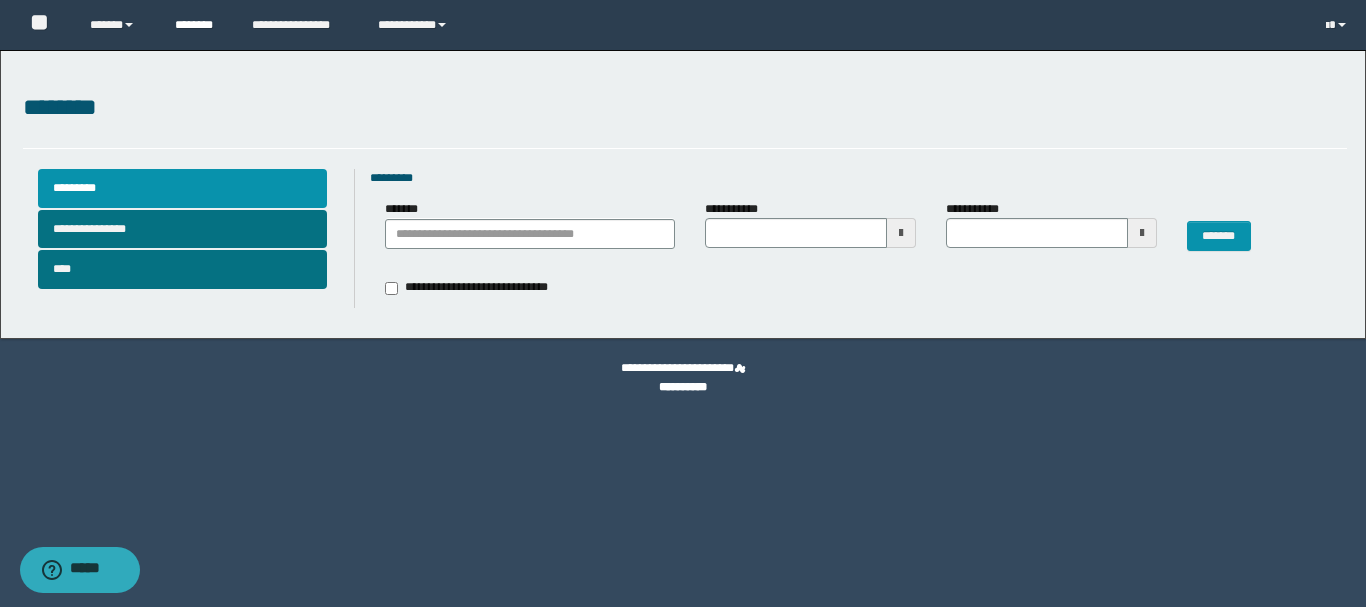 click on "********" at bounding box center [198, 25] 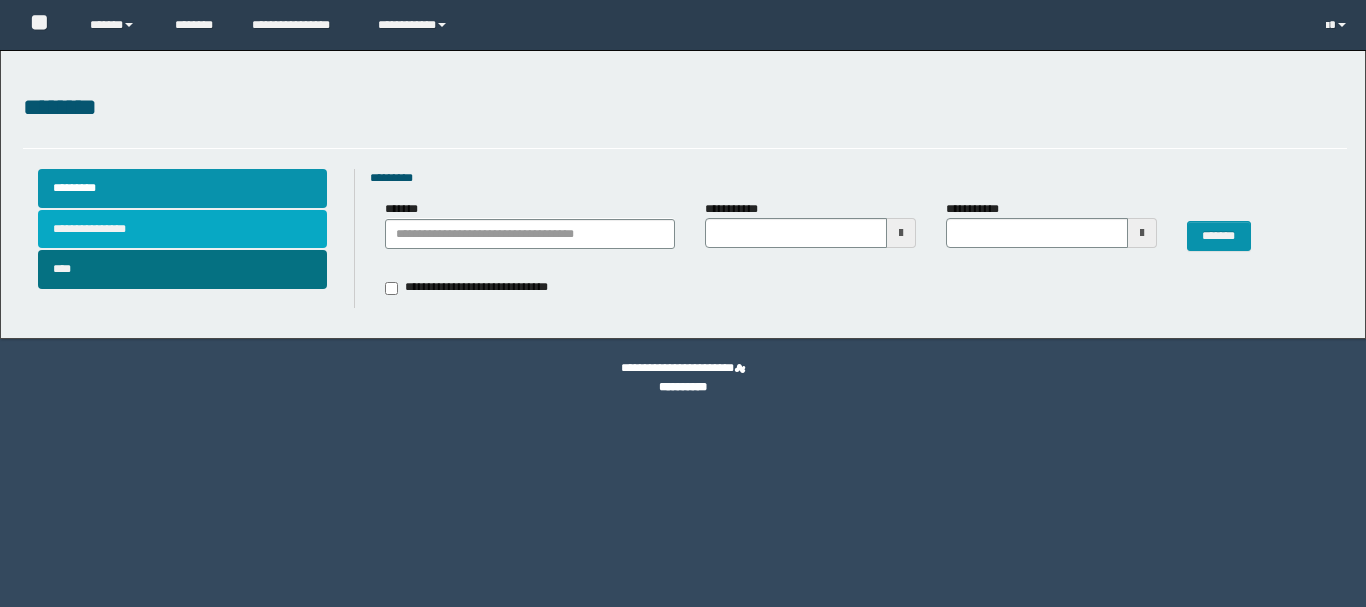 scroll, scrollTop: 0, scrollLeft: 0, axis: both 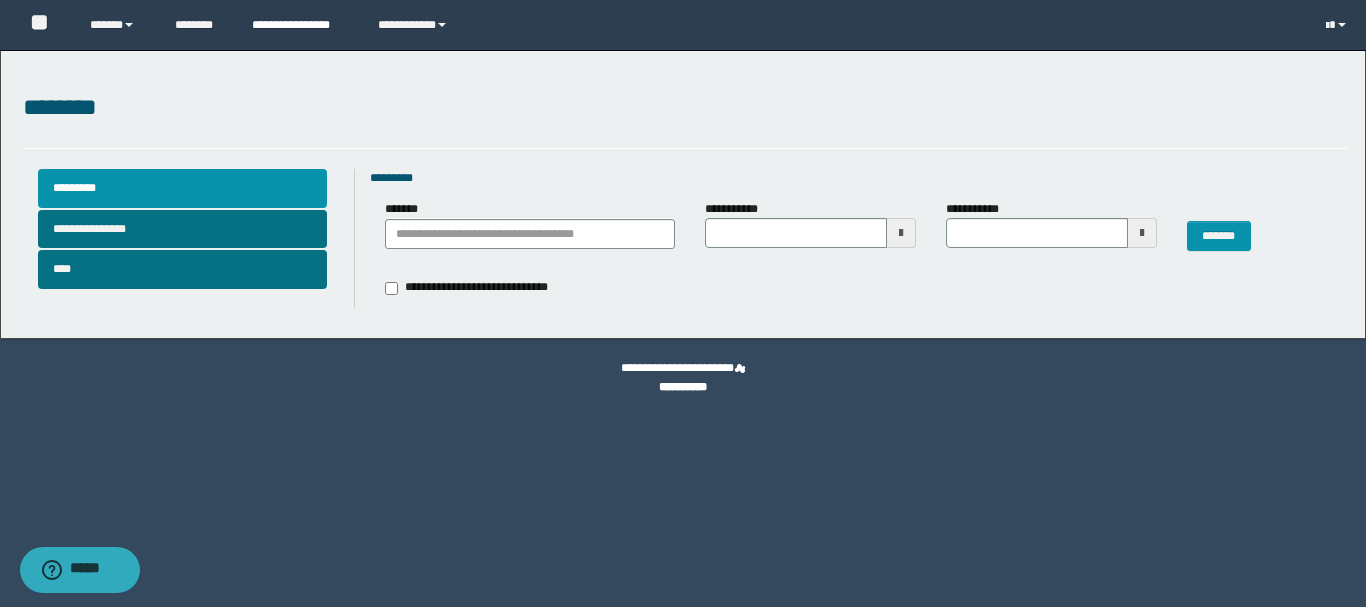 click on "**********" at bounding box center (300, 25) 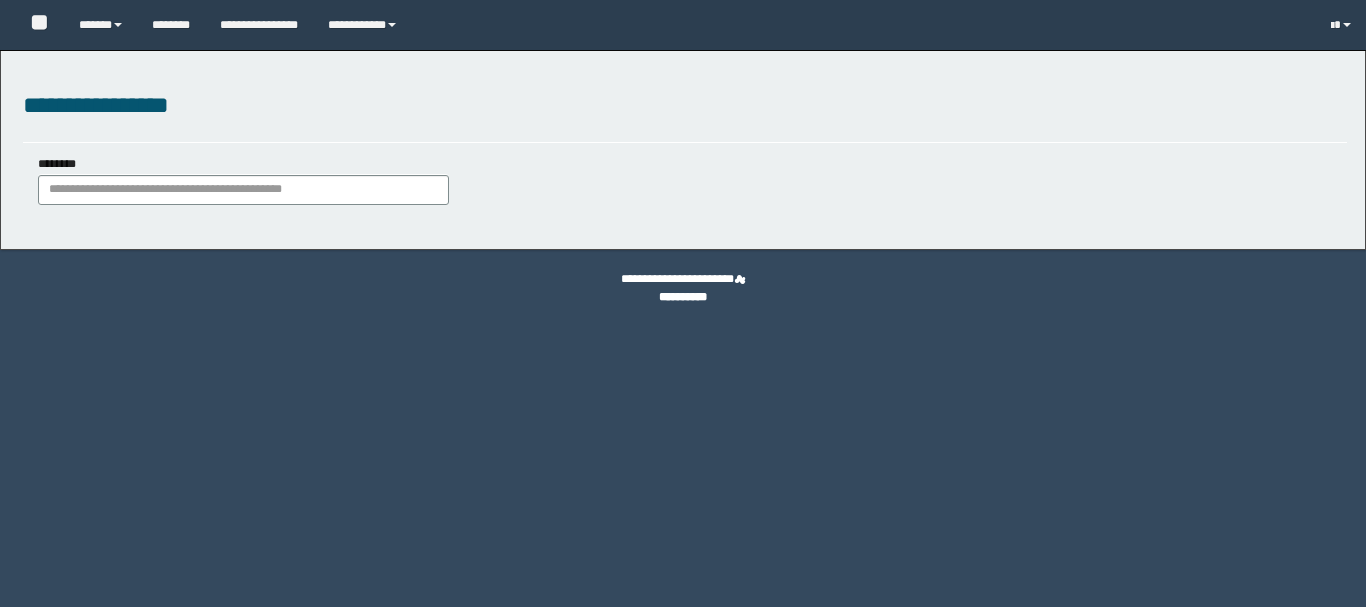 scroll, scrollTop: 0, scrollLeft: 0, axis: both 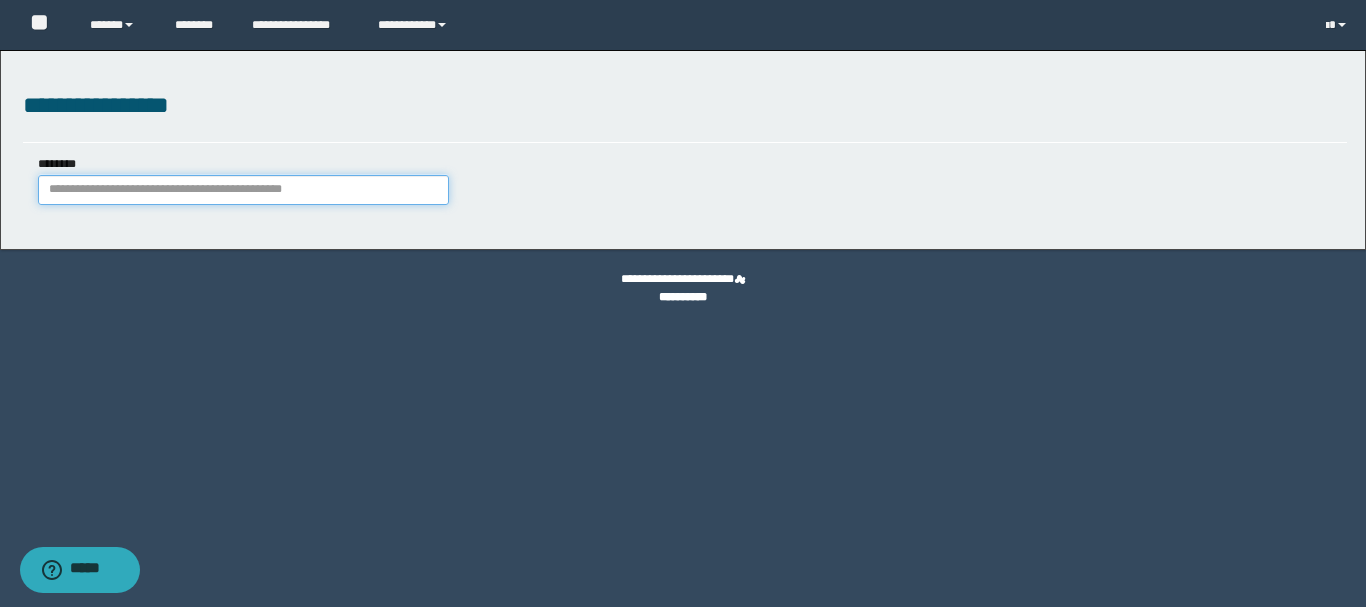click on "********" at bounding box center [243, 190] 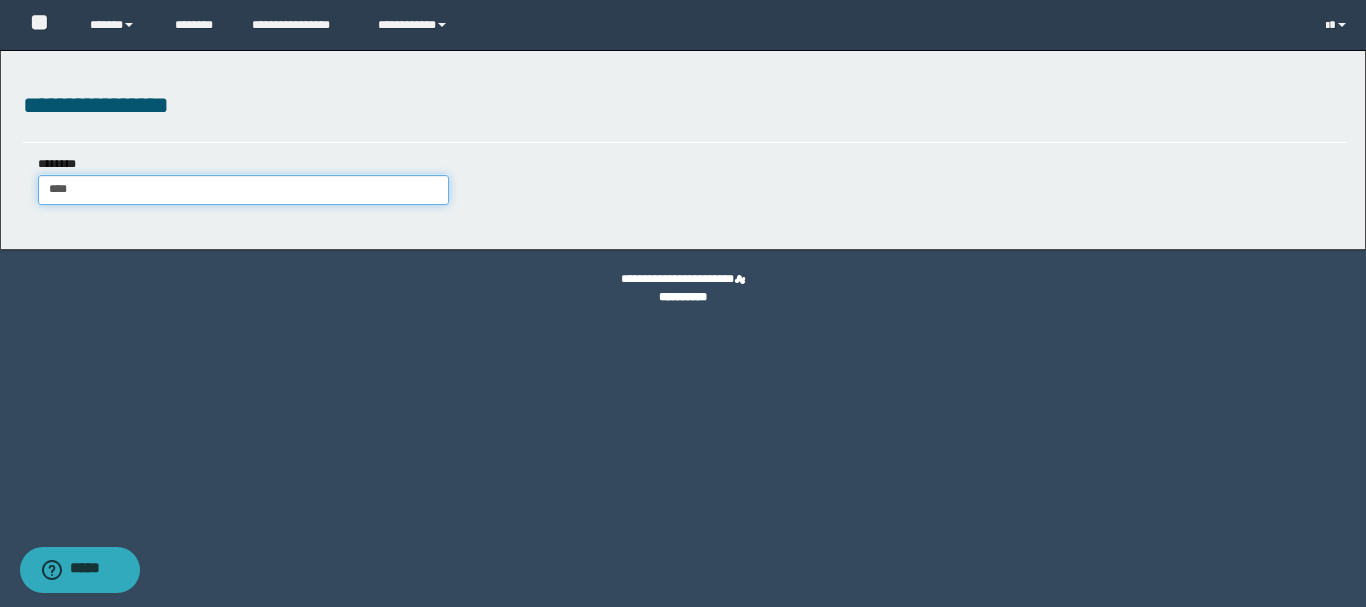 type on "*****" 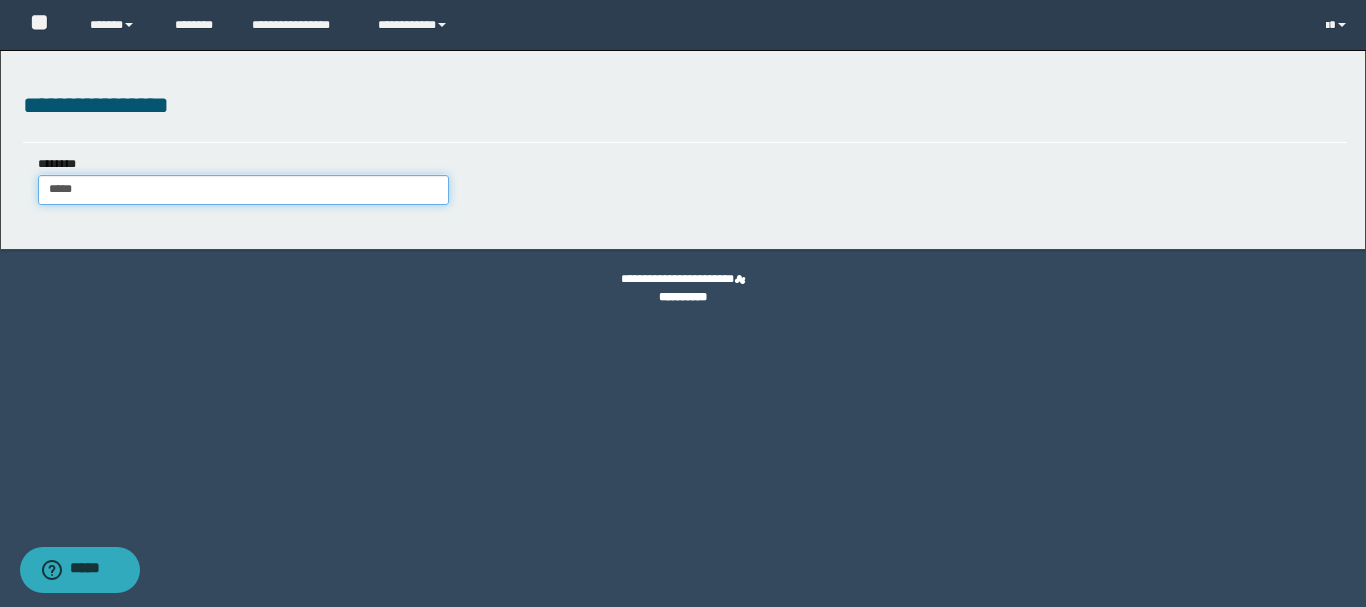 type on "*****" 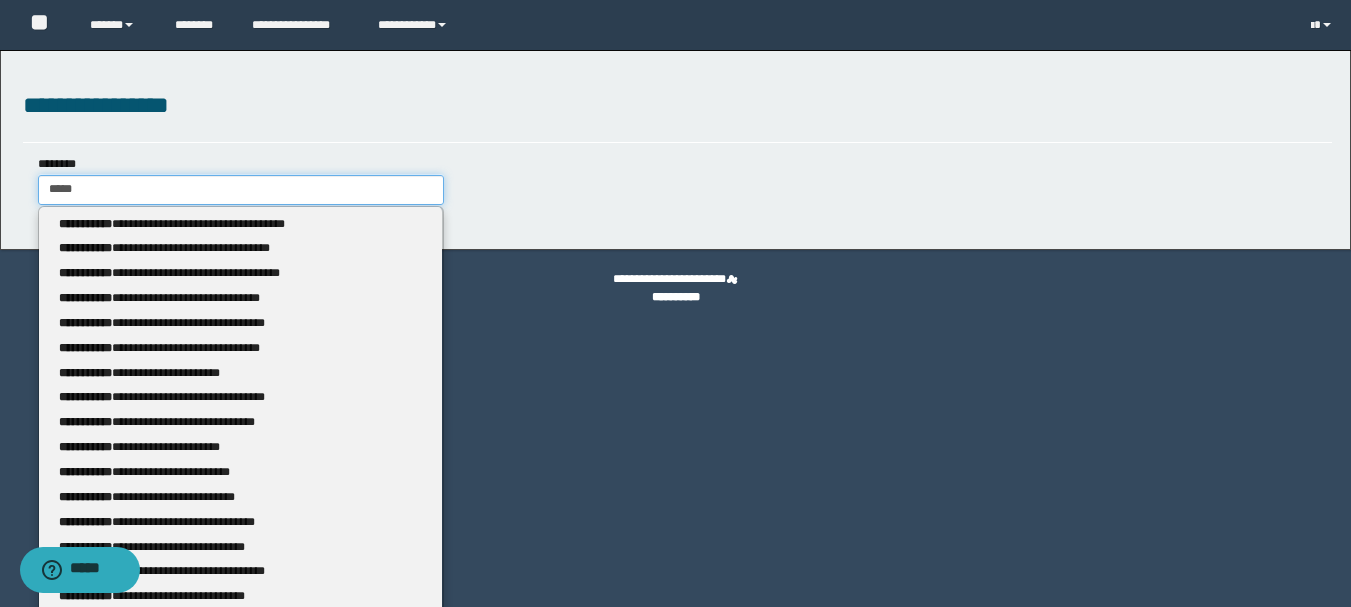 type 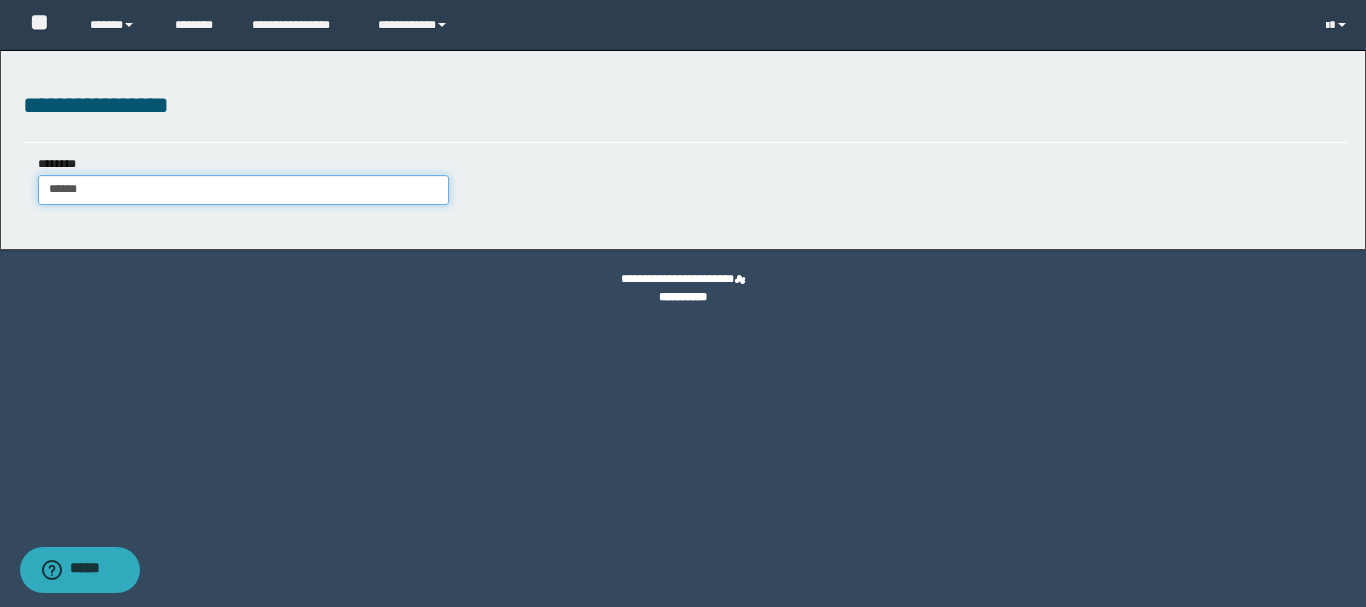 type on "******" 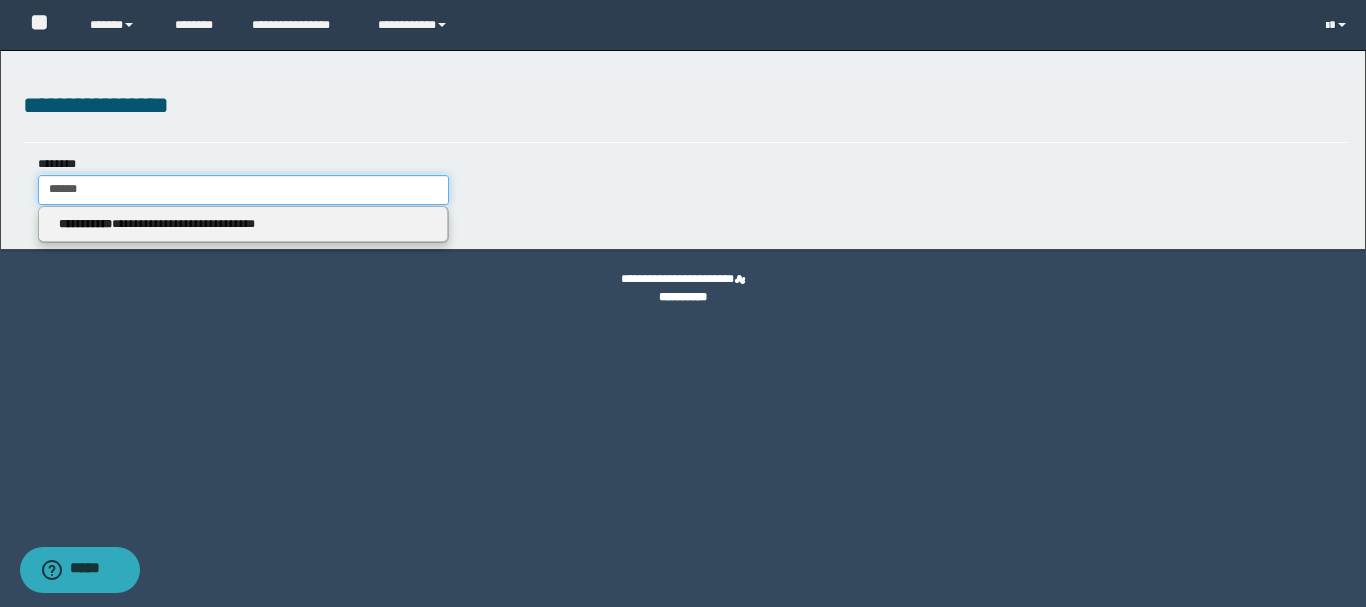 type 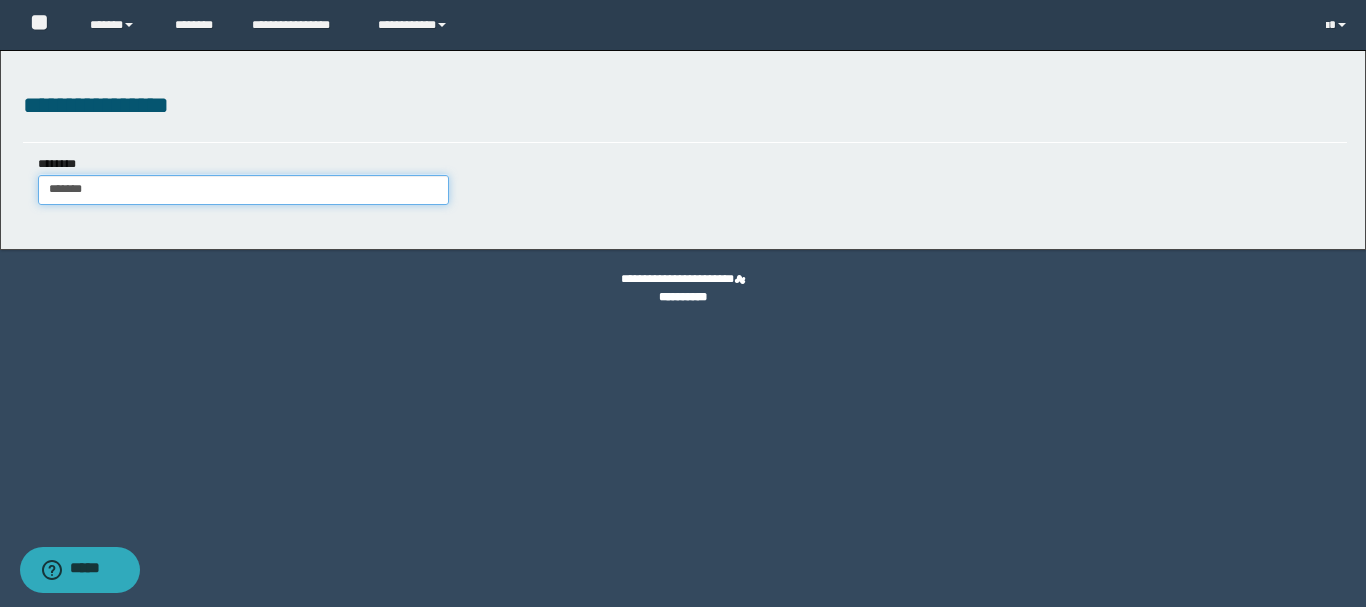 type on "********" 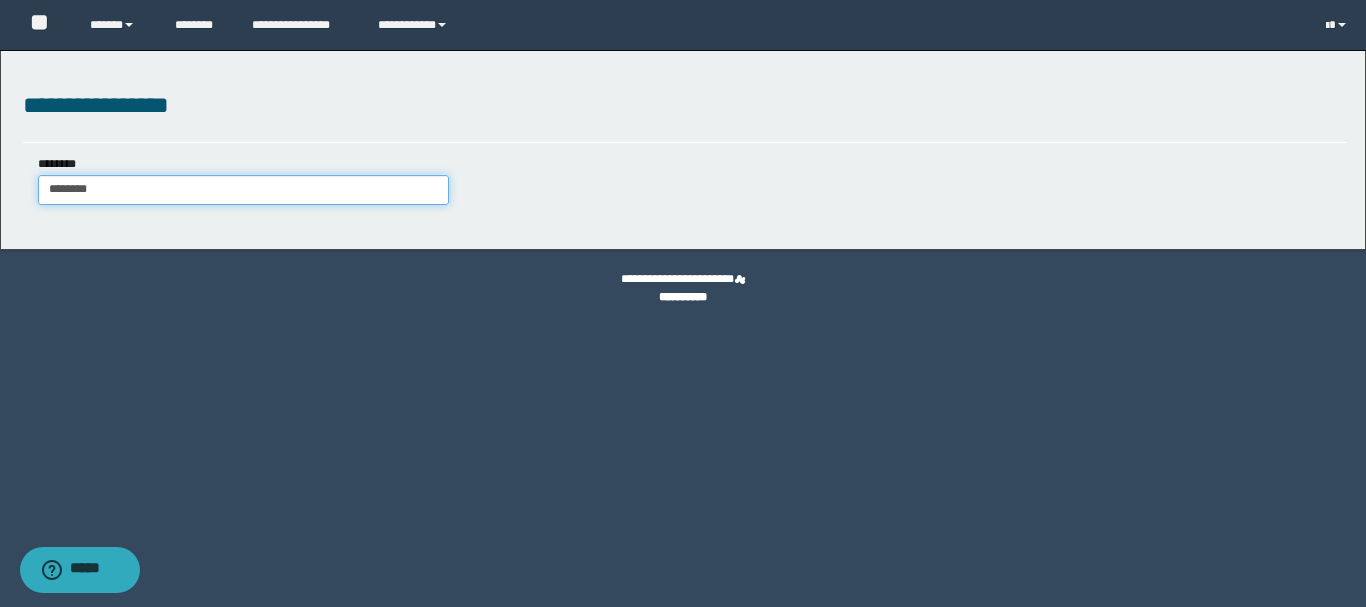 type on "********" 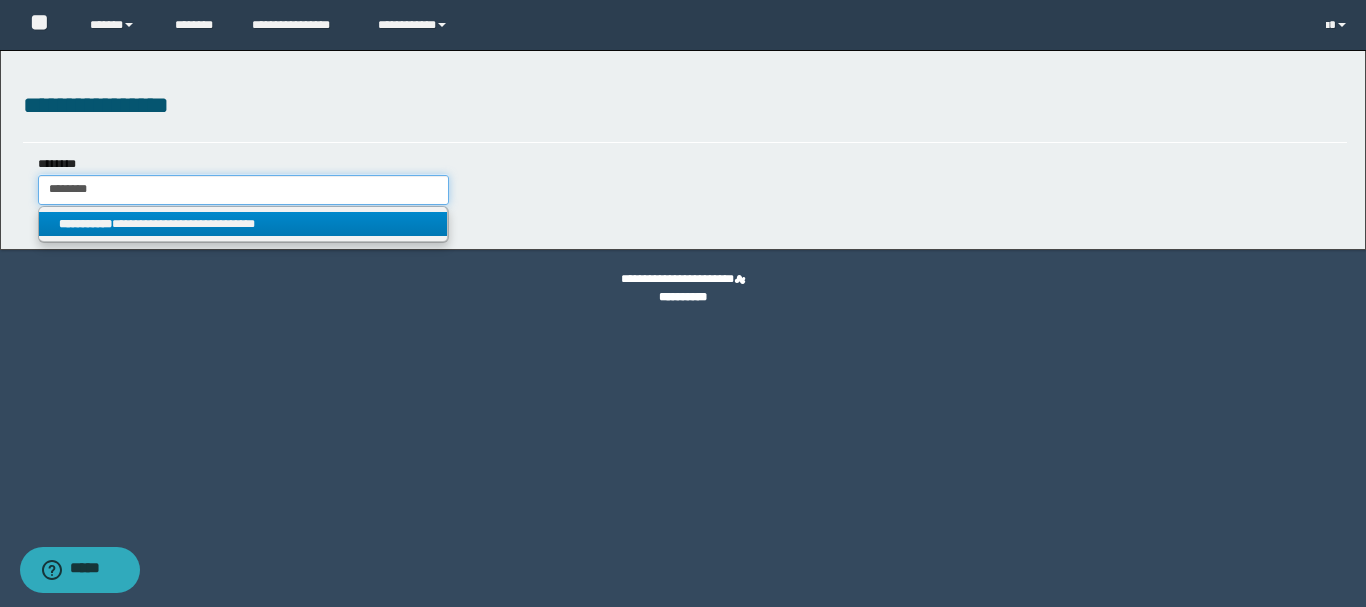 type on "********" 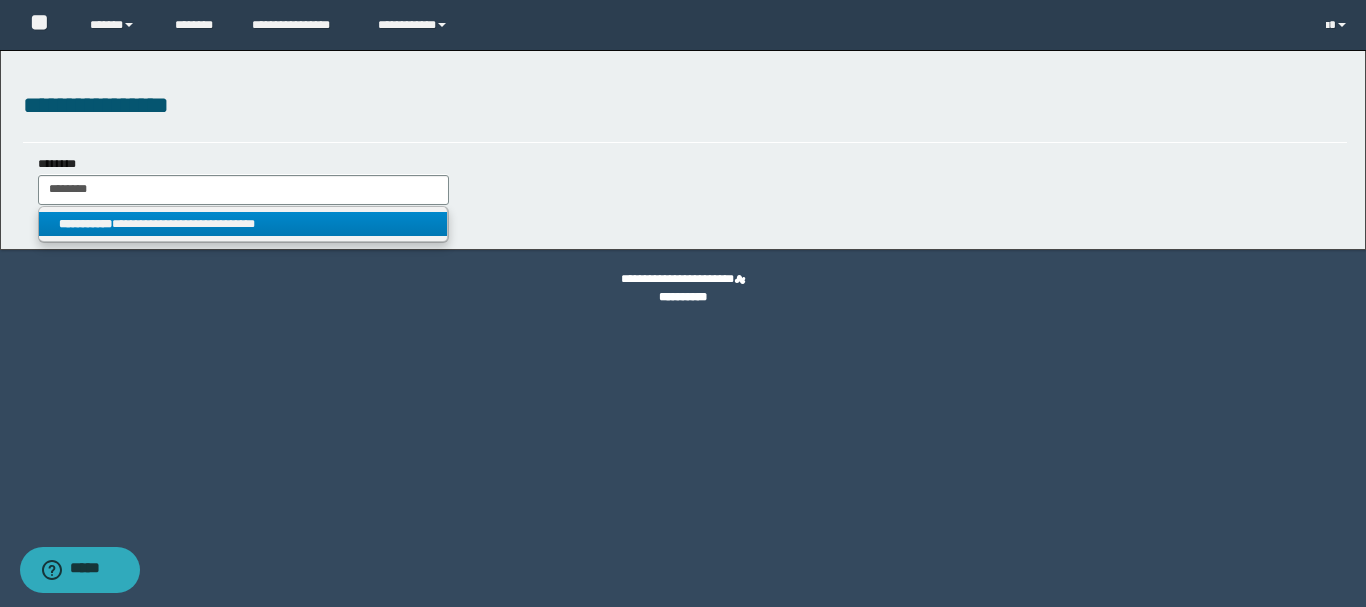click on "**********" at bounding box center [243, 224] 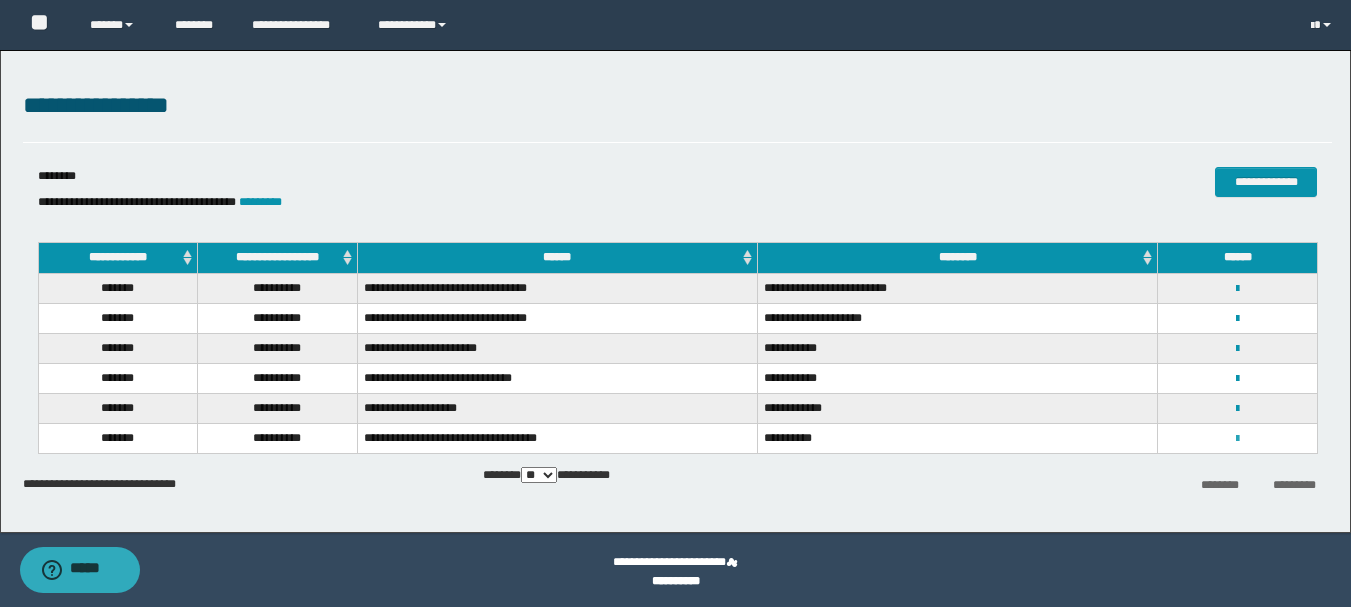 click at bounding box center (1237, 439) 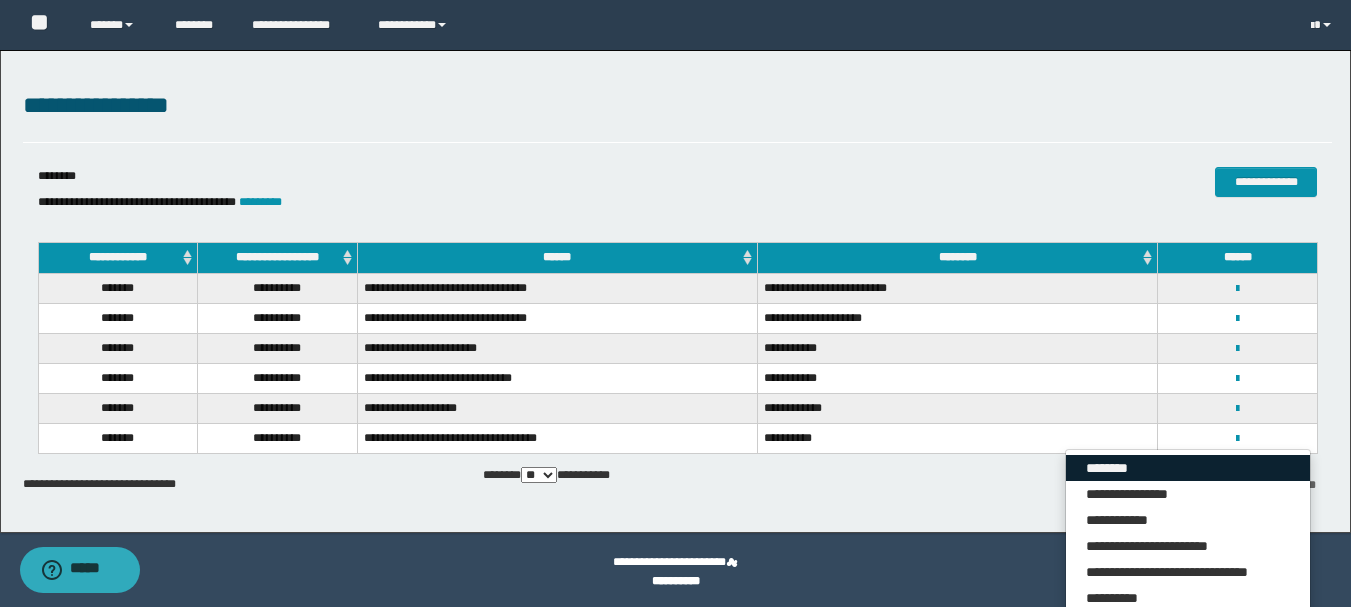 click on "********" at bounding box center (1188, 468) 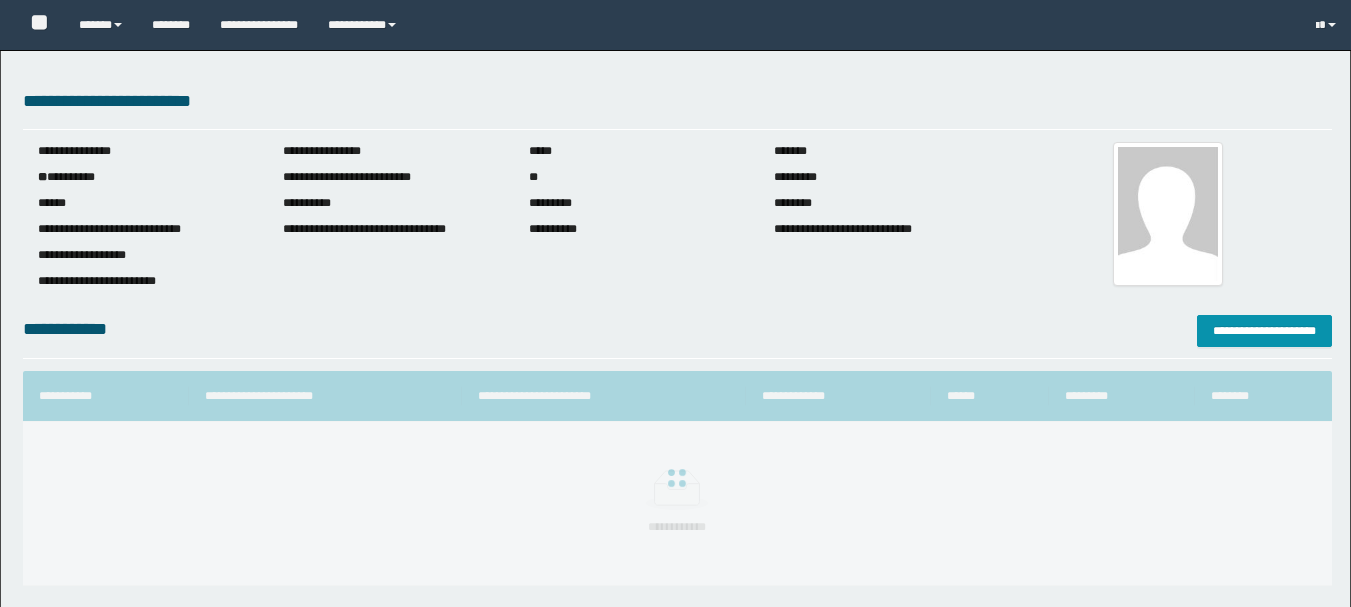scroll, scrollTop: 0, scrollLeft: 0, axis: both 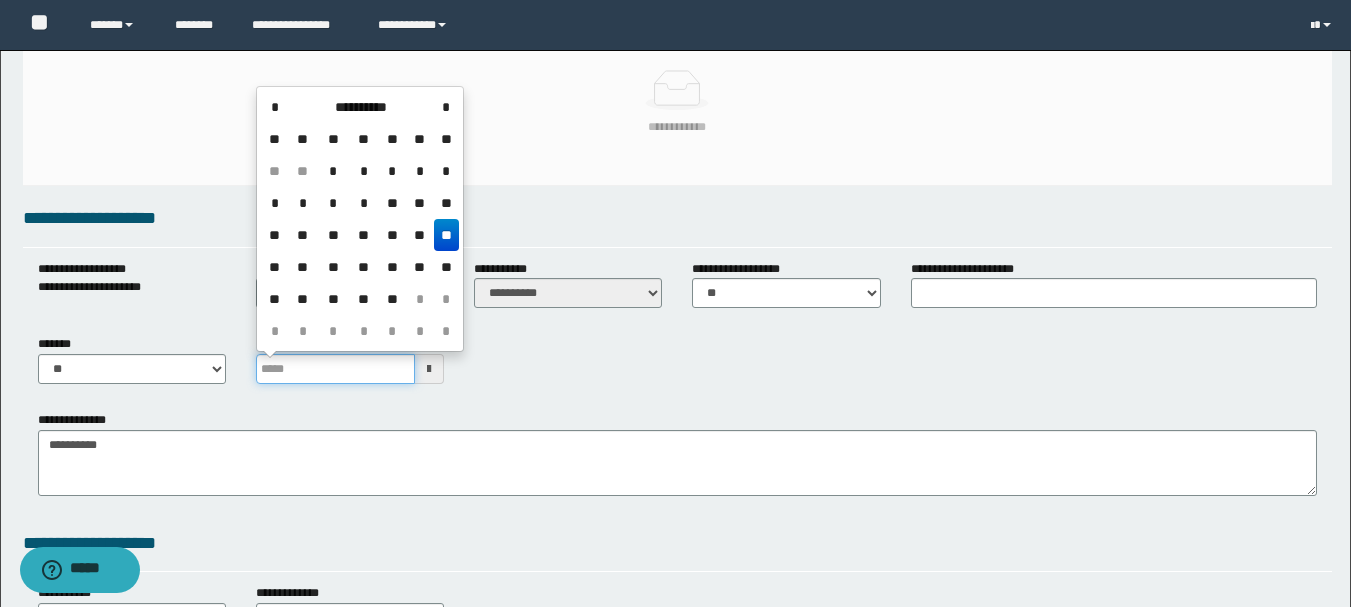 click at bounding box center (335, 369) 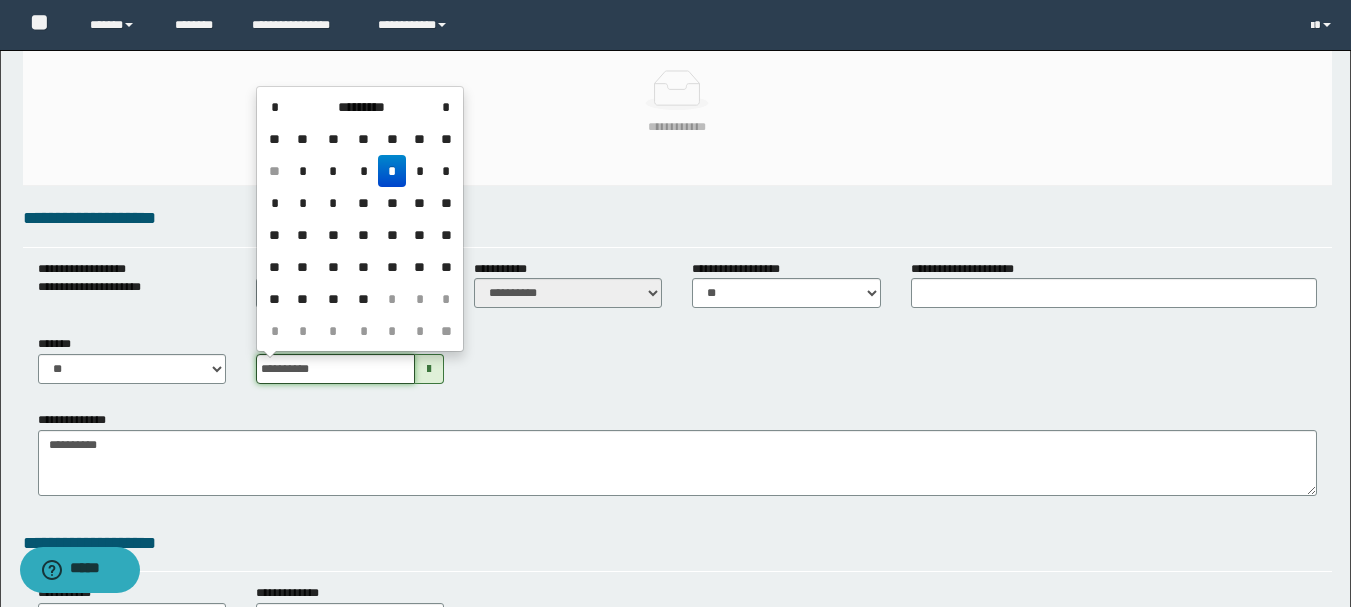 type on "**********" 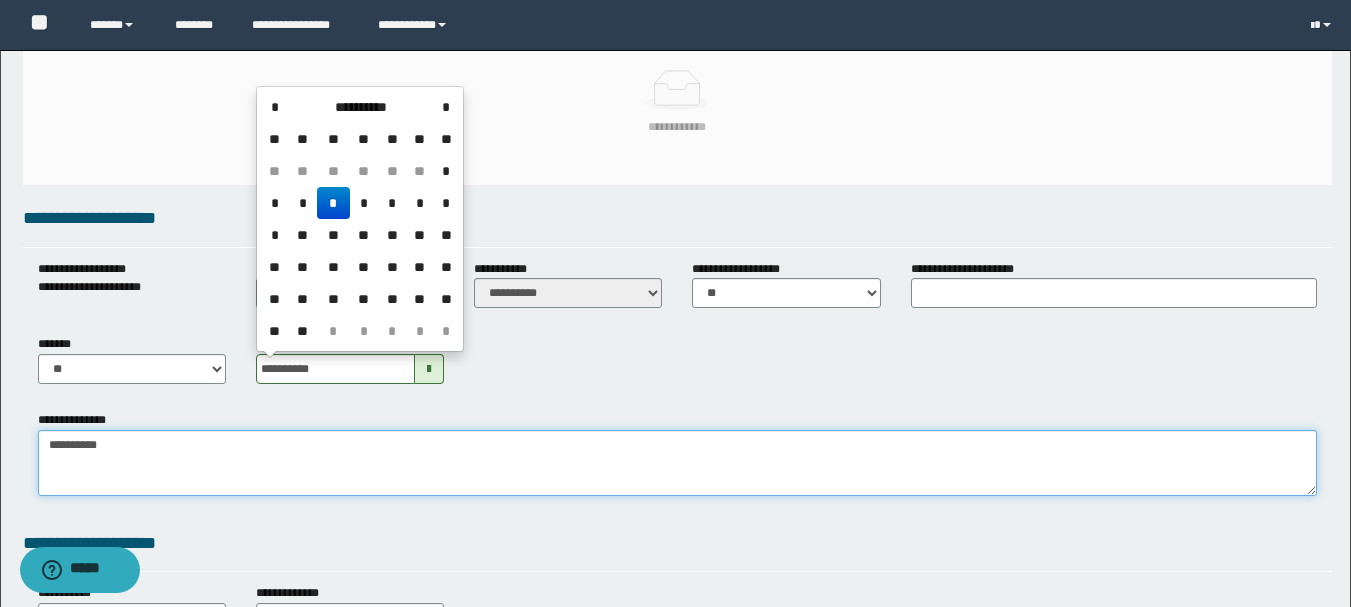 click on "**********" at bounding box center [677, 463] 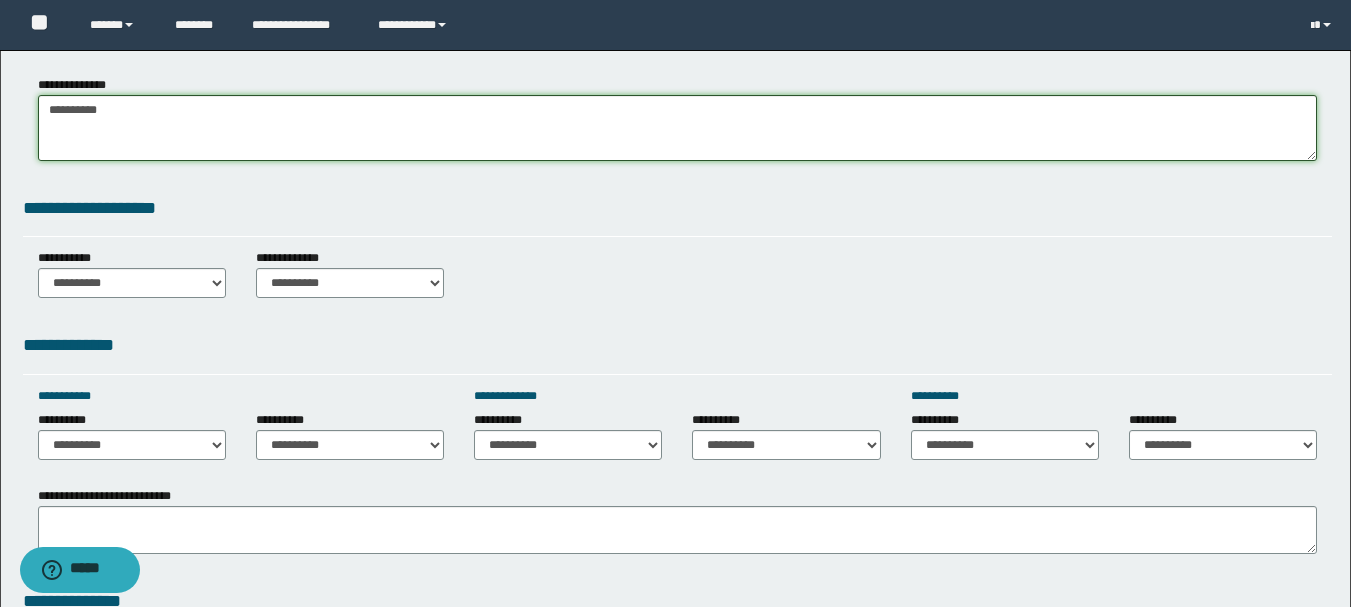 scroll, scrollTop: 700, scrollLeft: 0, axis: vertical 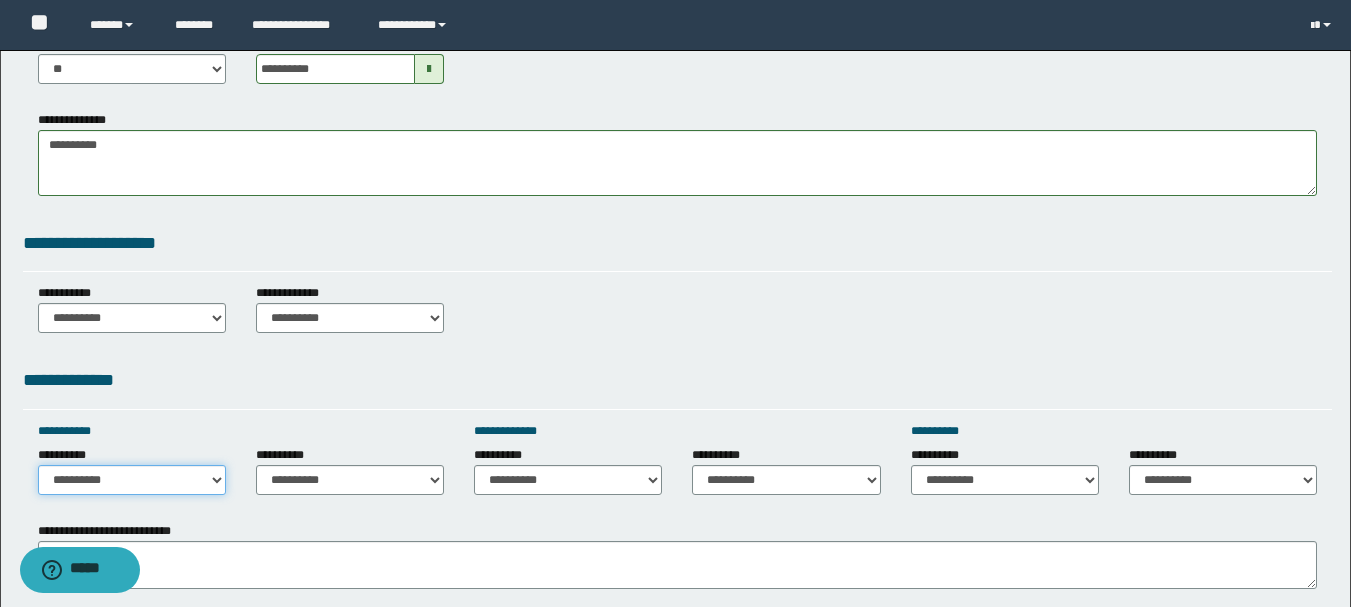 drag, startPoint x: 156, startPoint y: 482, endPoint x: 157, endPoint y: 467, distance: 15.033297 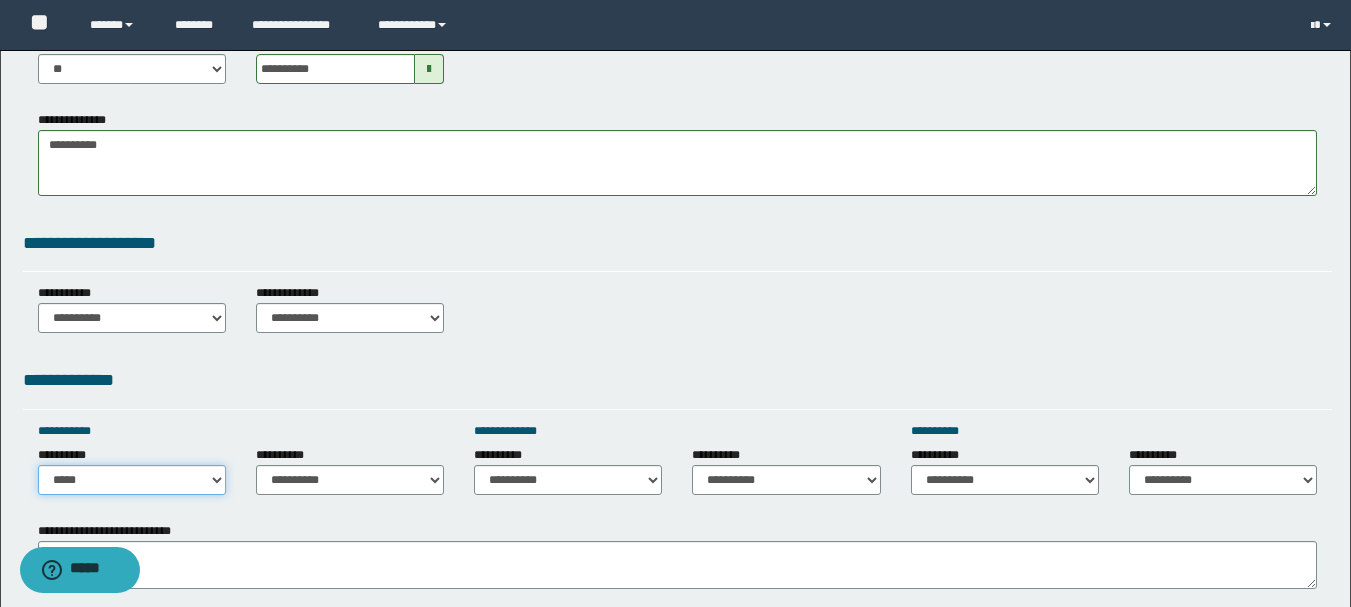 click on "**********" at bounding box center (132, 480) 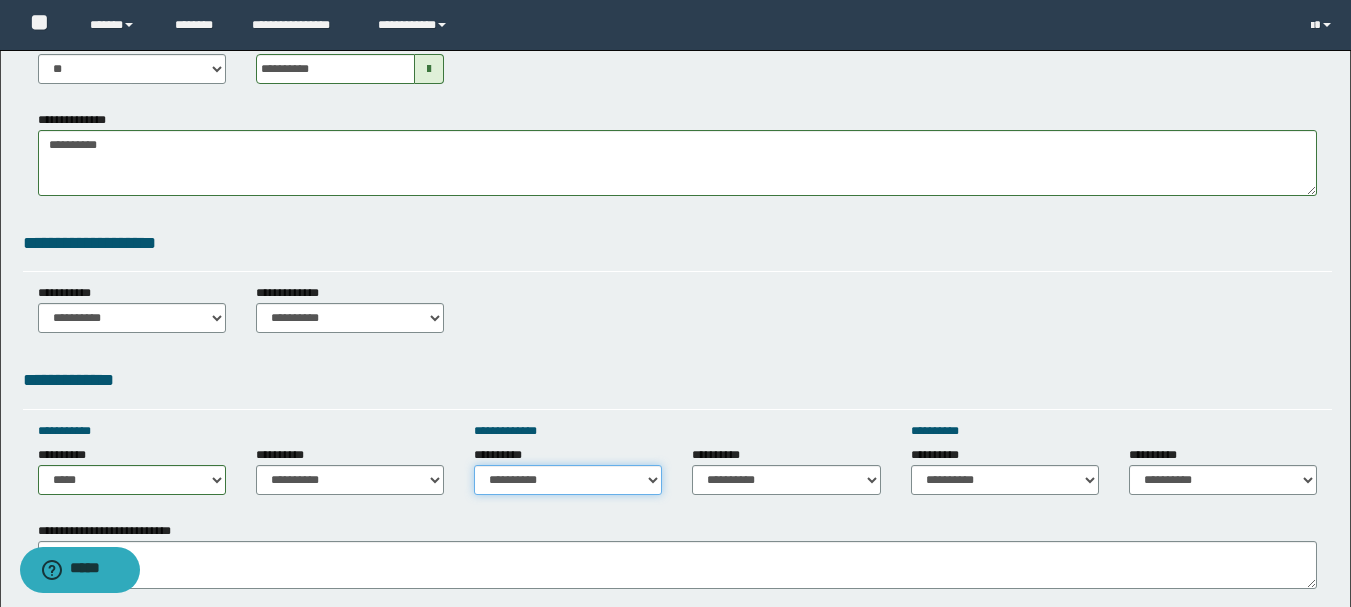 click on "**********" at bounding box center [568, 480] 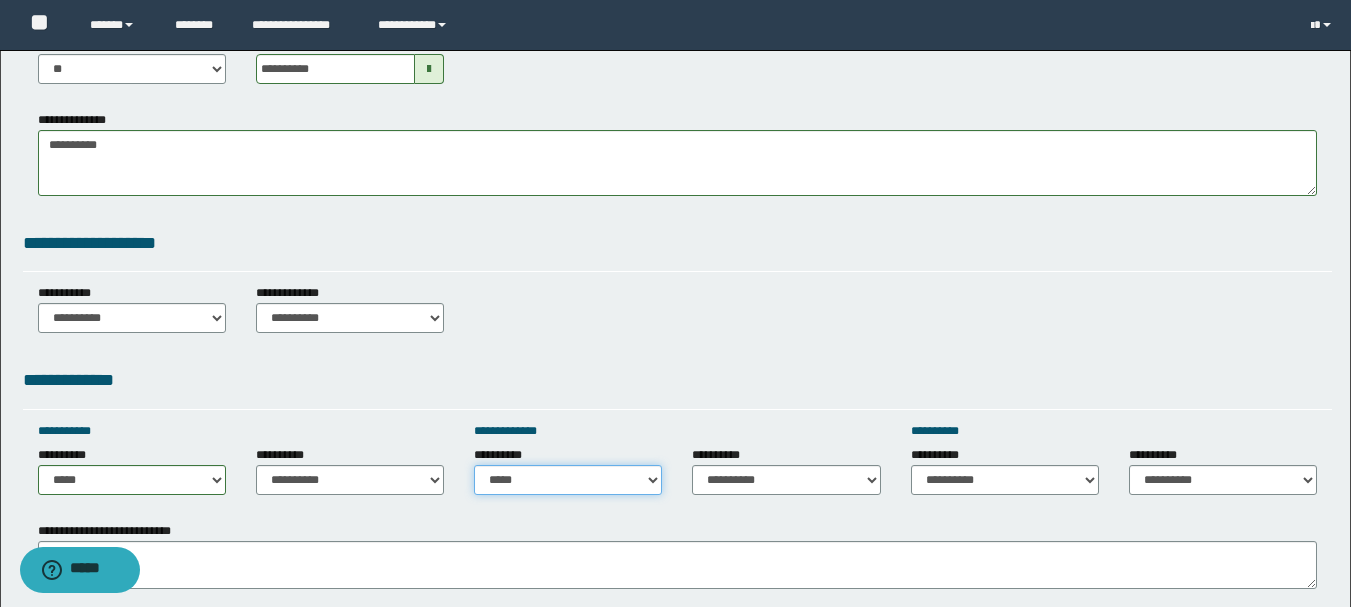 click on "**********" at bounding box center [568, 480] 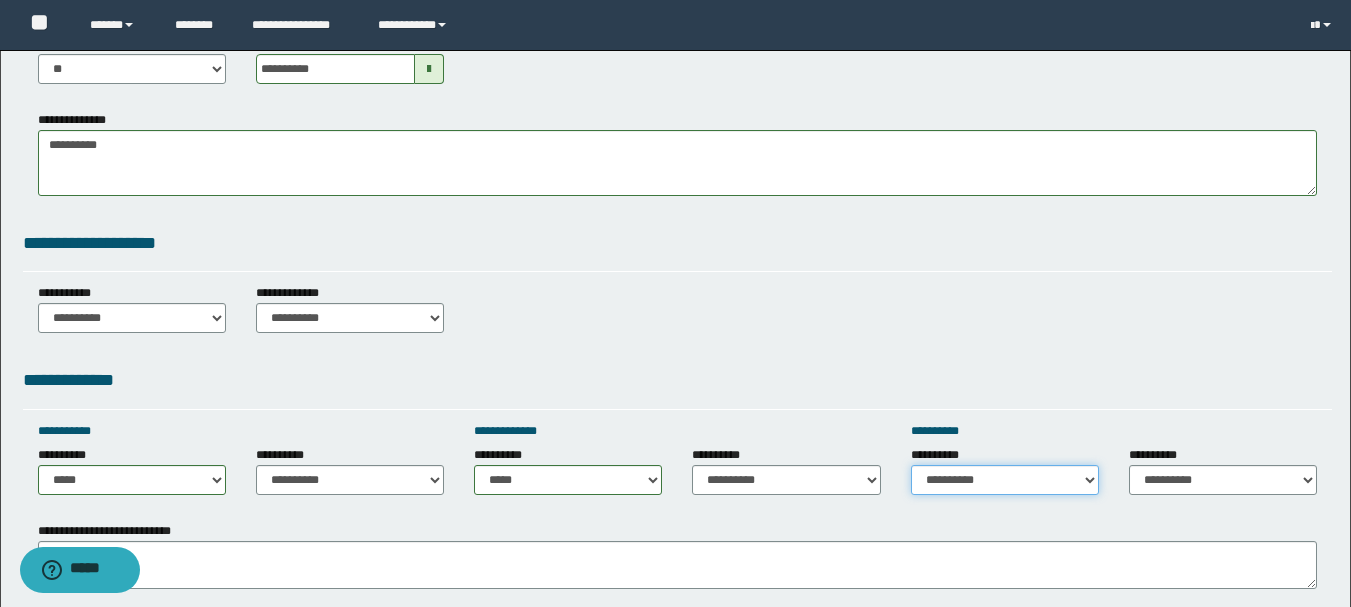 drag, startPoint x: 992, startPoint y: 482, endPoint x: 994, endPoint y: 466, distance: 16.124516 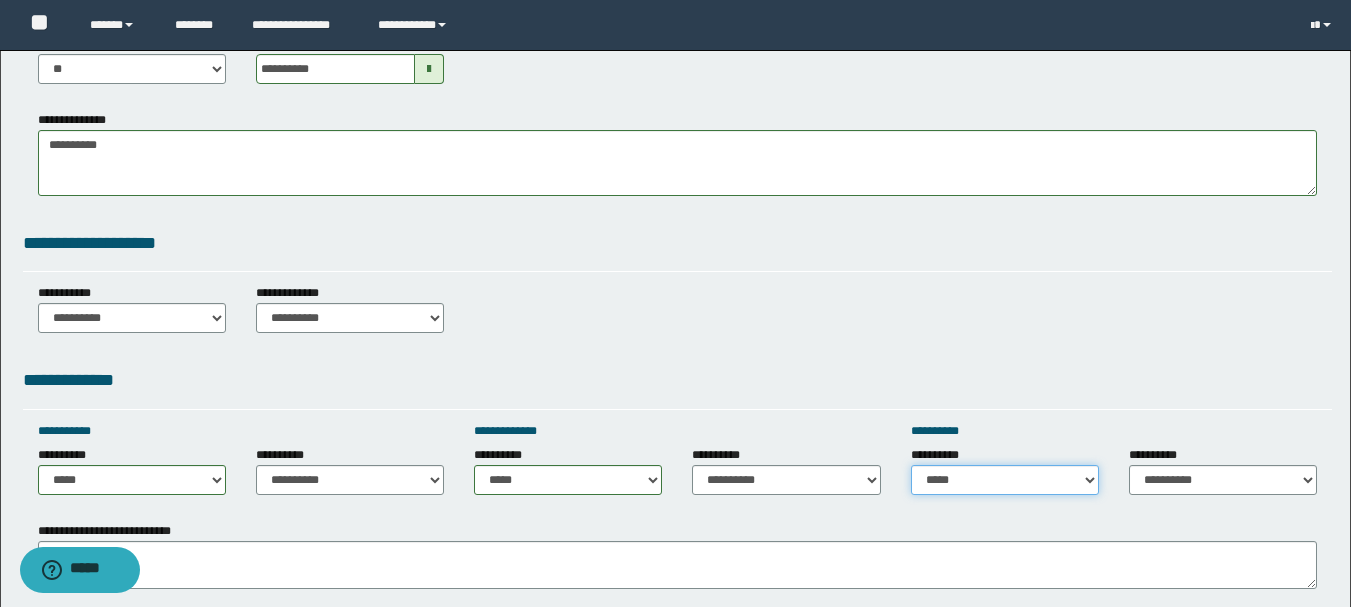 click on "**********" at bounding box center (1005, 480) 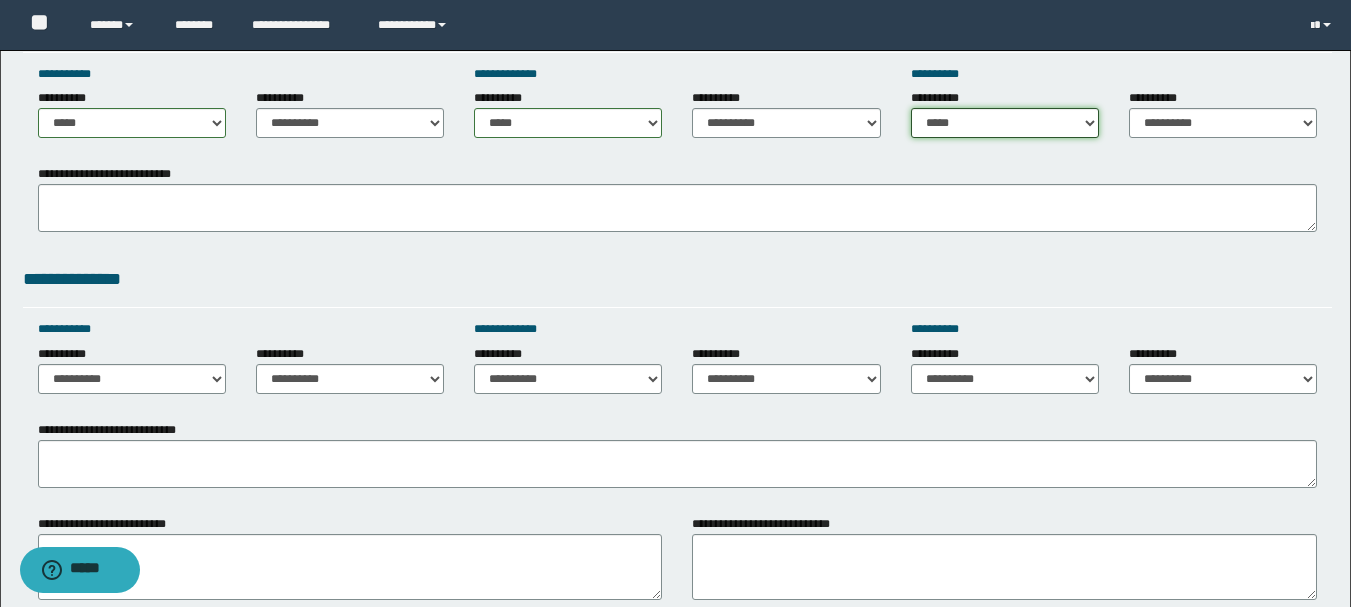 scroll, scrollTop: 1100, scrollLeft: 0, axis: vertical 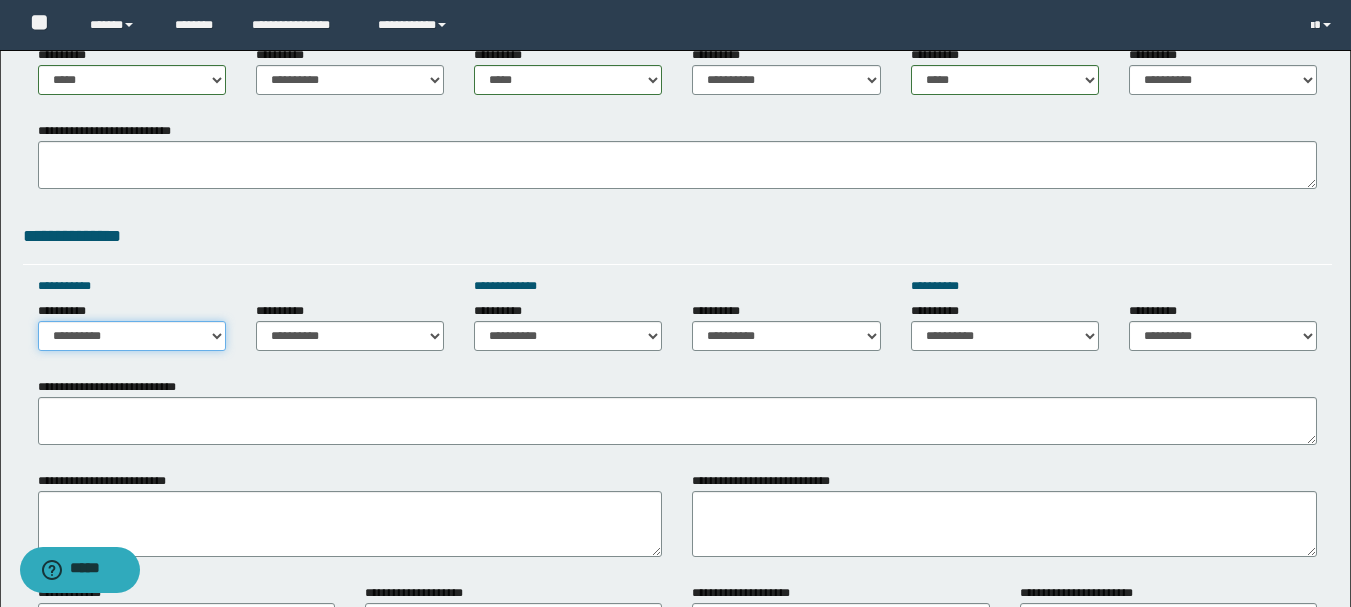 click on "**********" at bounding box center (132, 336) 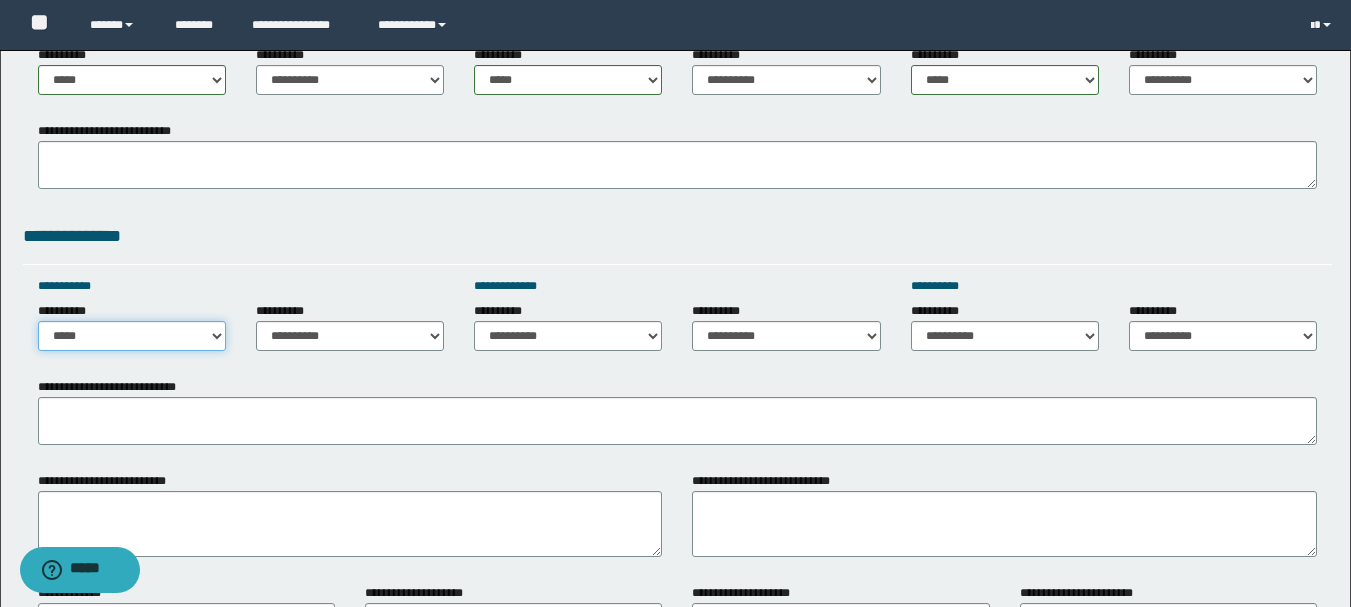 click on "**********" at bounding box center [132, 336] 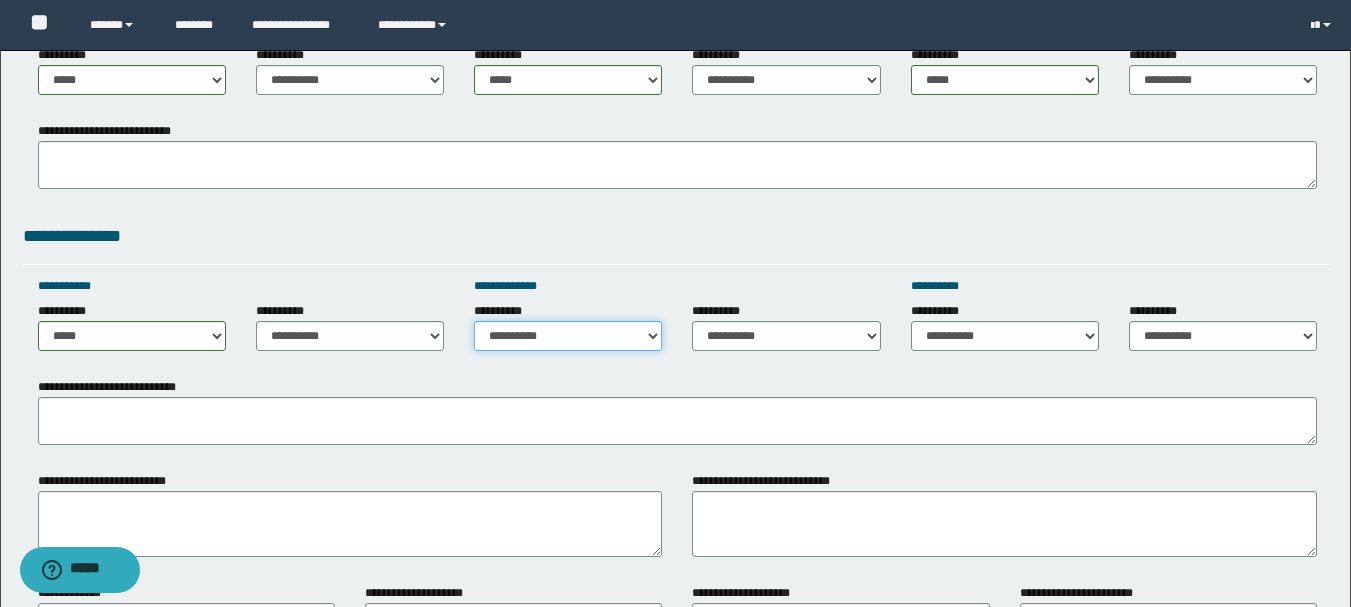 click on "**********" at bounding box center [568, 336] 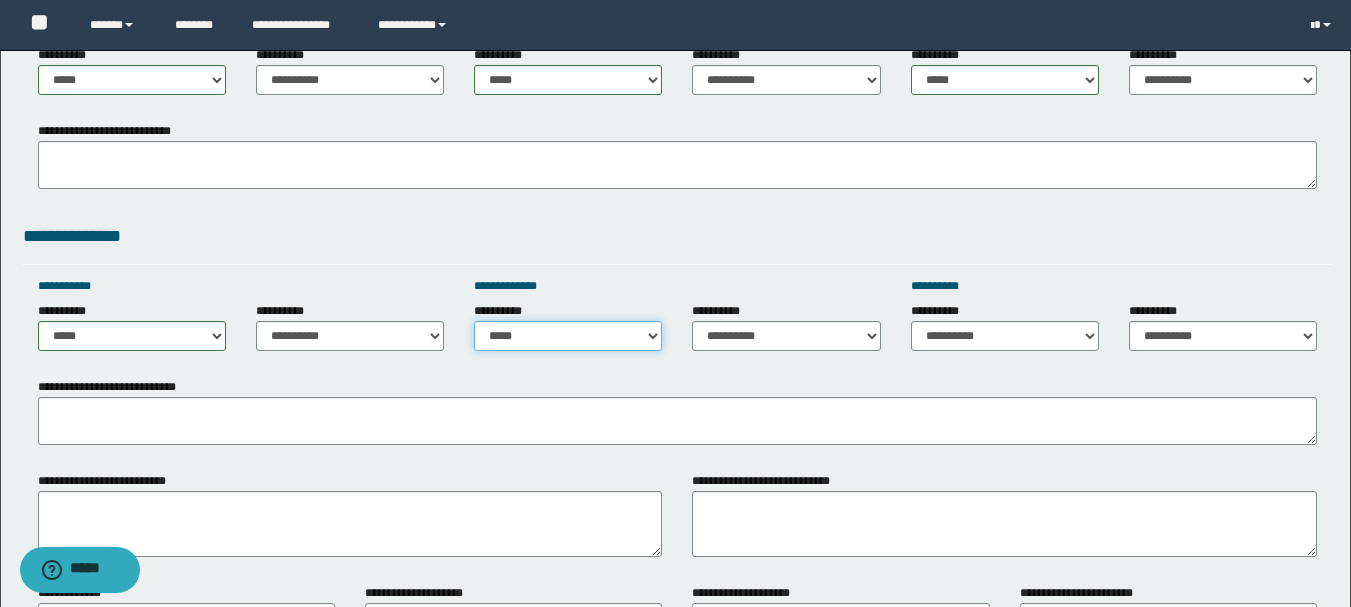 click on "**********" at bounding box center (568, 336) 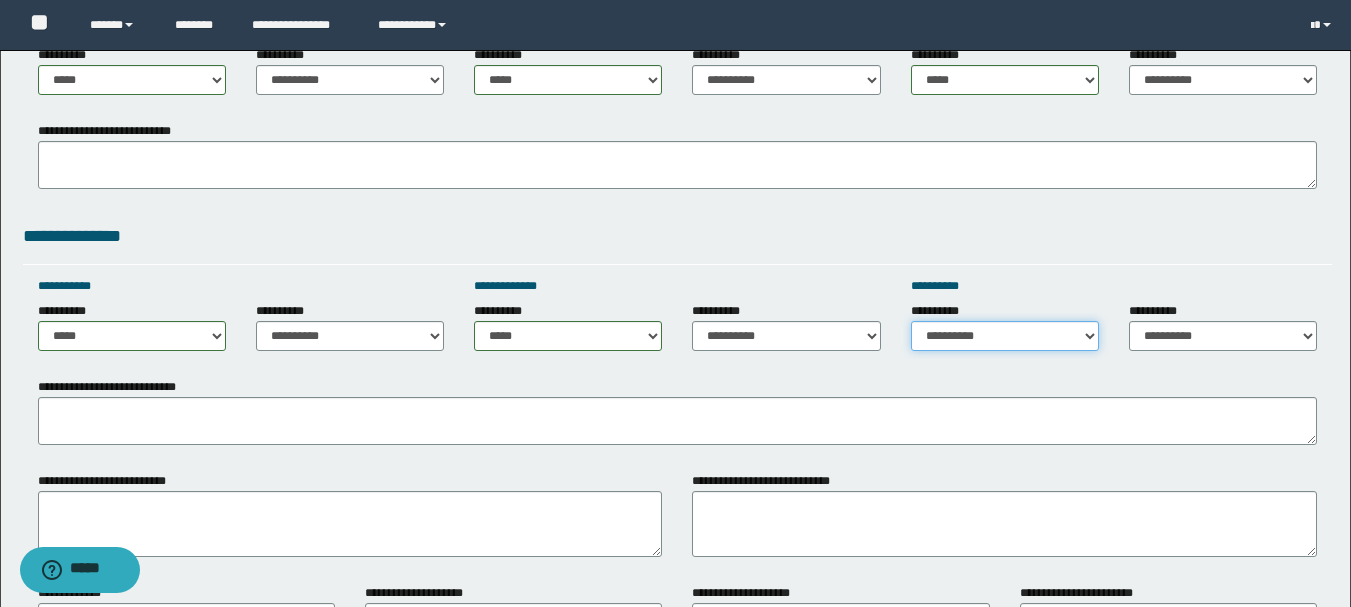 click on "**********" at bounding box center (1005, 336) 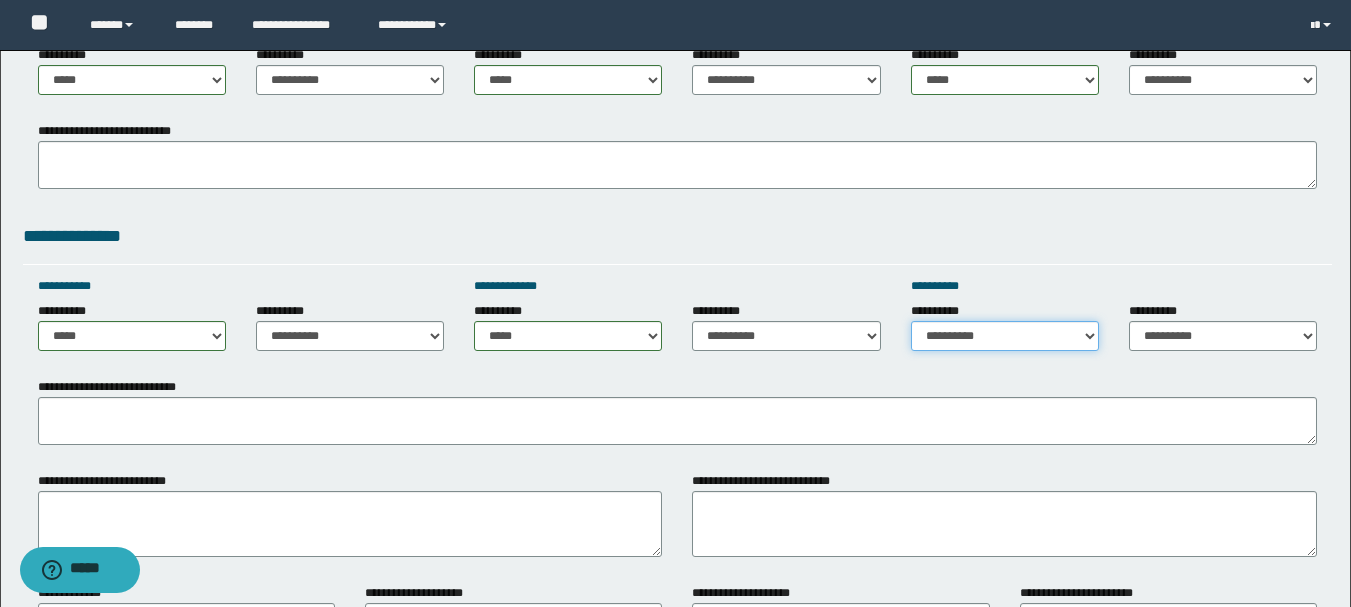 select on "*****" 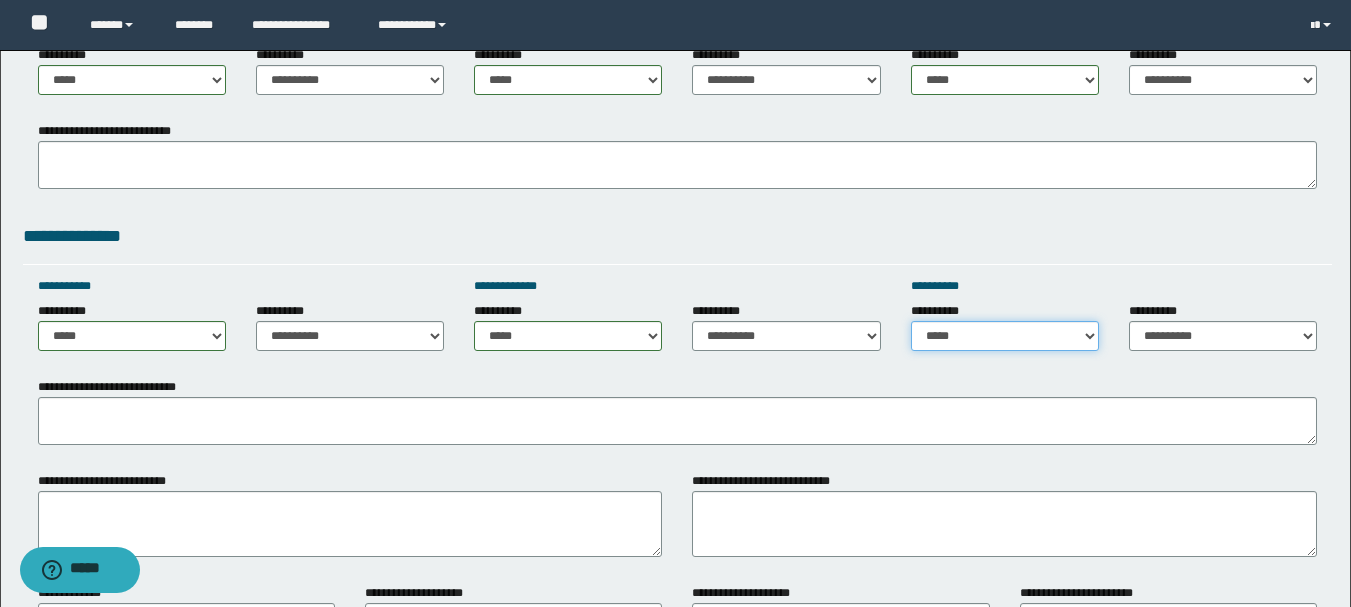 click on "**********" at bounding box center (1005, 336) 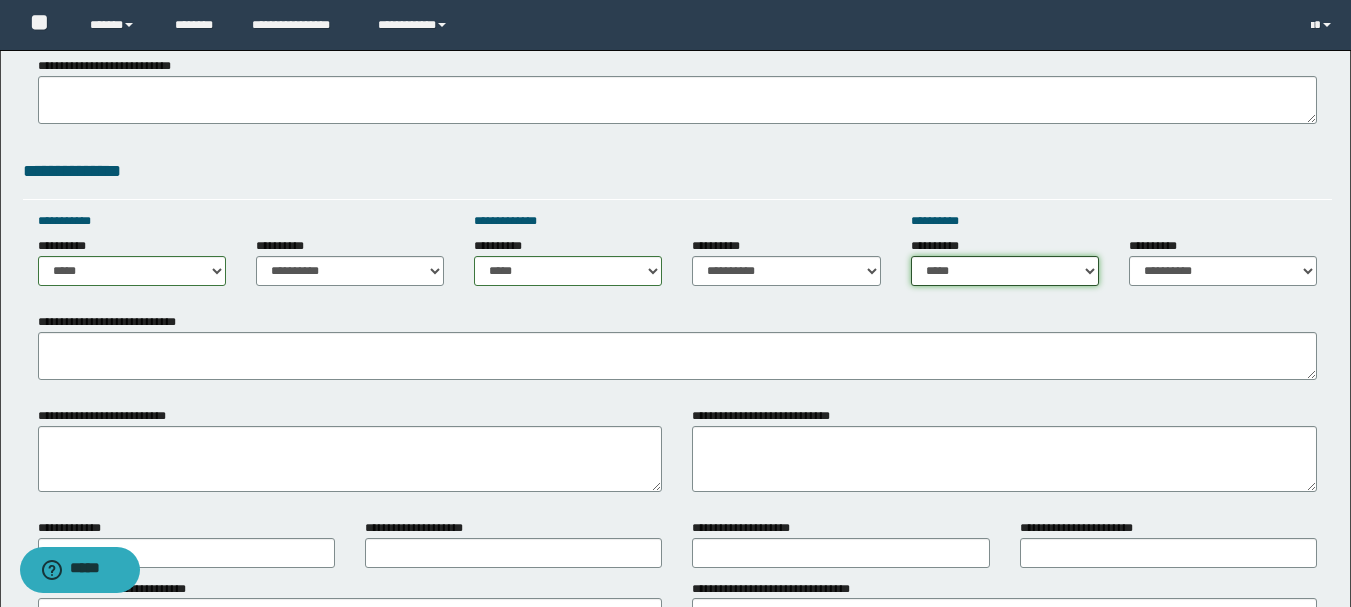 scroll, scrollTop: 1200, scrollLeft: 0, axis: vertical 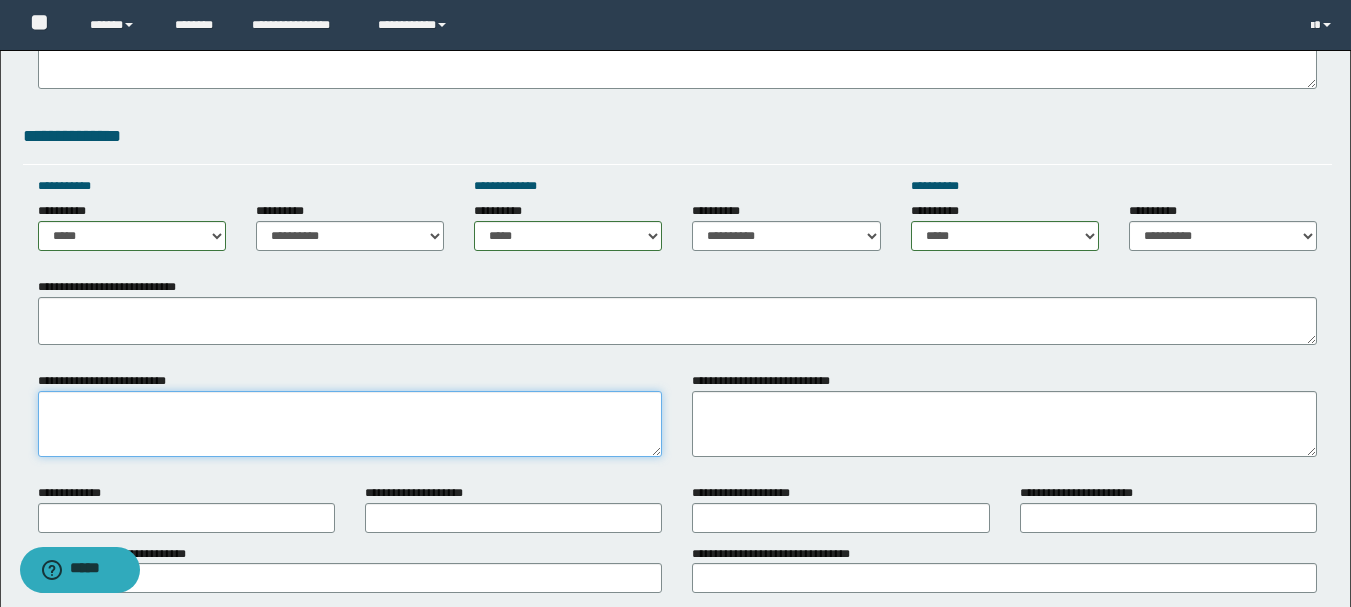 click on "**********" at bounding box center (350, 424) 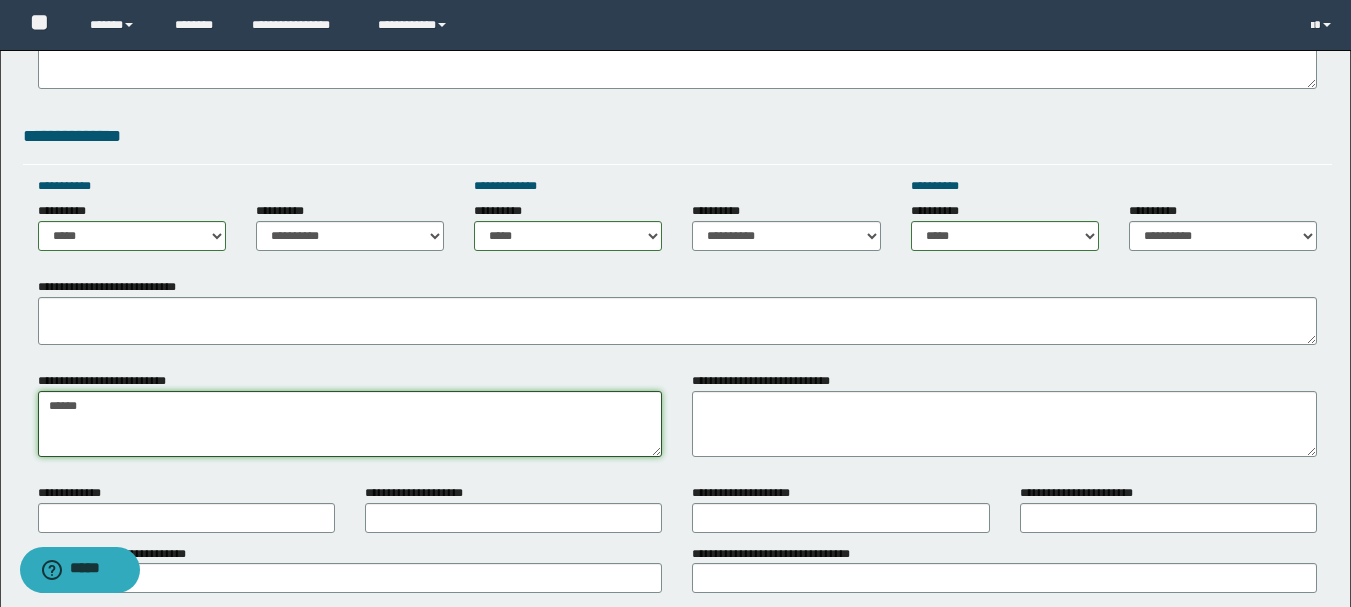 type on "******" 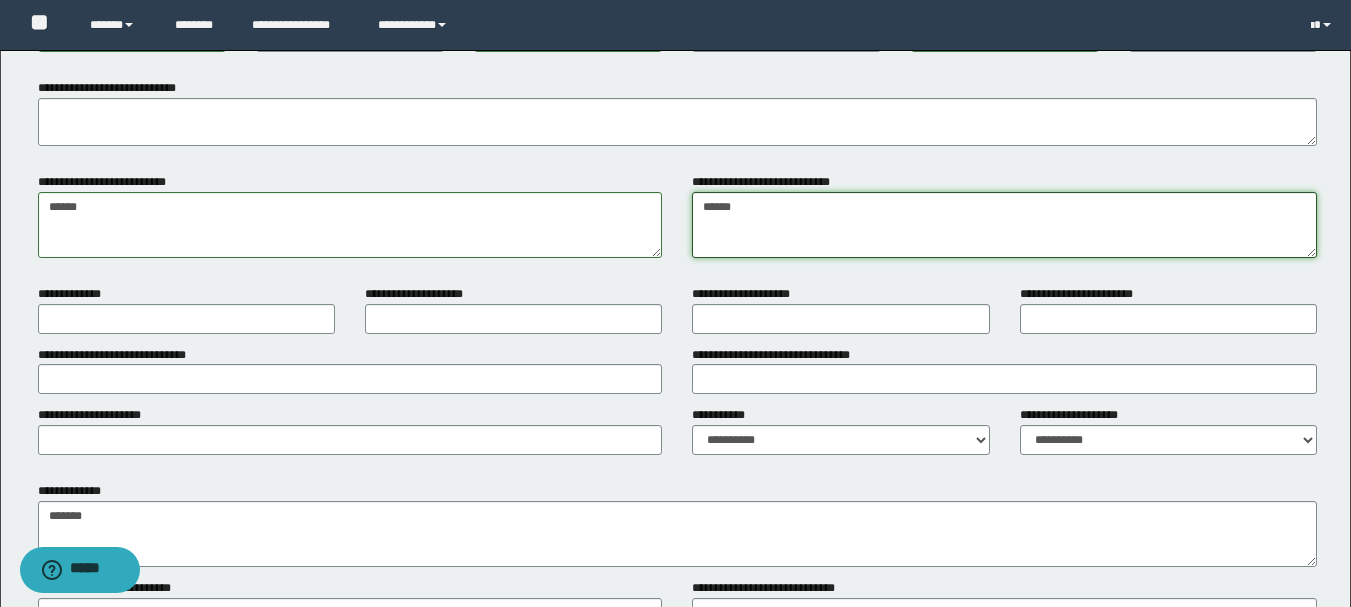 scroll, scrollTop: 1400, scrollLeft: 0, axis: vertical 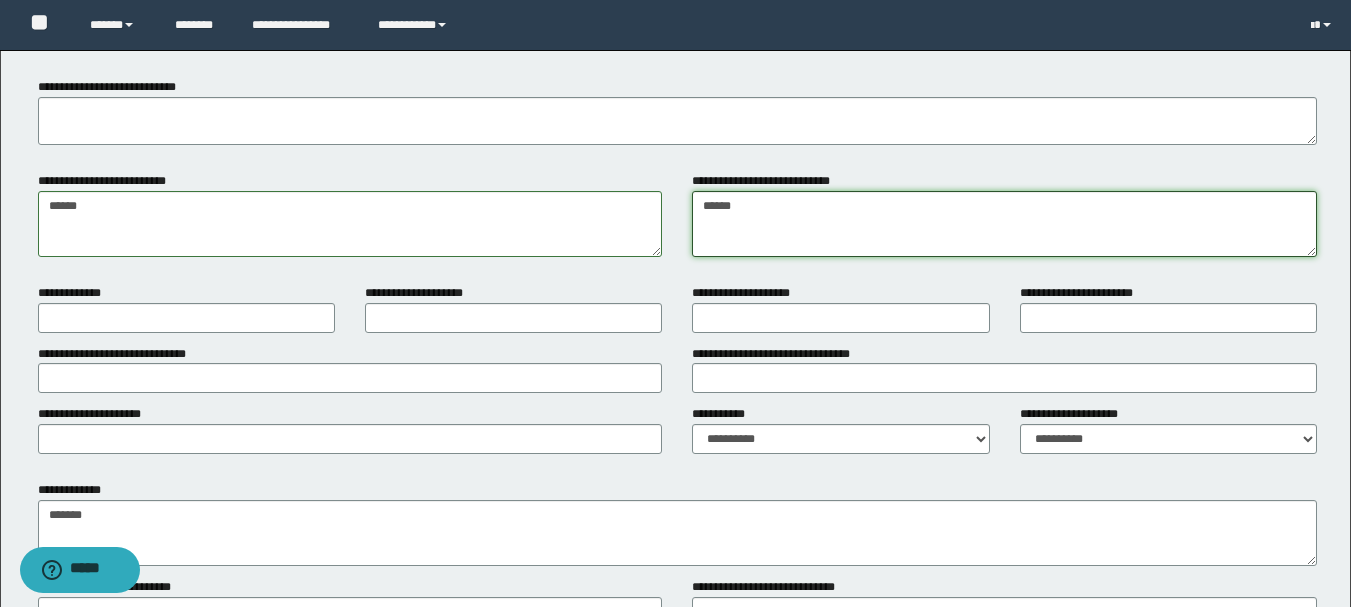 type on "******" 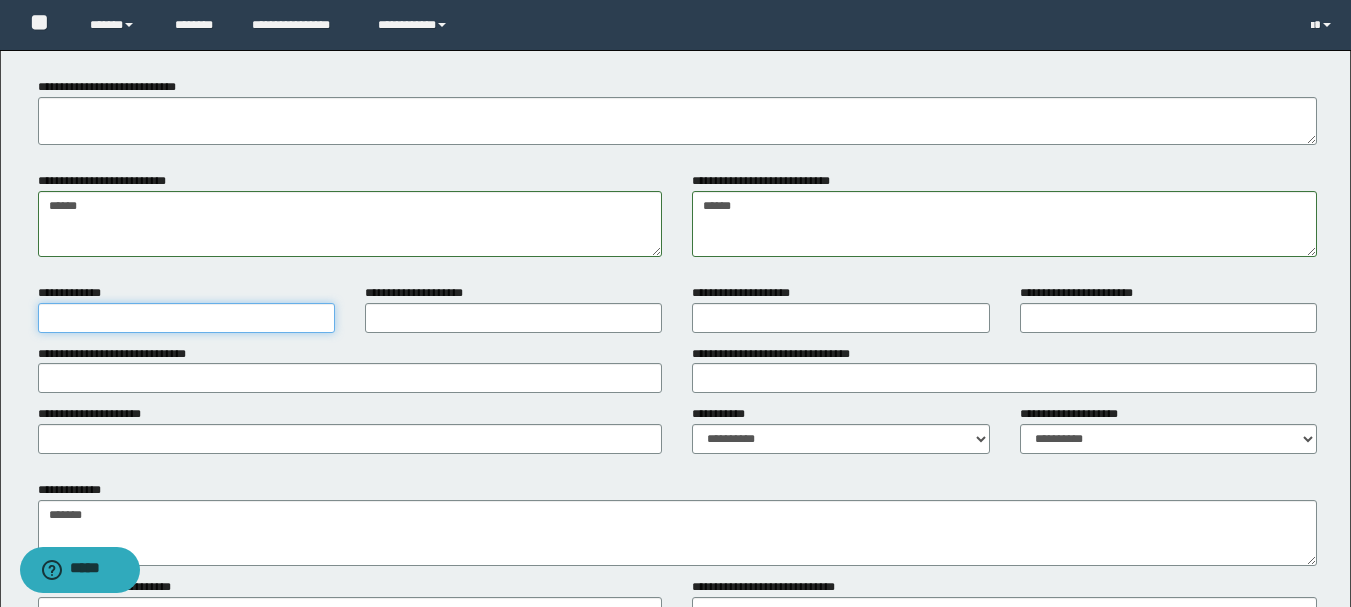 click on "**********" at bounding box center [186, 318] 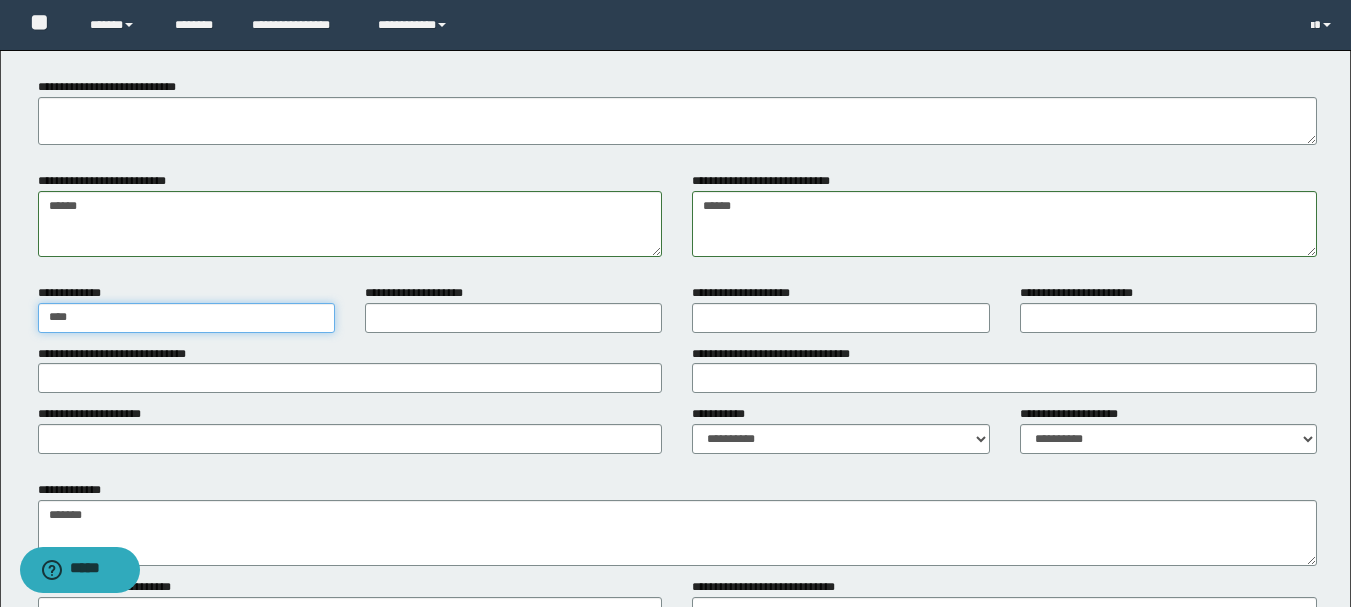 type on "****" 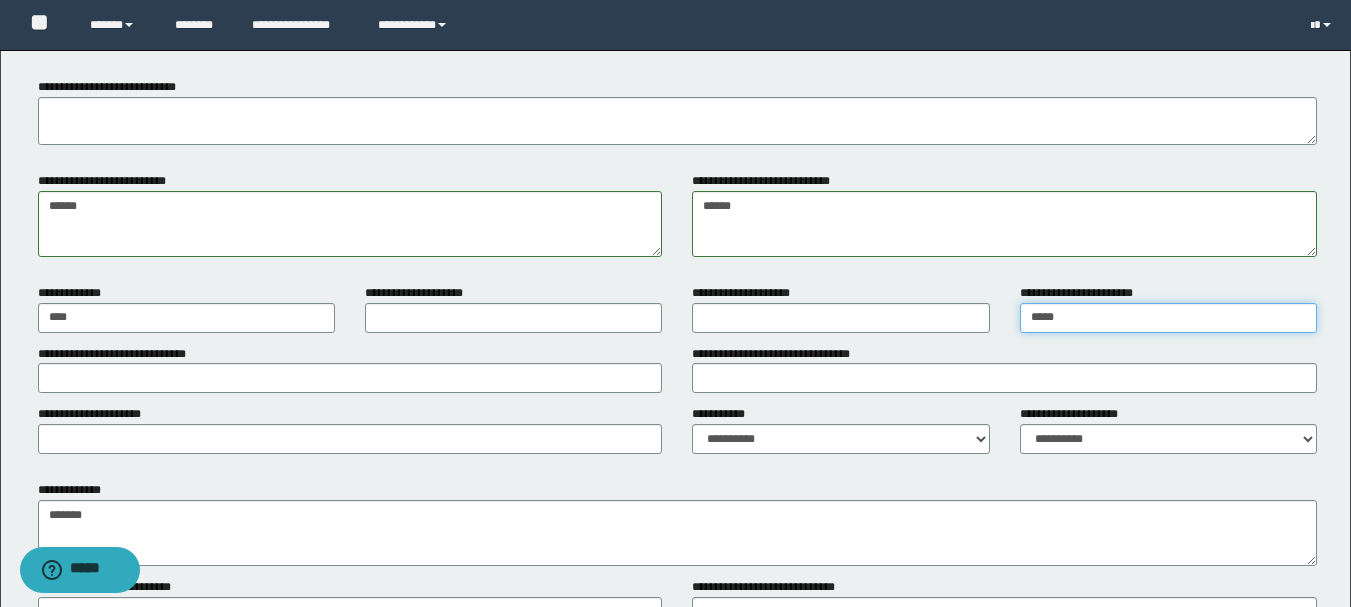 type on "*****" 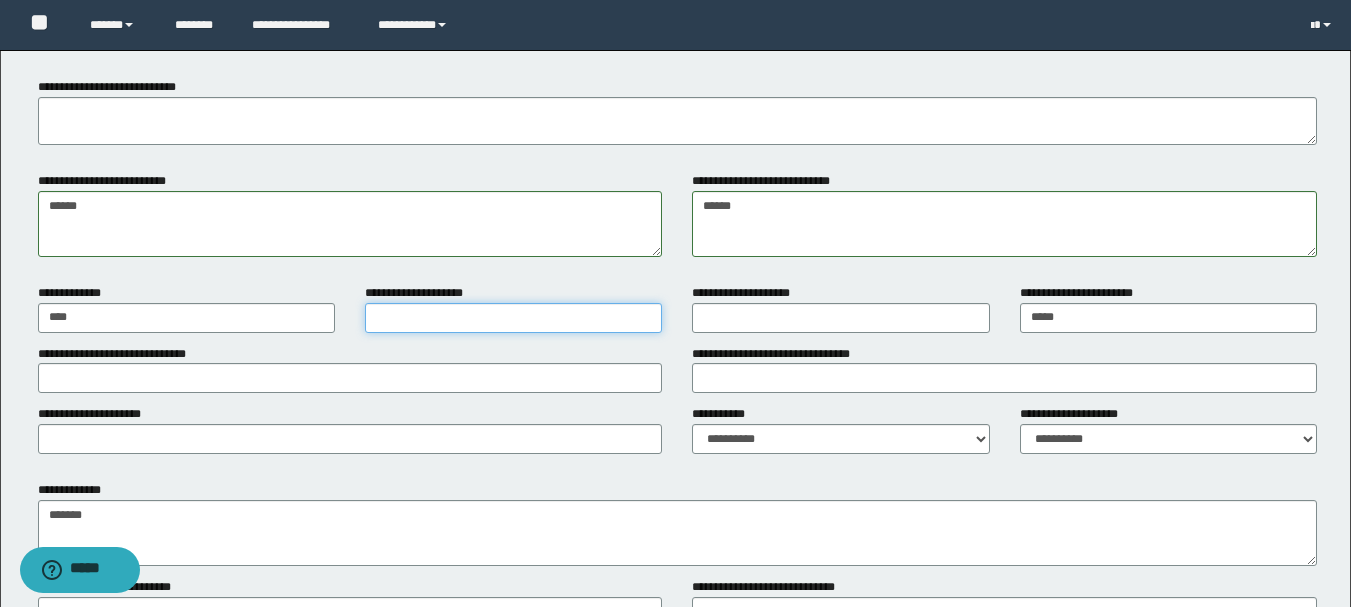 click on "**********" at bounding box center (513, 318) 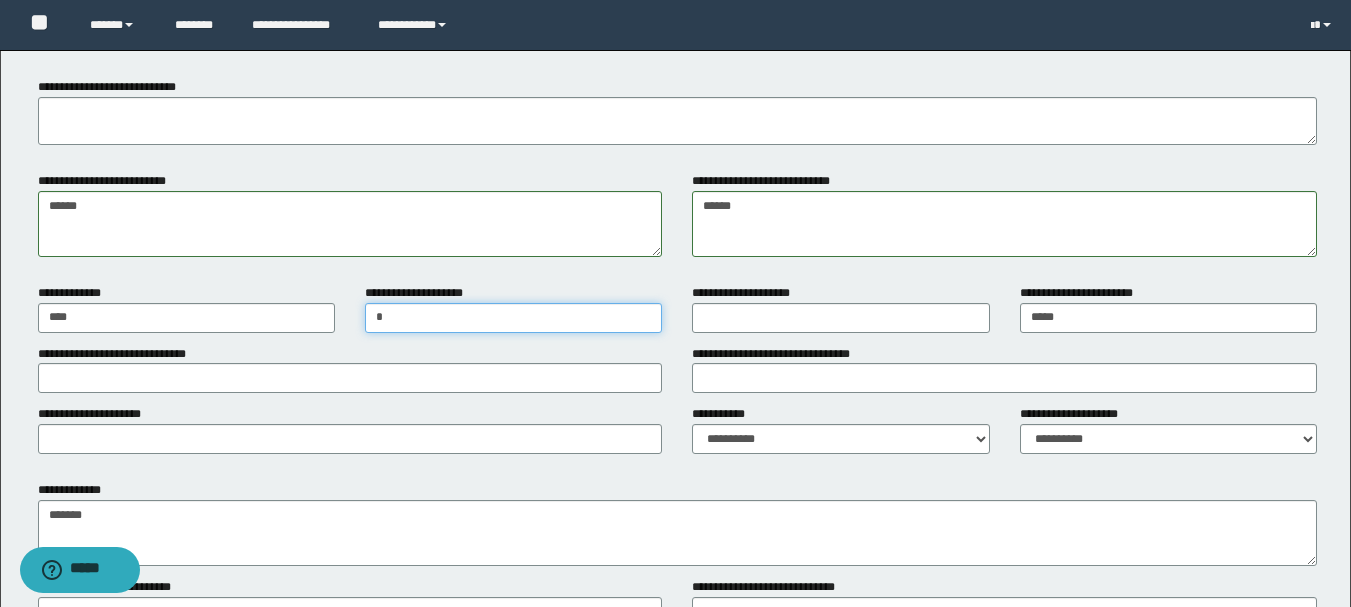 type on "*" 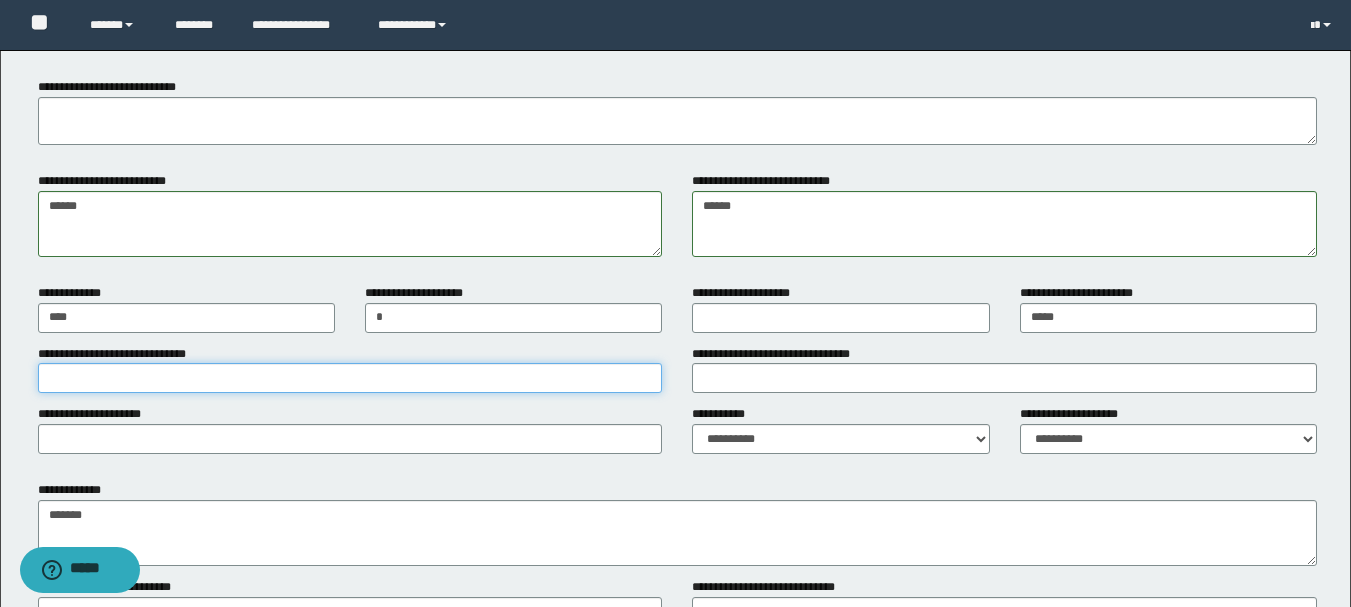 click on "**********" at bounding box center (350, 378) 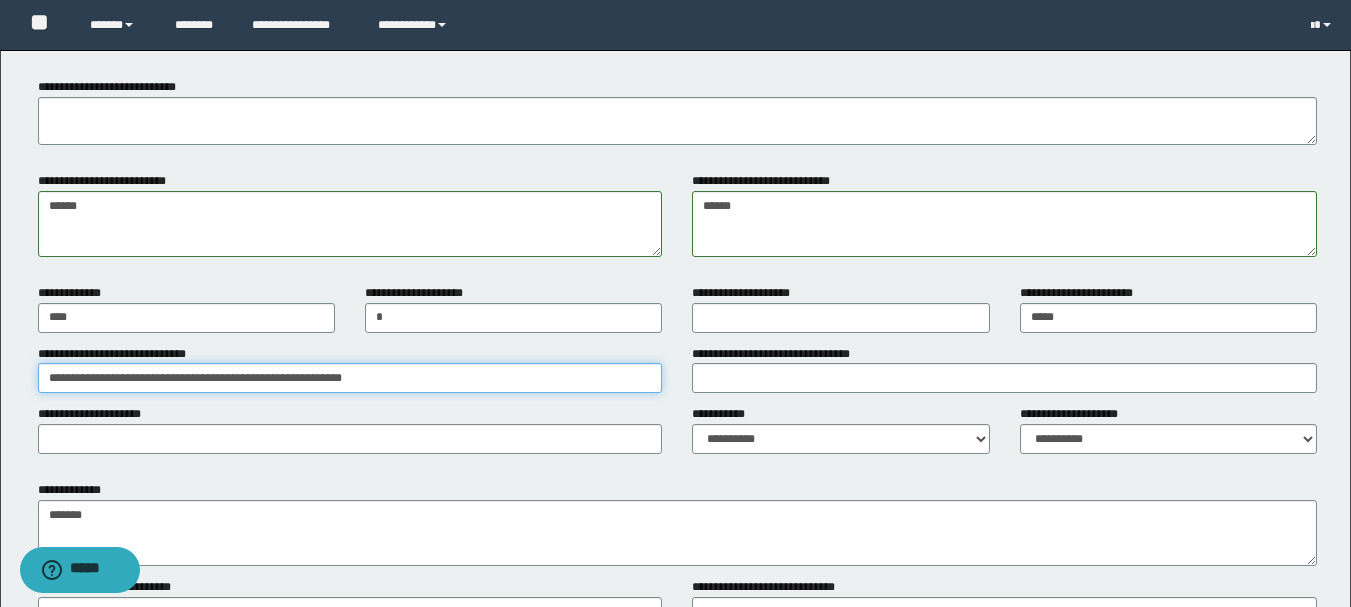 type on "**********" 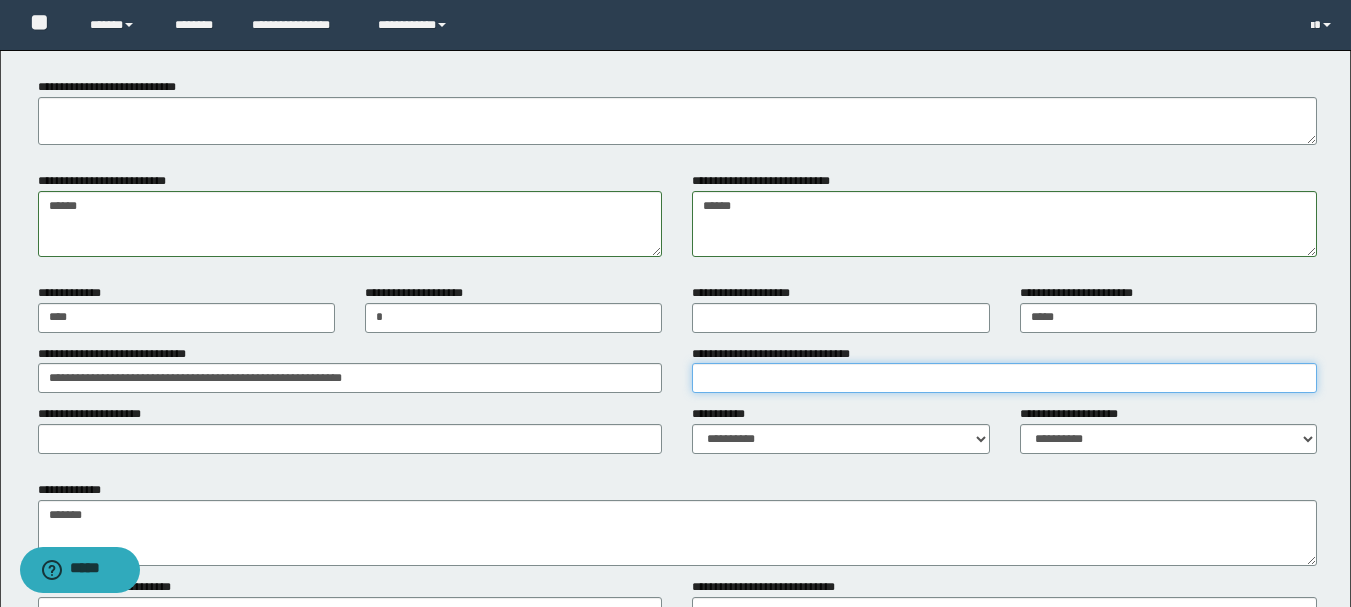 click on "**********" at bounding box center (1004, 378) 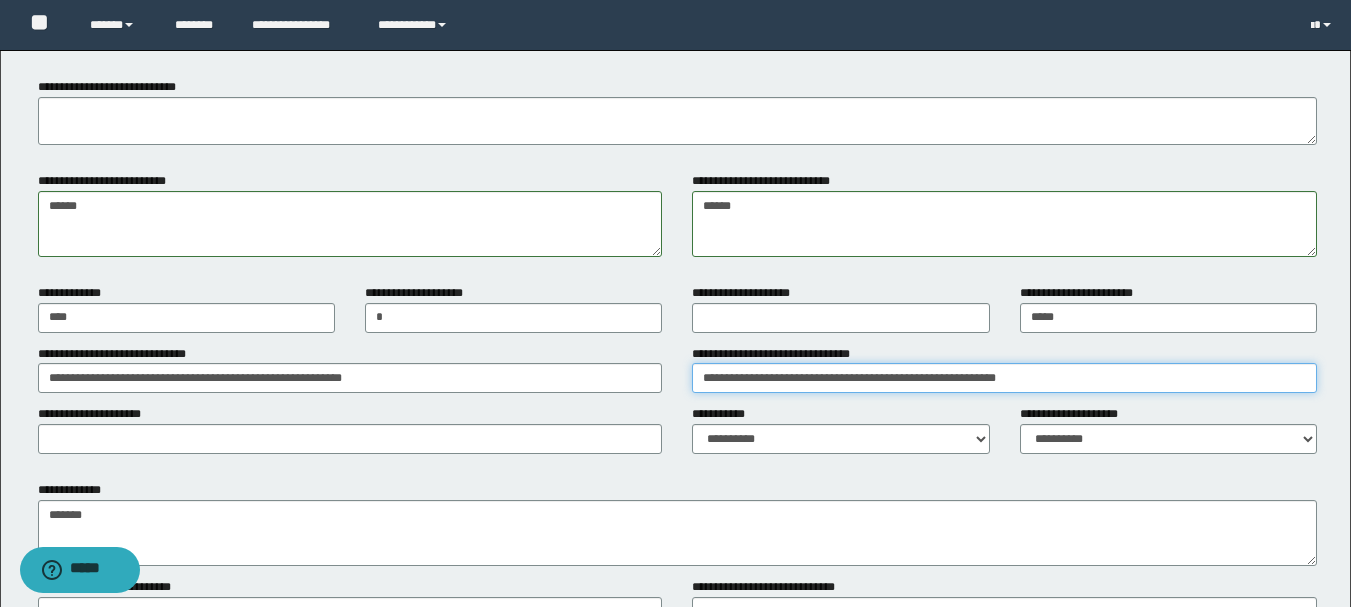 type on "**********" 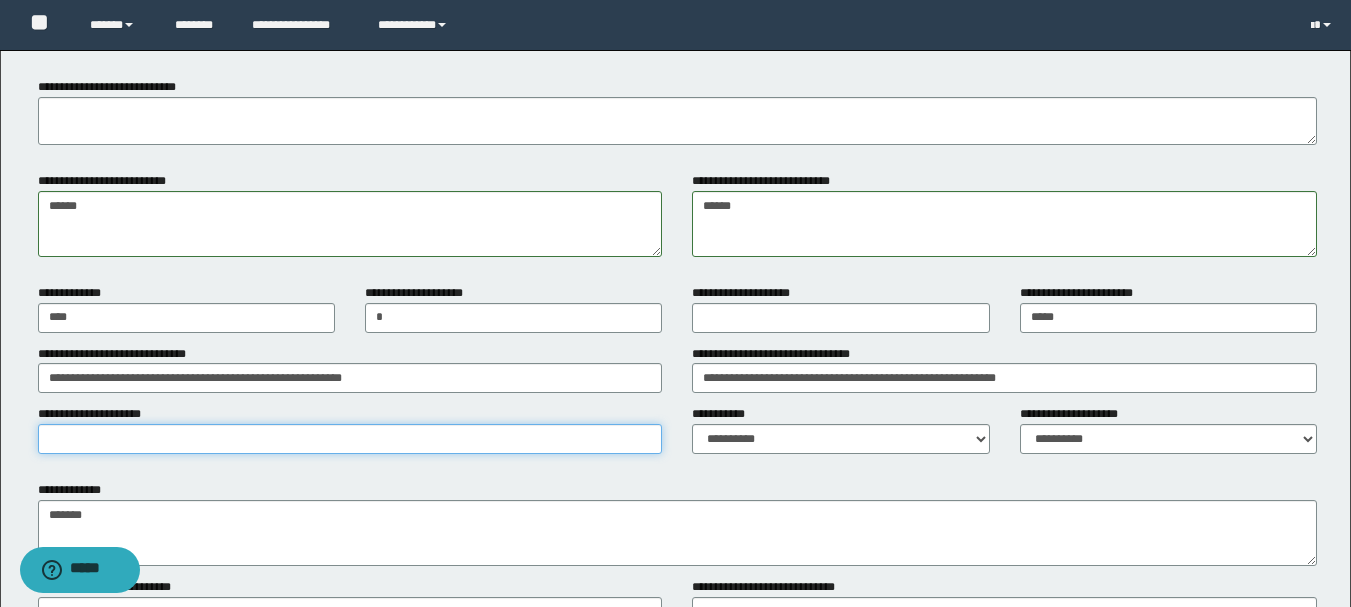 click on "**********" at bounding box center [350, 439] 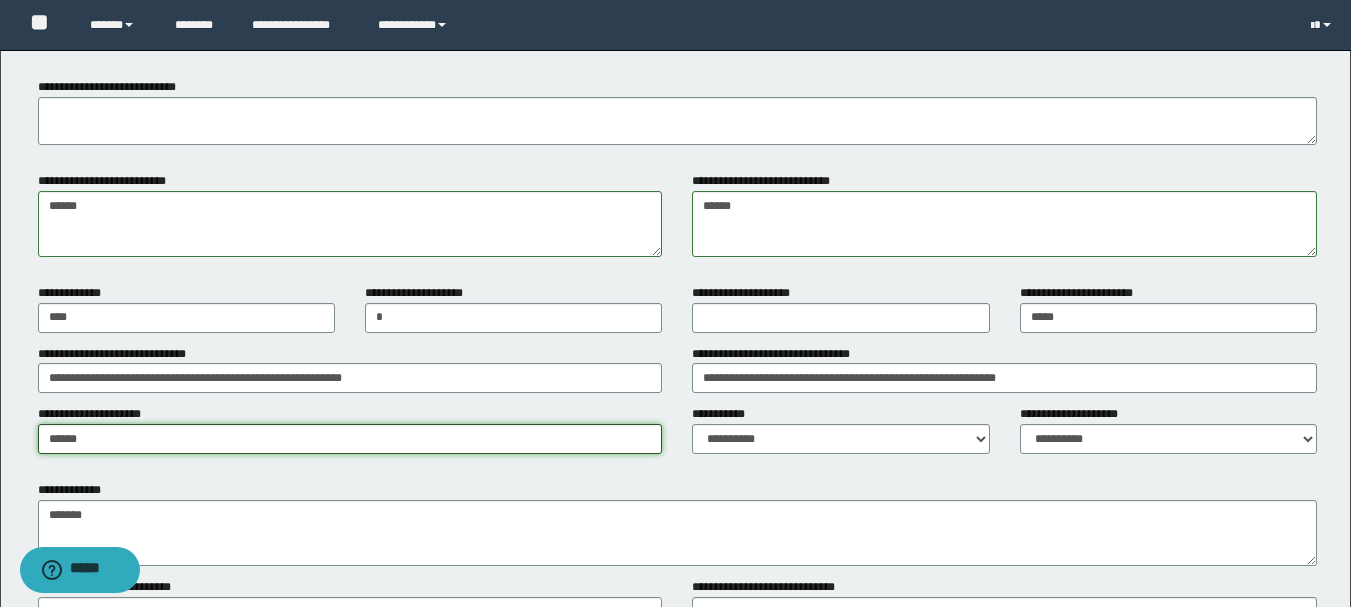 type on "******" 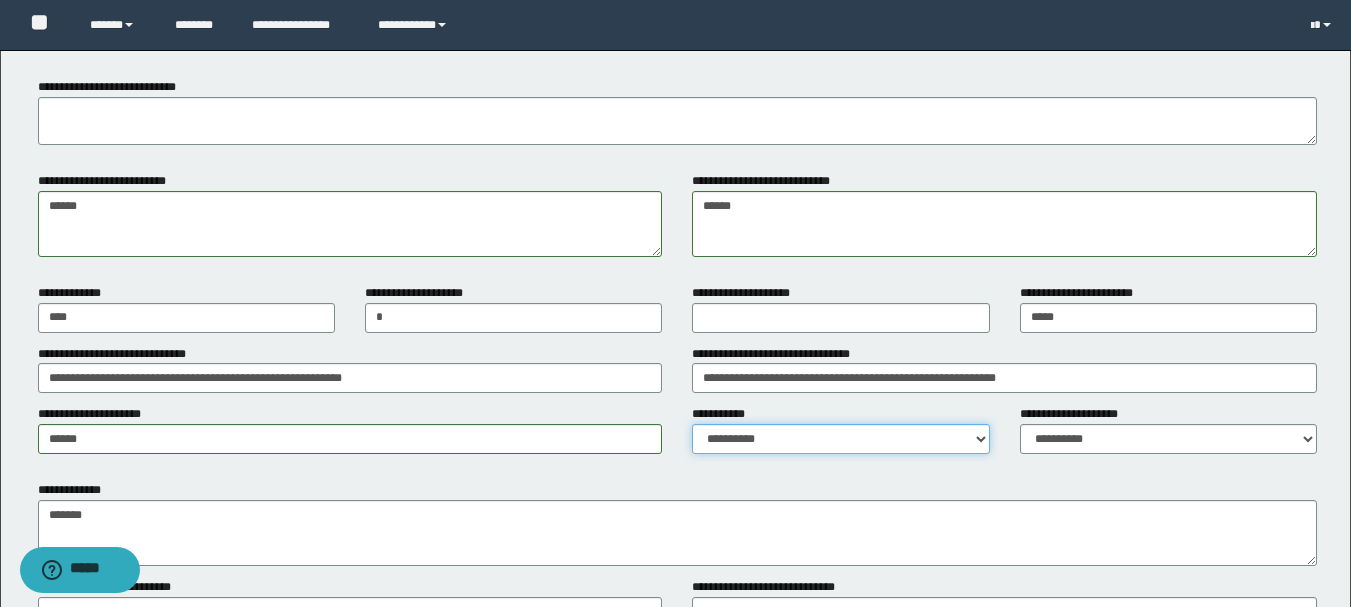 click on "**********" at bounding box center [840, 439] 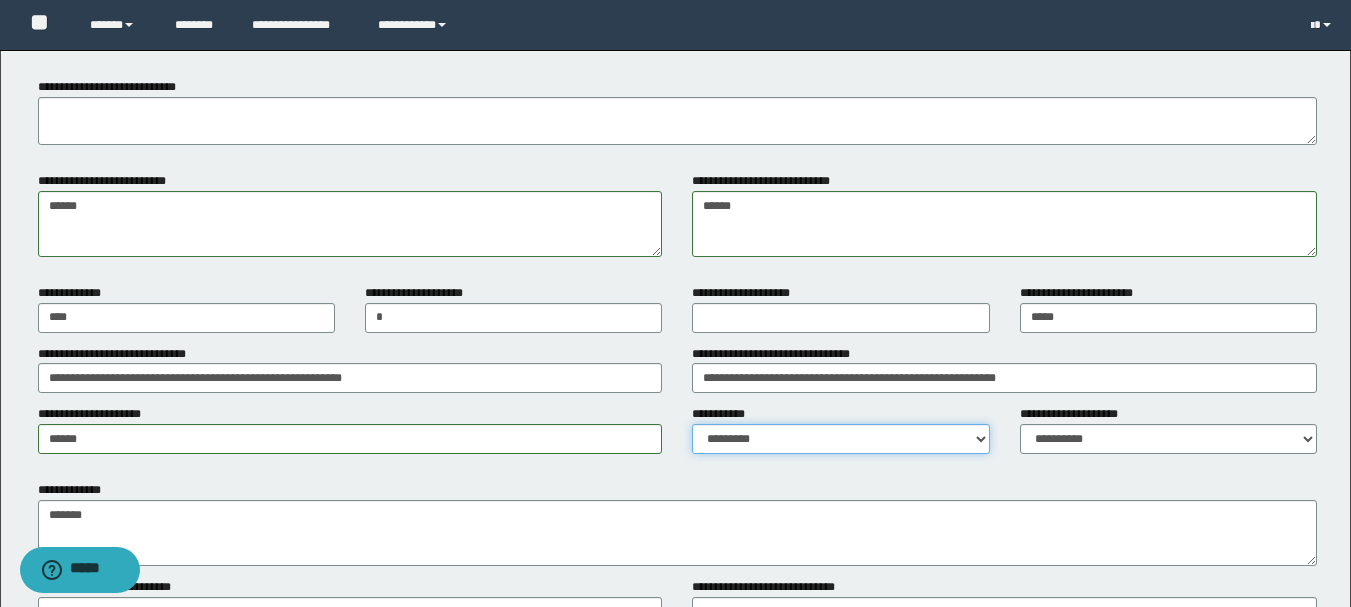 click on "**********" at bounding box center (840, 439) 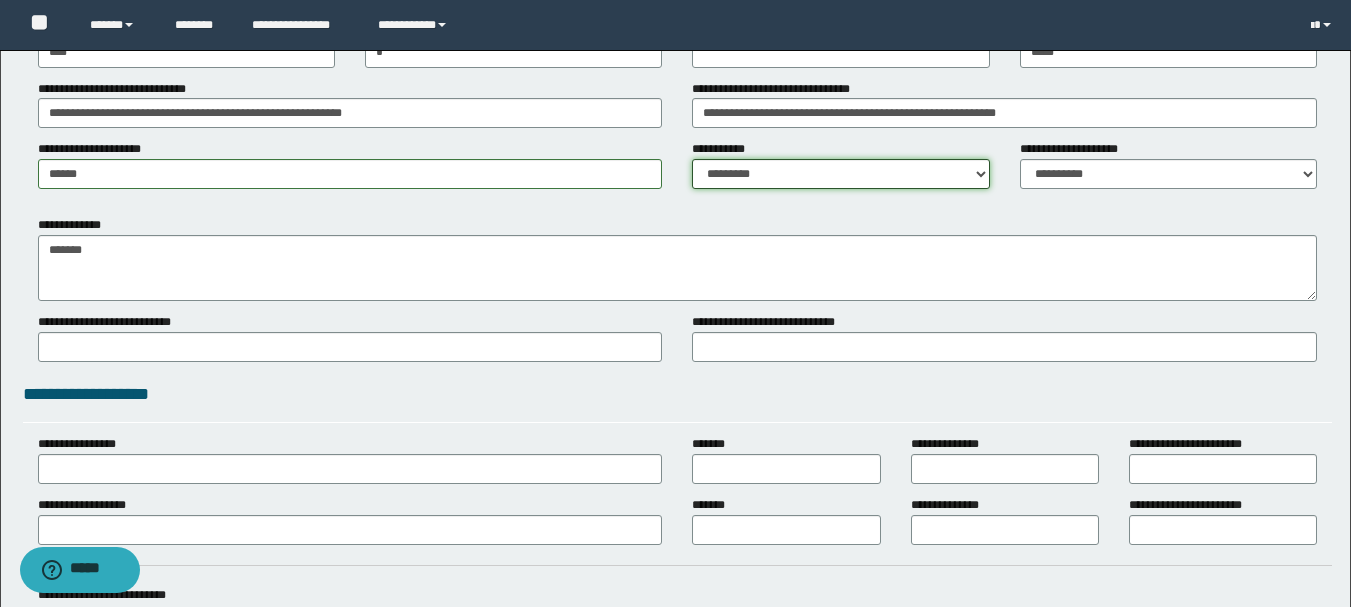 scroll, scrollTop: 1700, scrollLeft: 0, axis: vertical 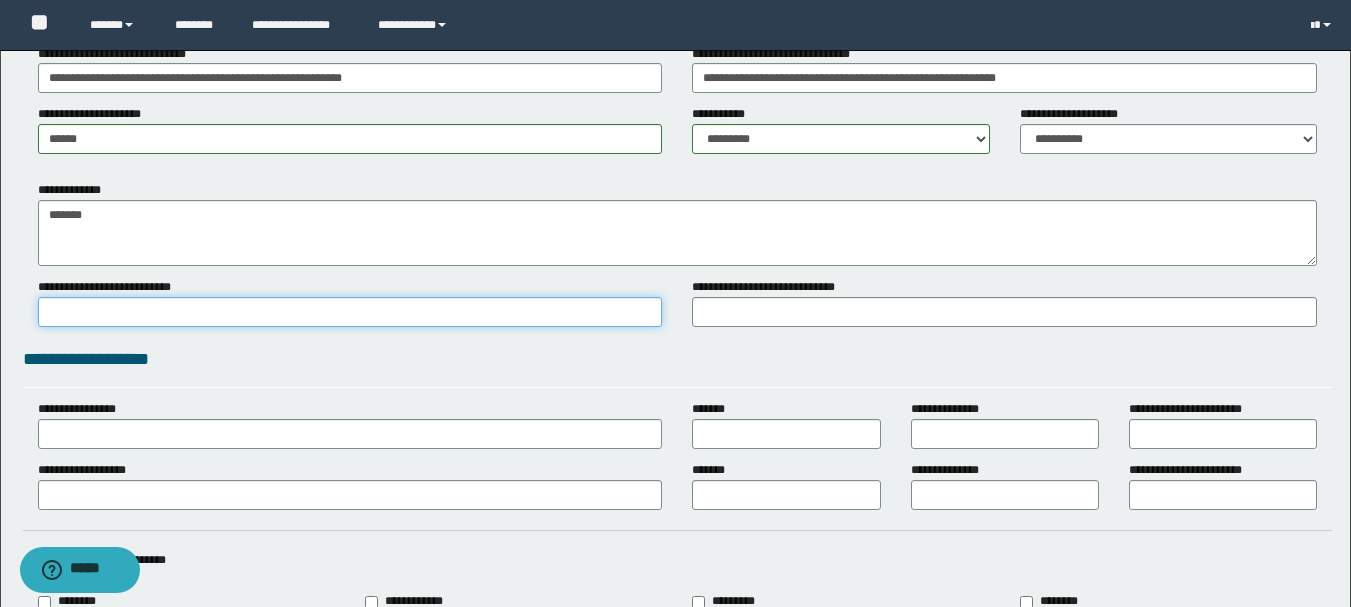 click on "**********" at bounding box center (350, 312) 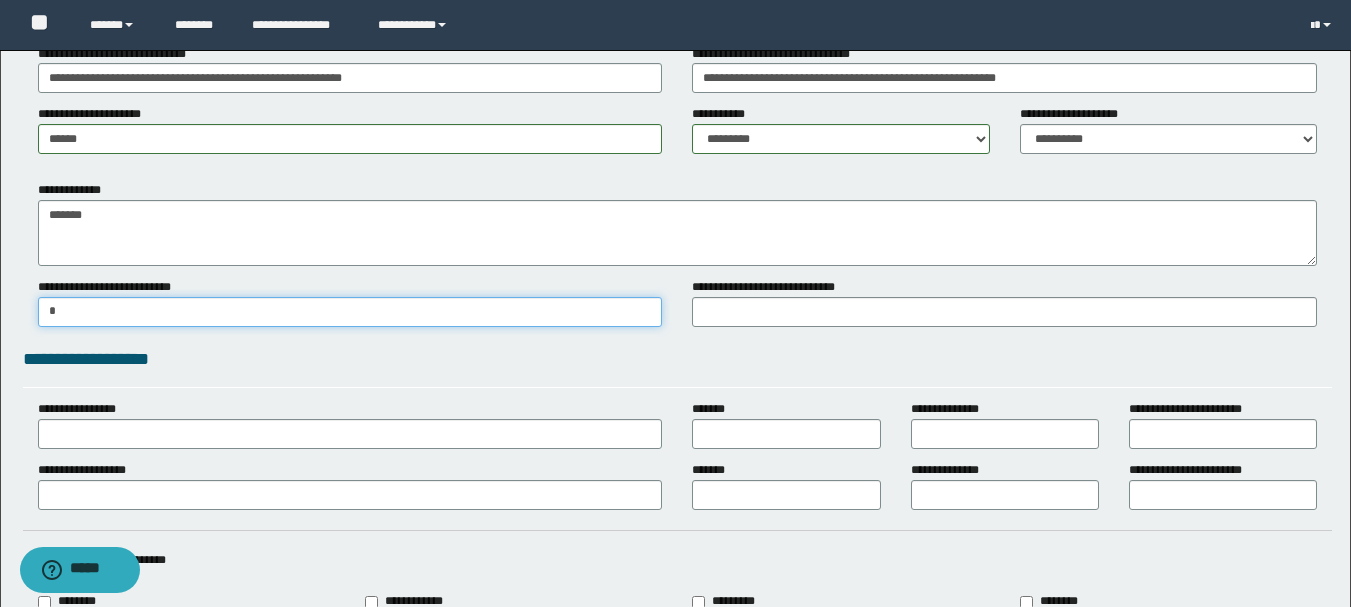 type on "*" 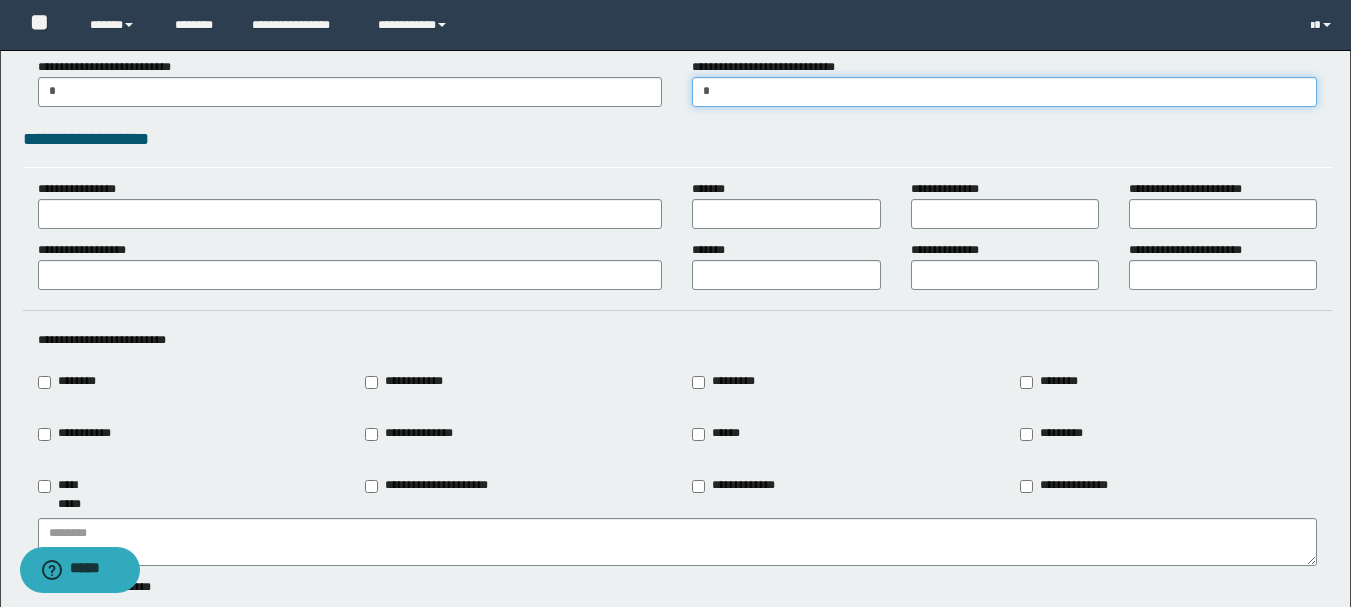 scroll, scrollTop: 2000, scrollLeft: 0, axis: vertical 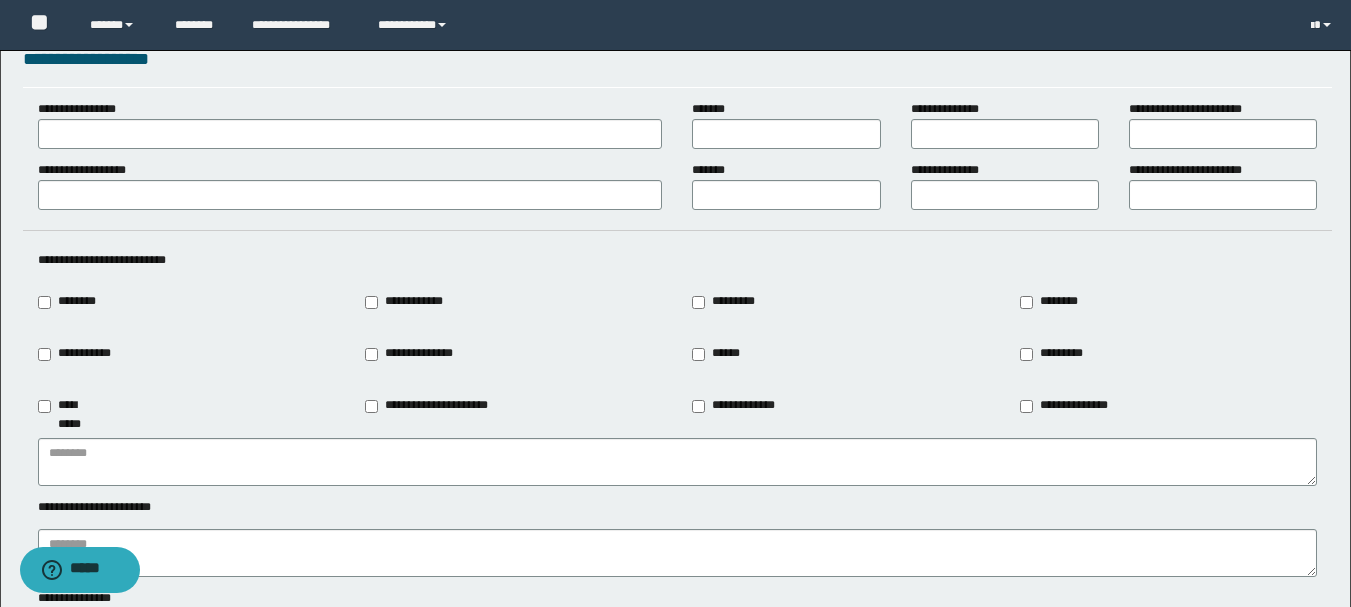 type on "*" 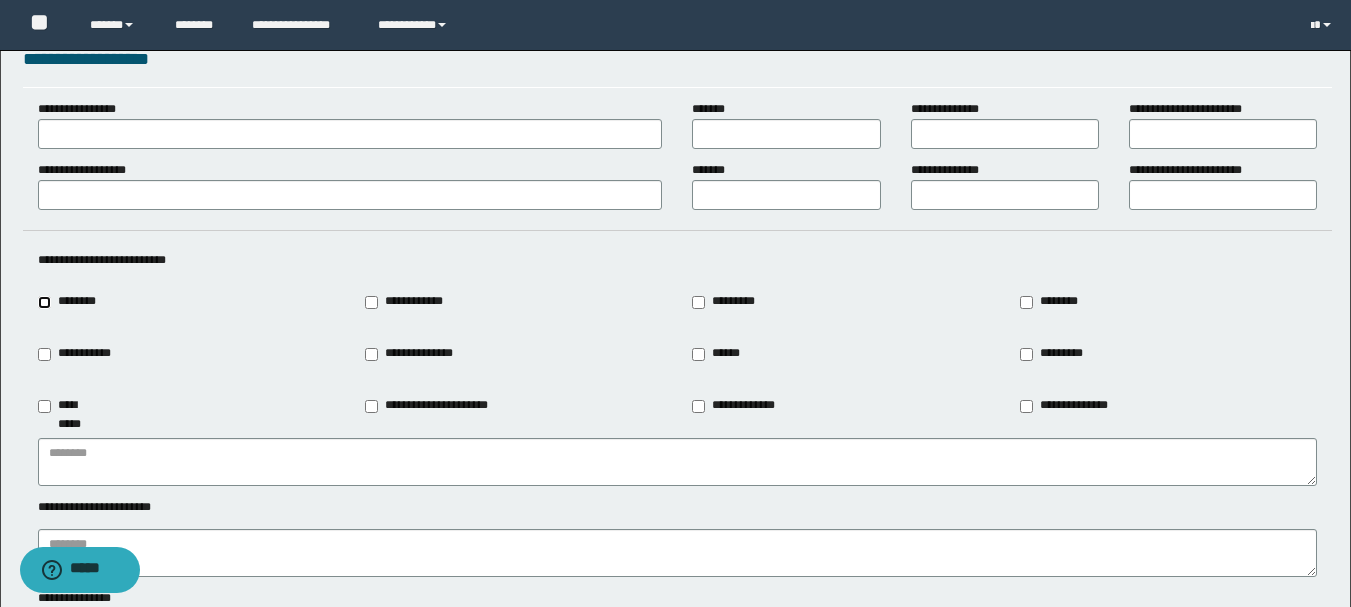 type on "********" 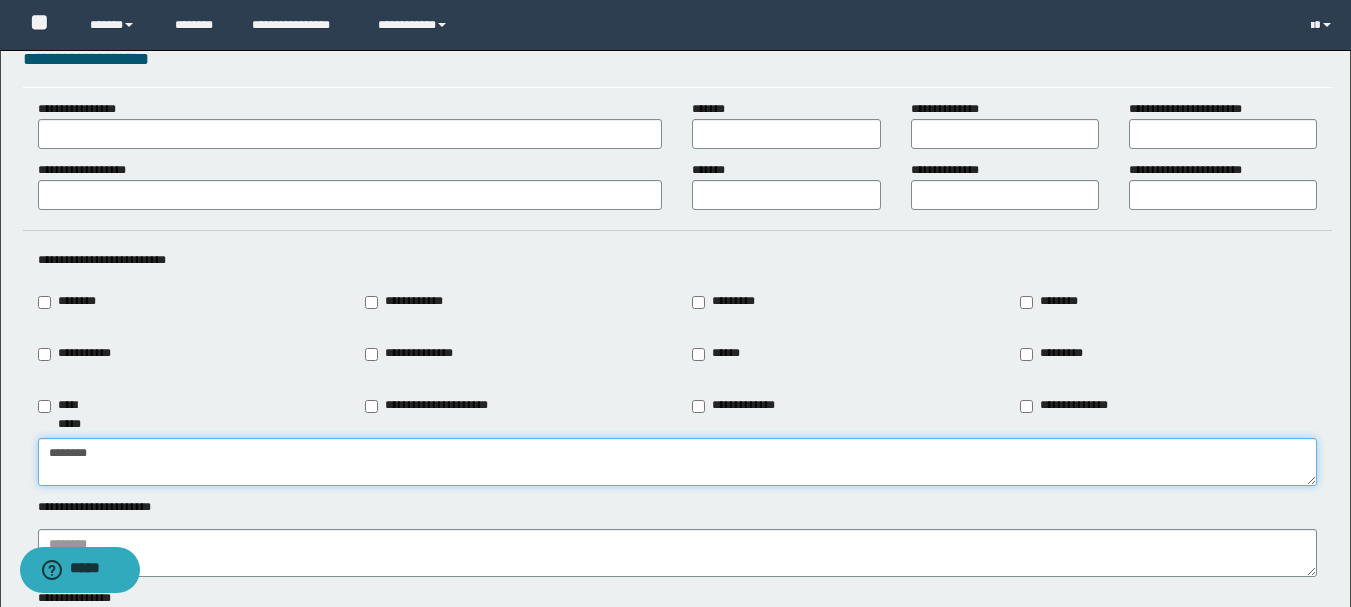 click on "********" at bounding box center (677, 462) 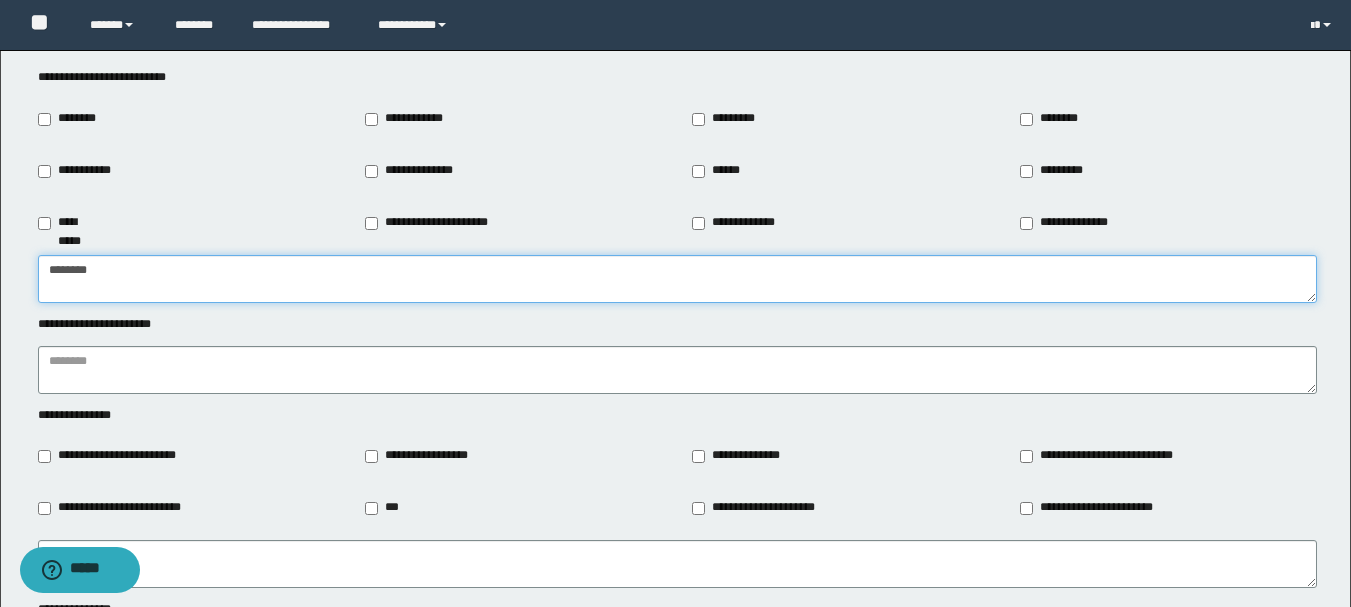 scroll, scrollTop: 2200, scrollLeft: 0, axis: vertical 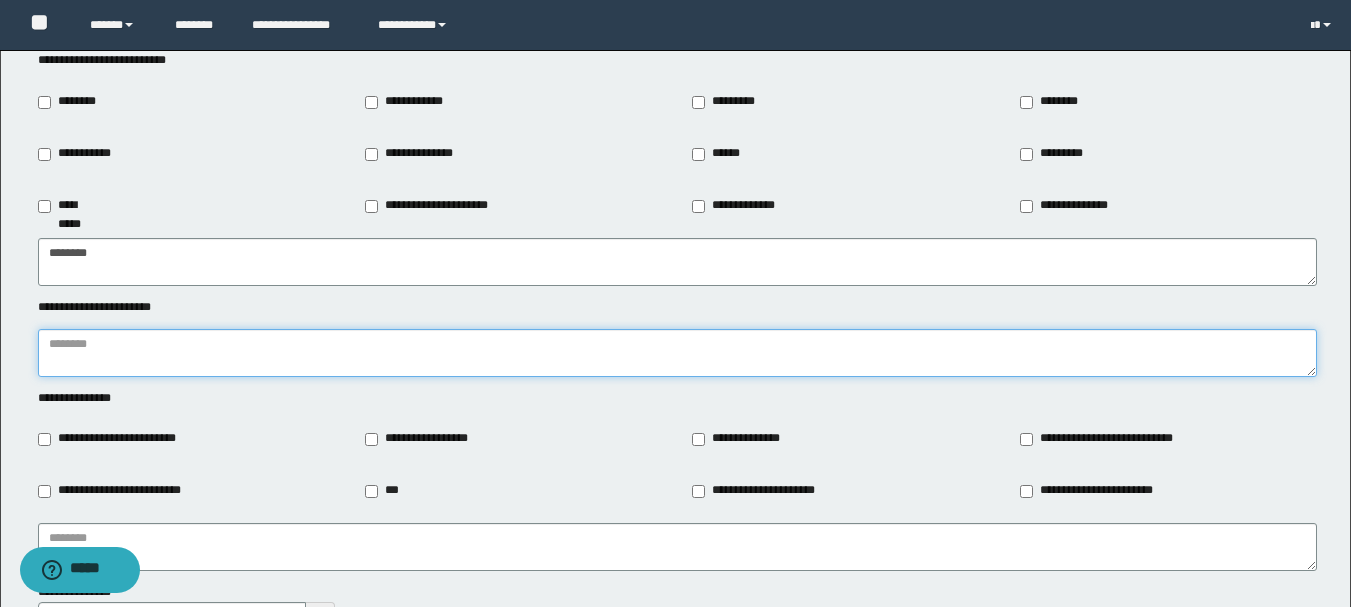 click at bounding box center [677, 353] 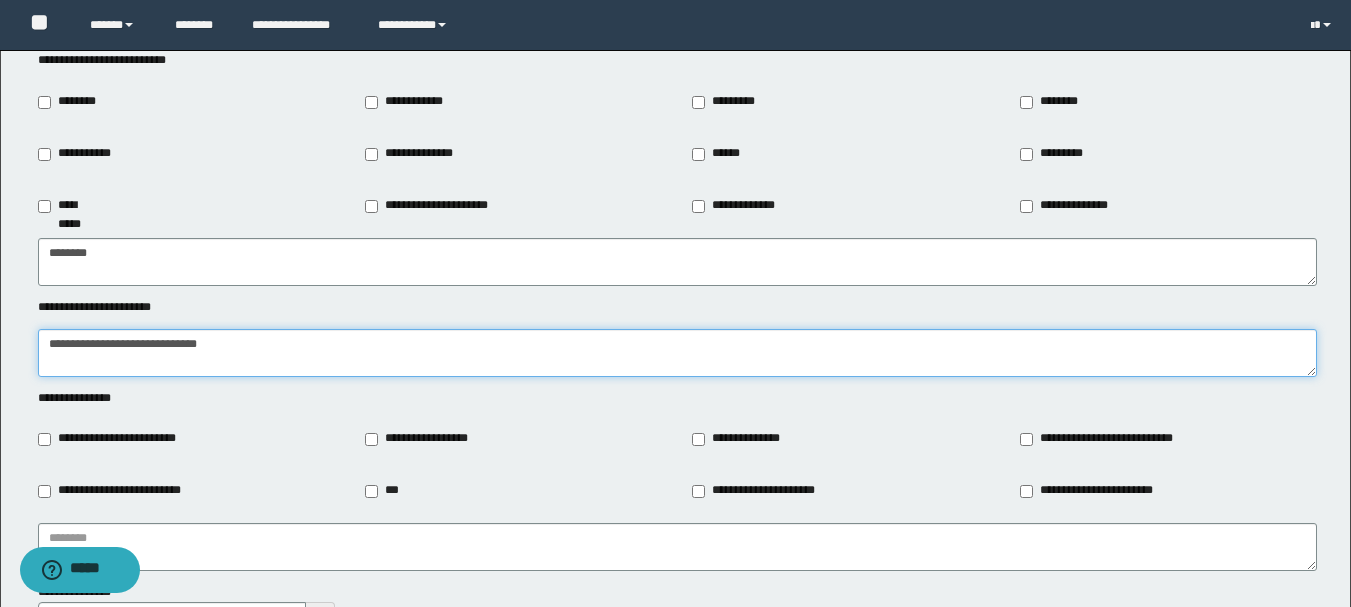 type on "**********" 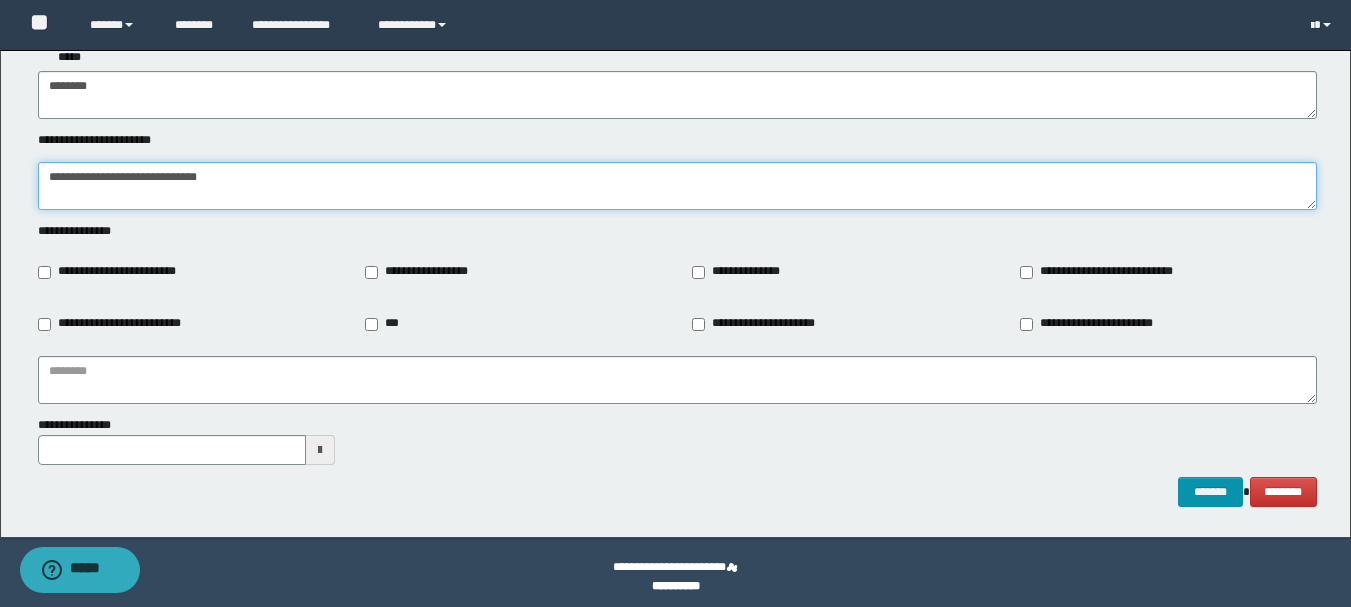 scroll, scrollTop: 2376, scrollLeft: 0, axis: vertical 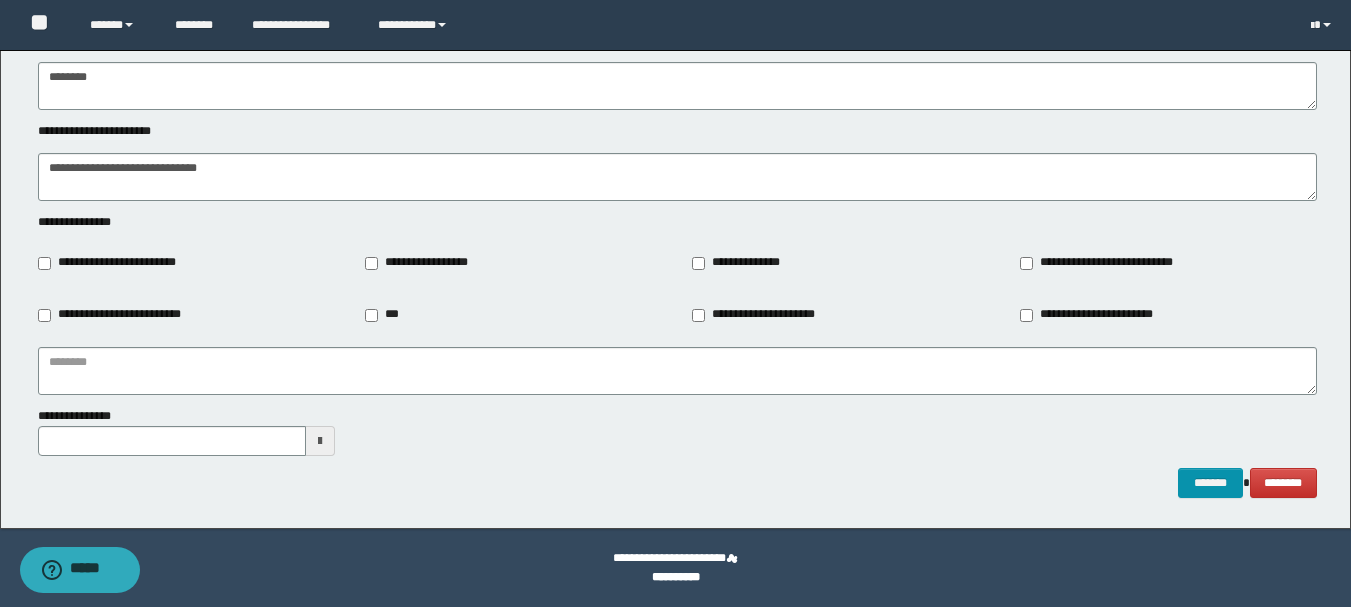 click on "**********" at bounding box center [420, 263] 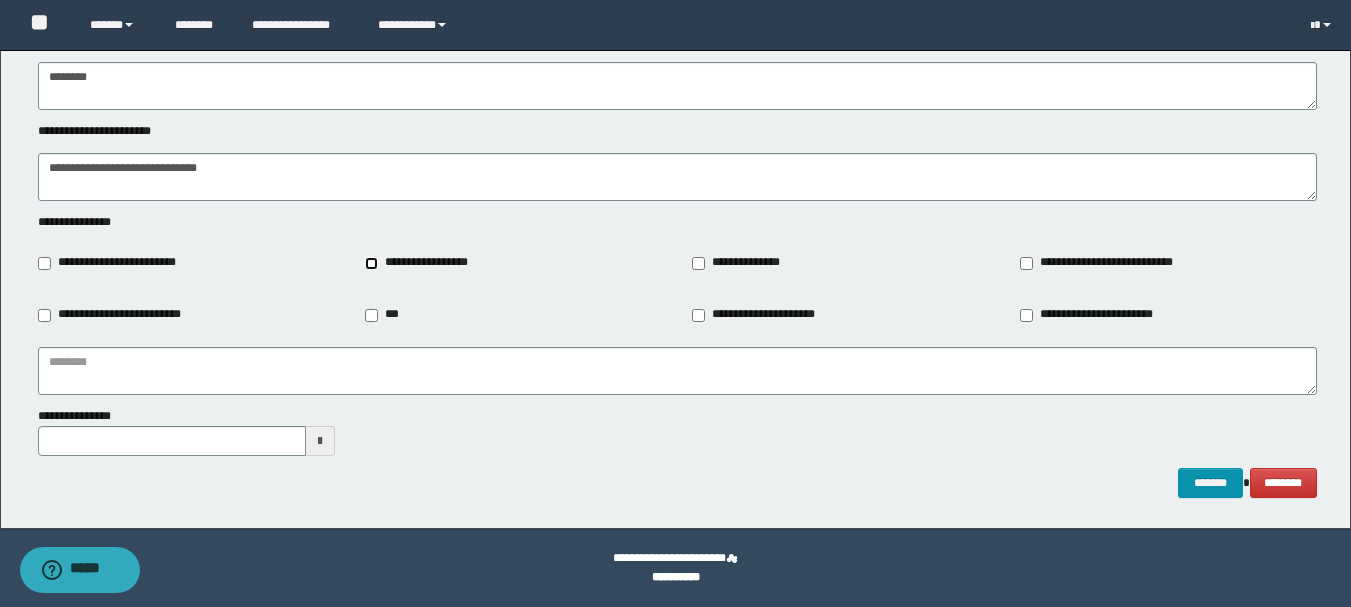 type on "**********" 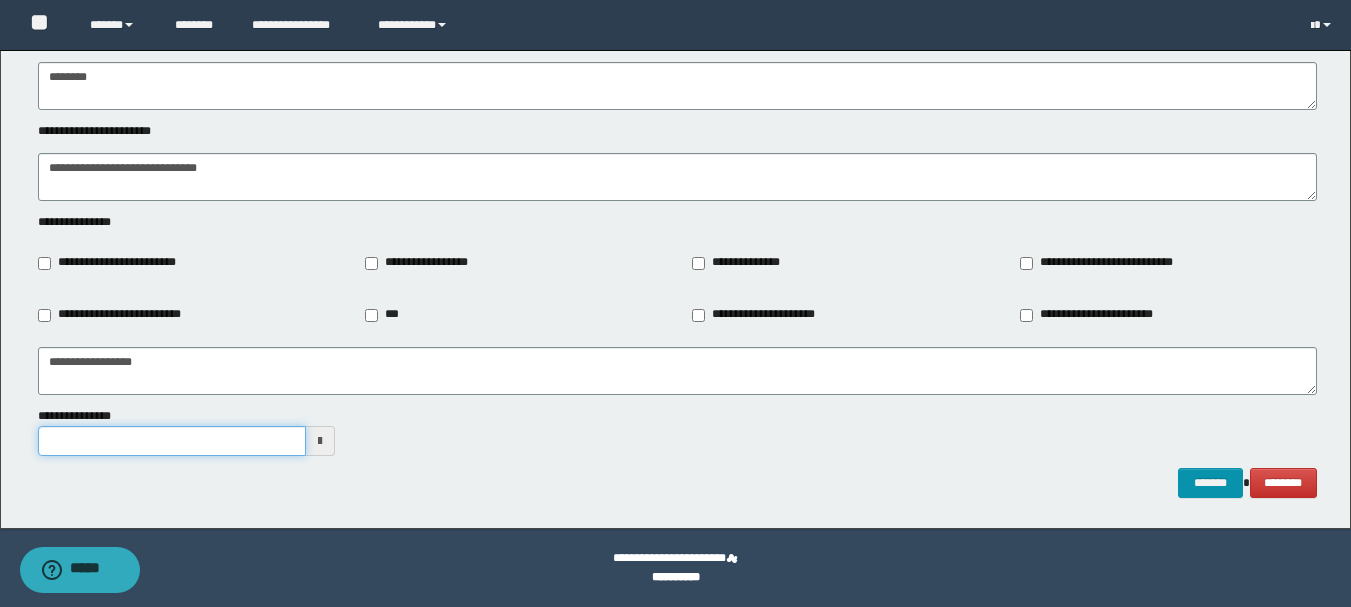 click on "**********" at bounding box center [172, 441] 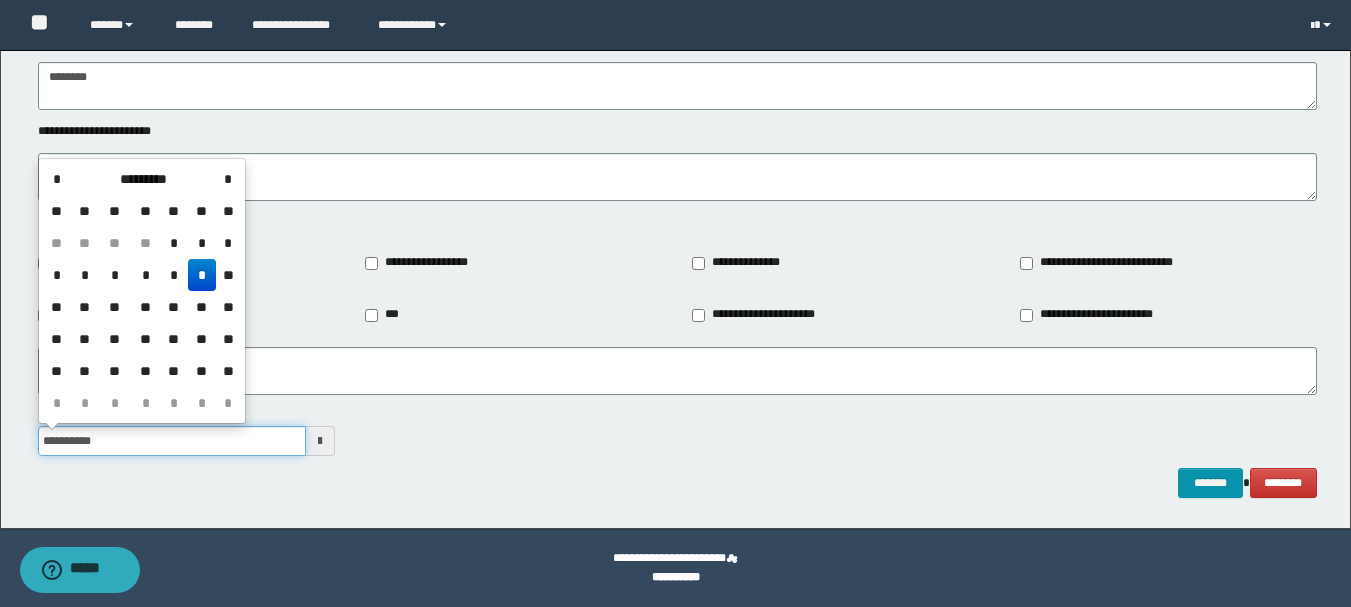 type on "**********" 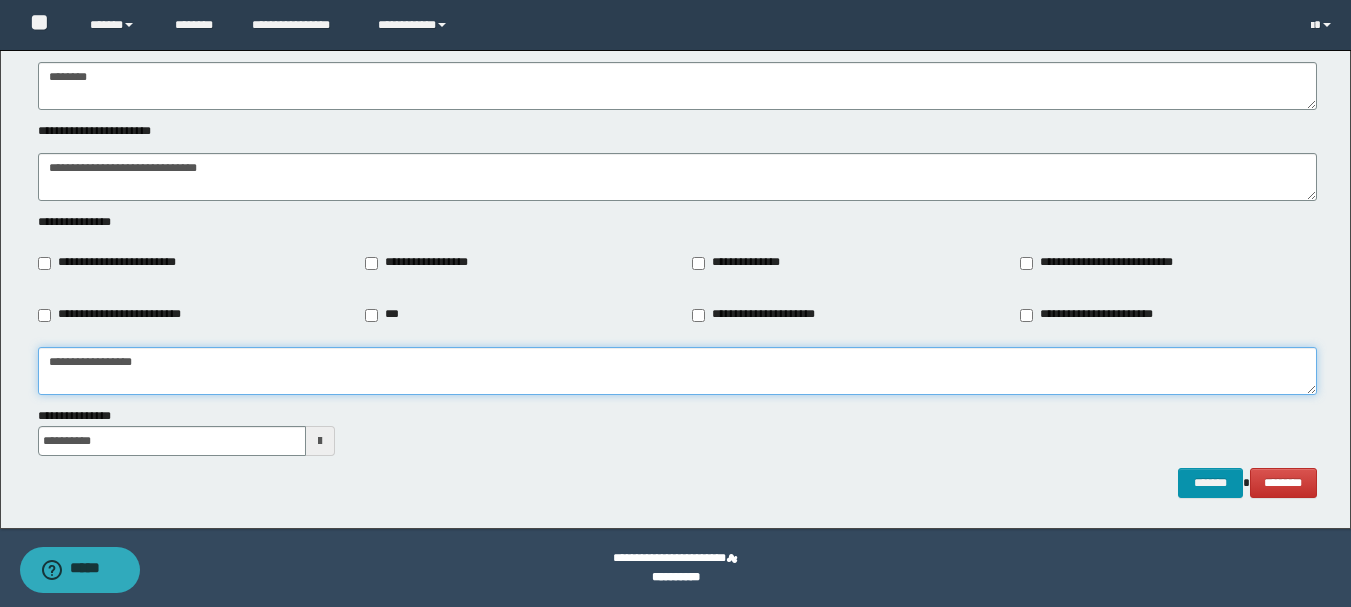 click on "**********" at bounding box center (677, 371) 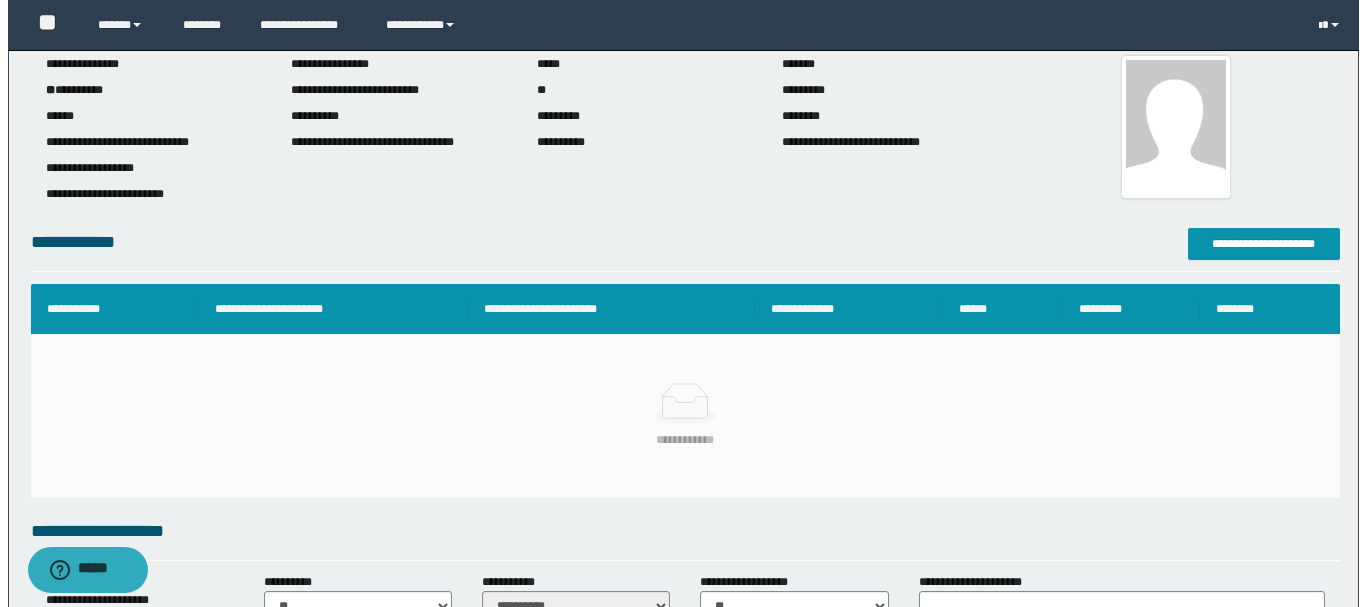 scroll, scrollTop: 0, scrollLeft: 0, axis: both 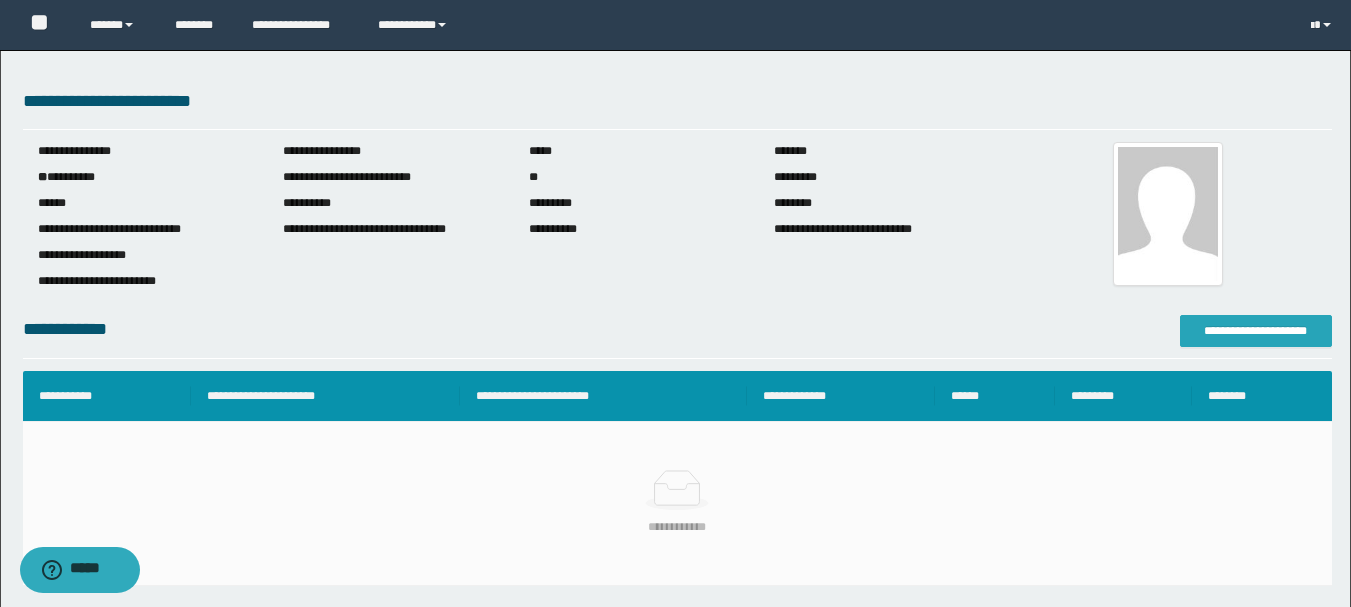 click on "**********" at bounding box center (1256, 331) 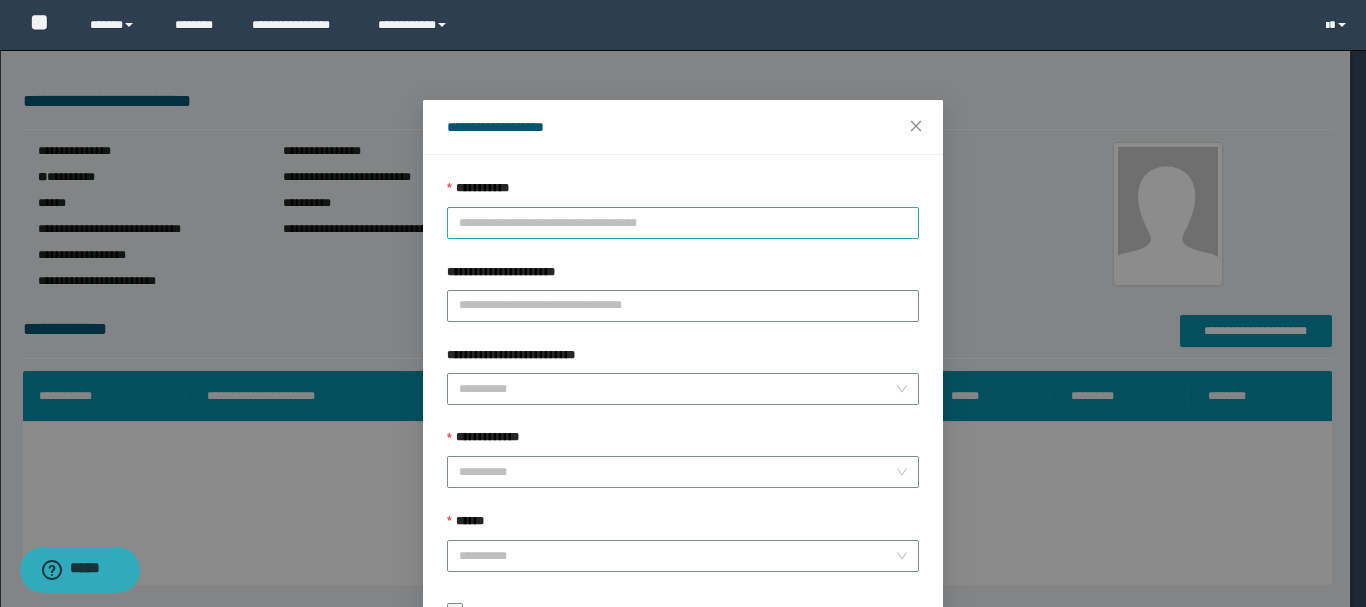 click on "**********" at bounding box center [683, 223] 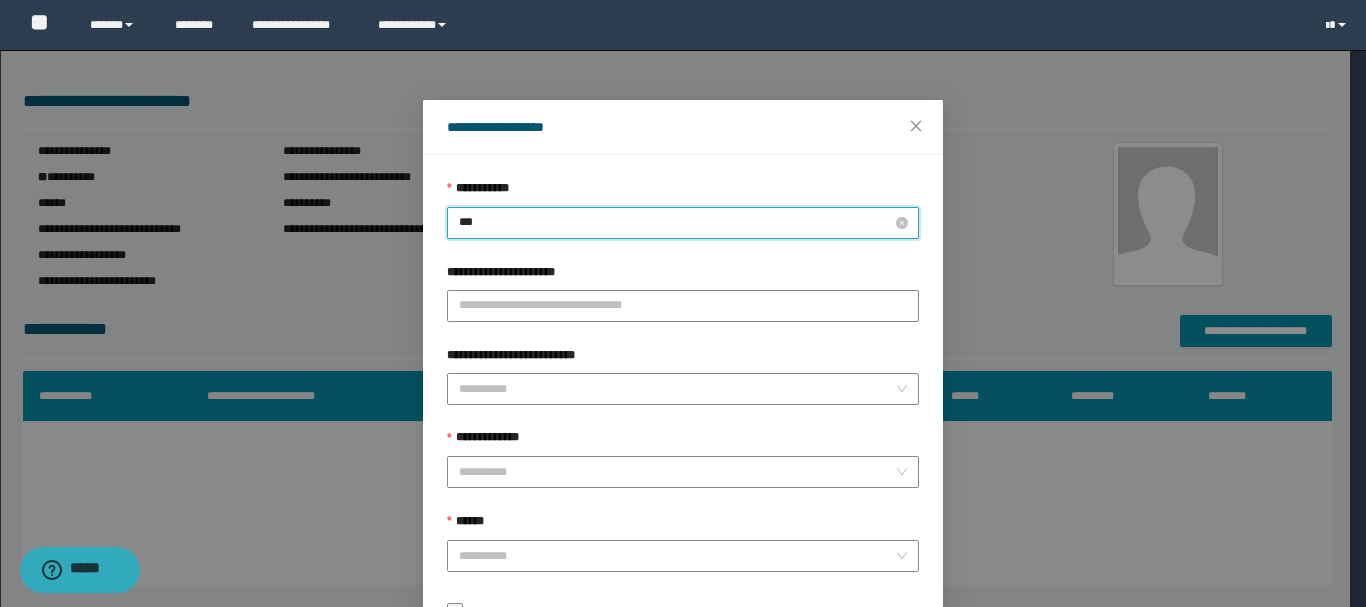 type on "****" 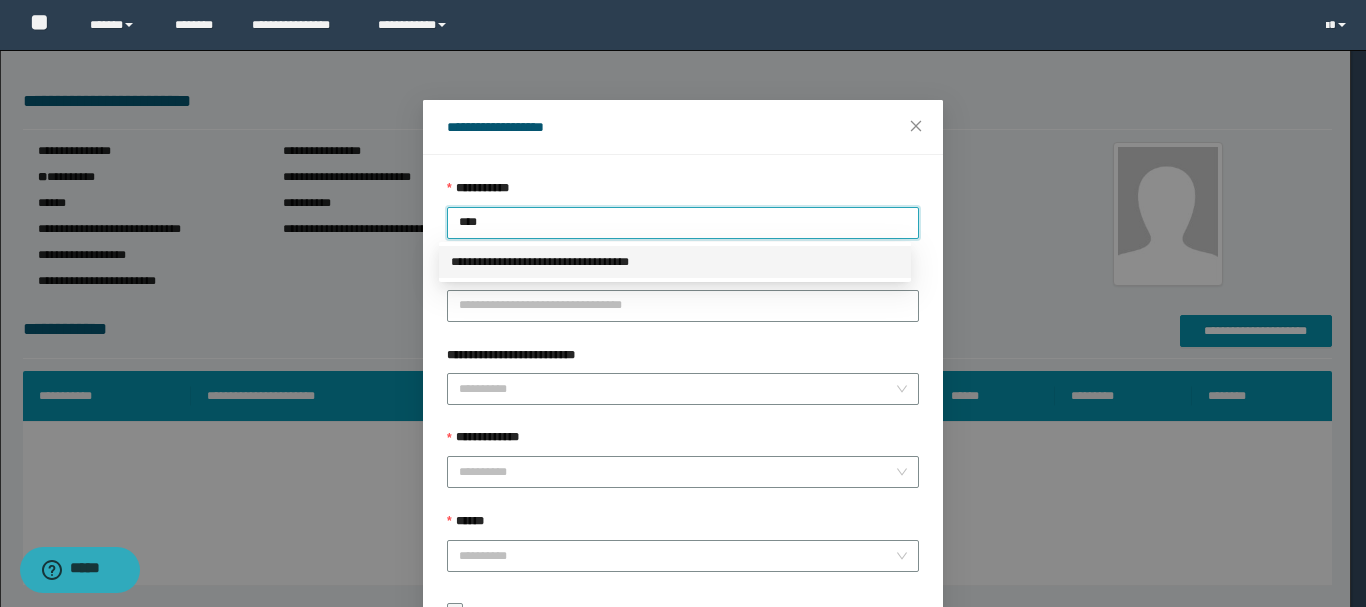 click on "**********" at bounding box center (675, 262) 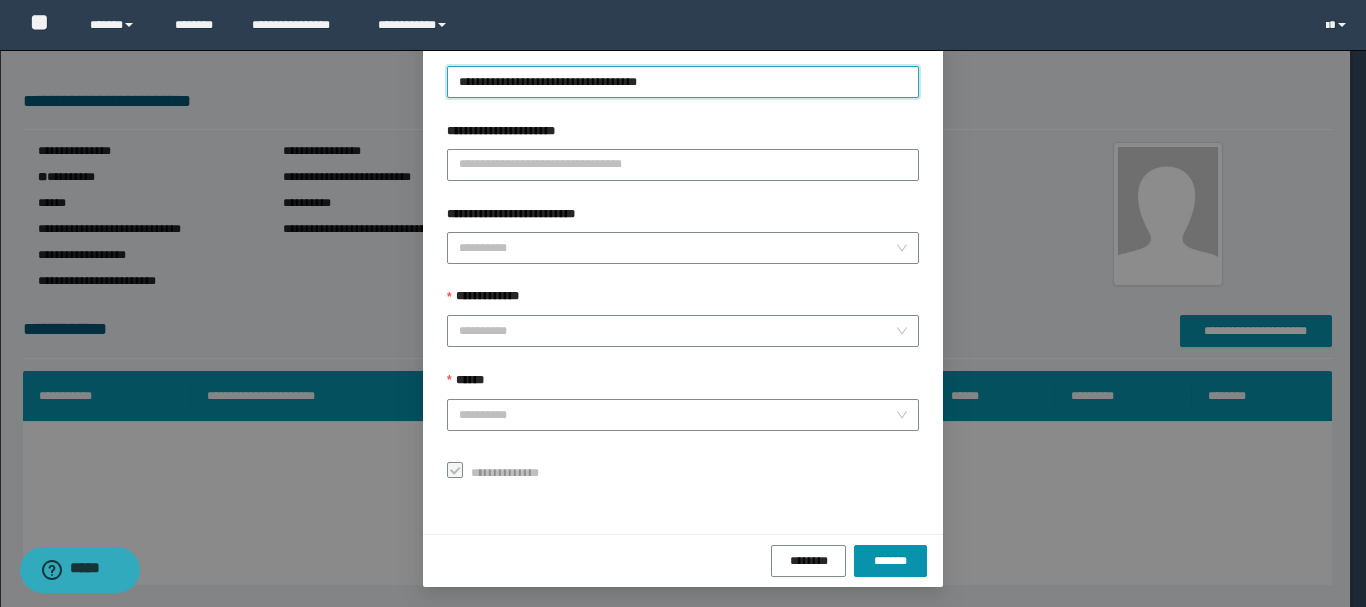 scroll, scrollTop: 145, scrollLeft: 0, axis: vertical 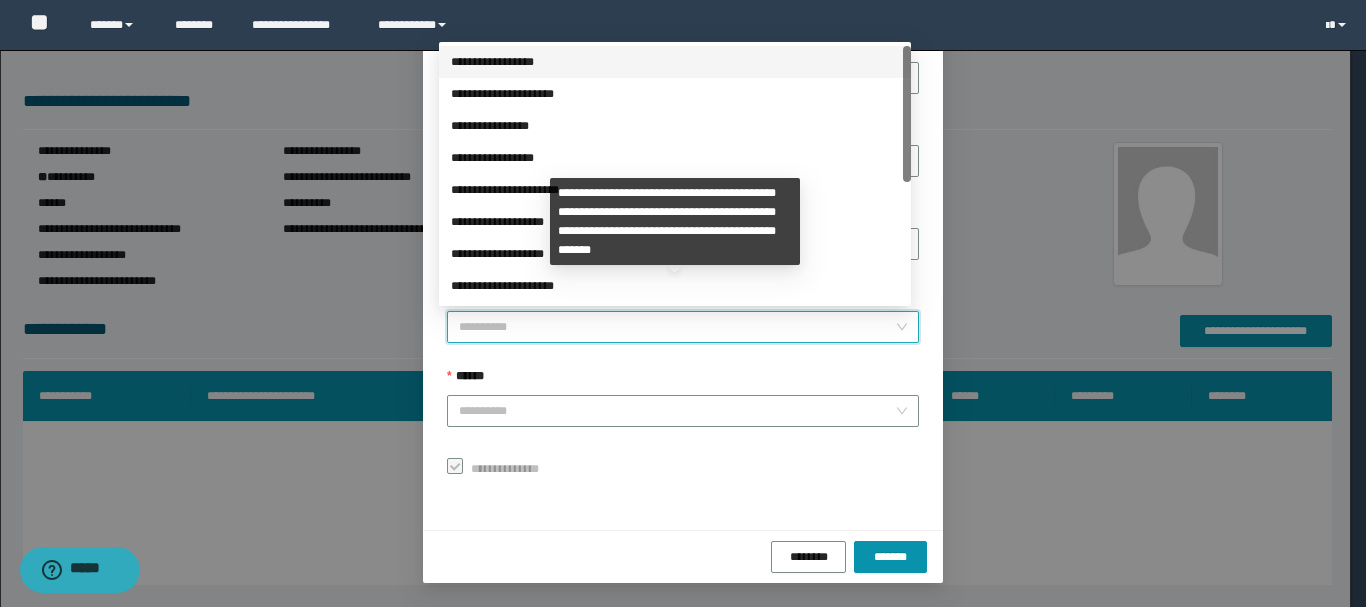 click on "**********" at bounding box center (677, 327) 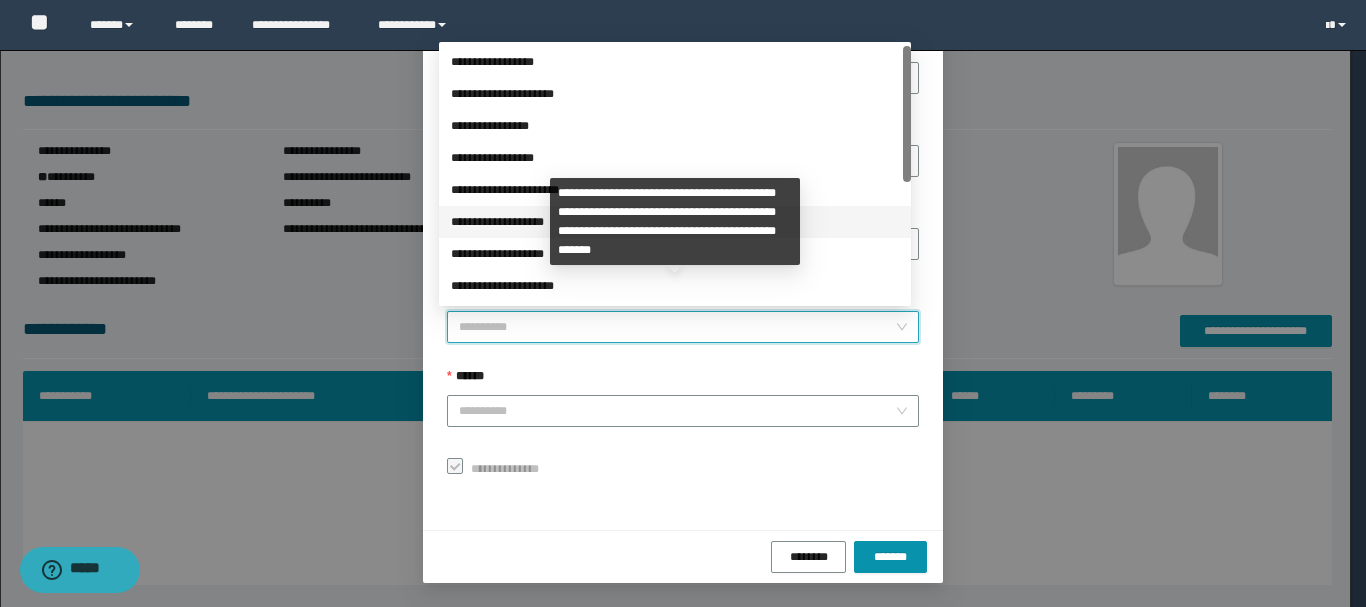 scroll, scrollTop: 224, scrollLeft: 0, axis: vertical 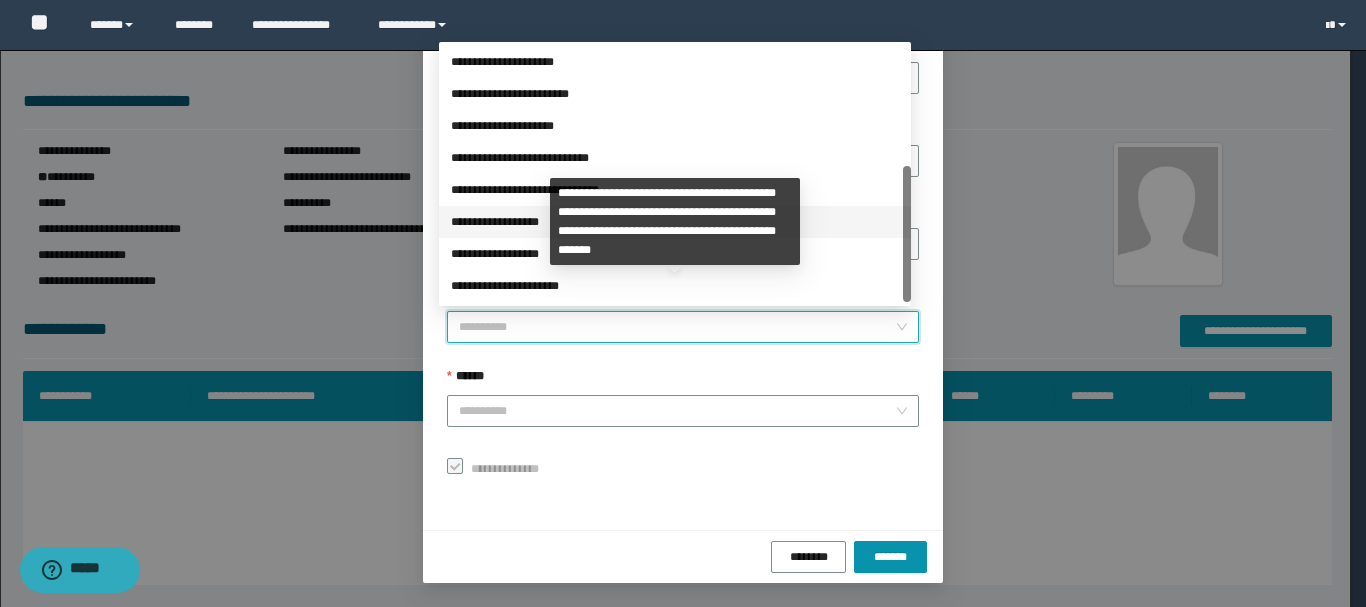 click on "**********" at bounding box center [675, 222] 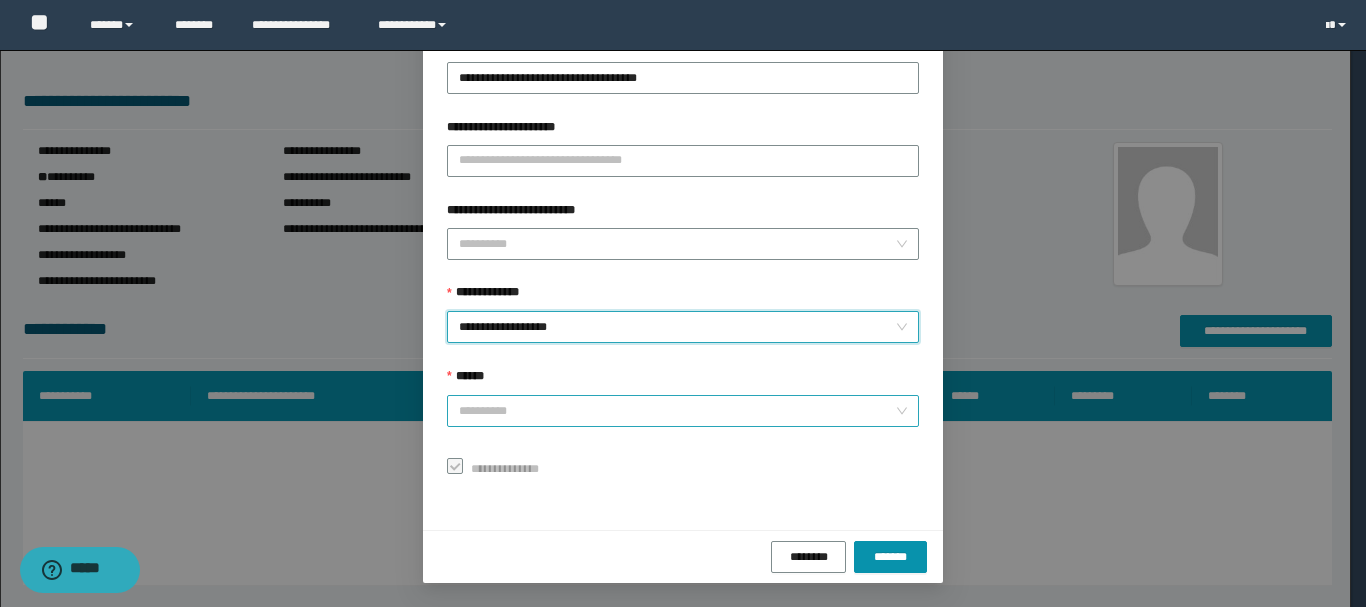 click on "******" at bounding box center [677, 411] 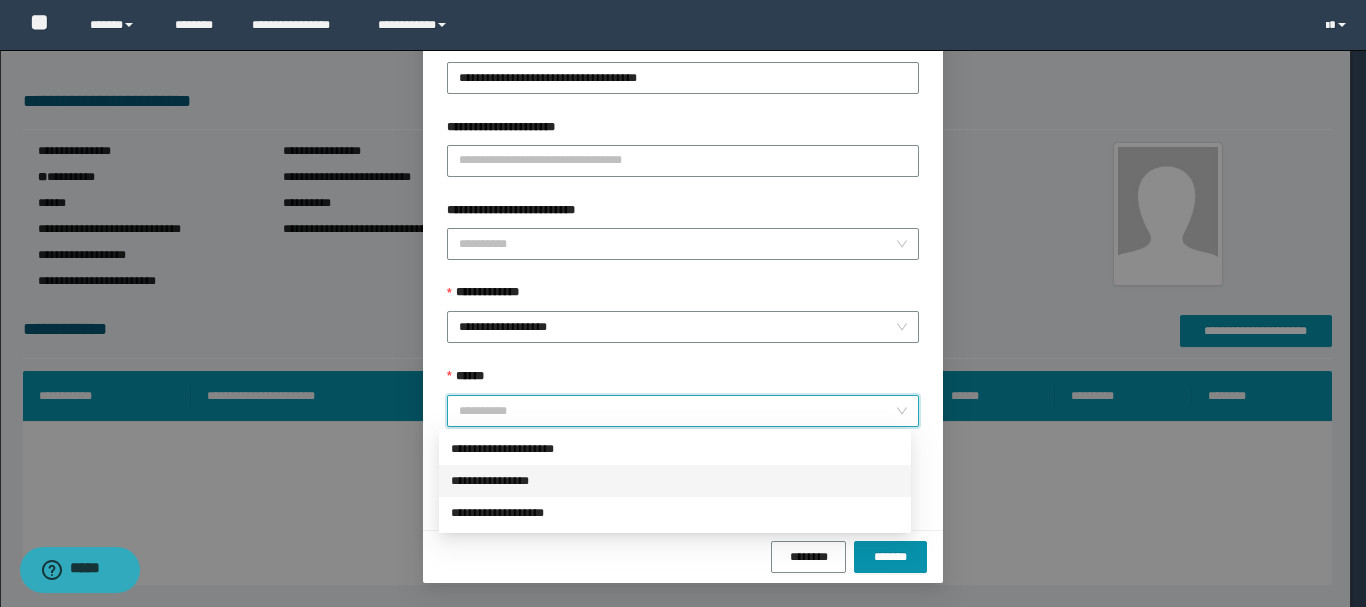 click on "**********" at bounding box center (675, 481) 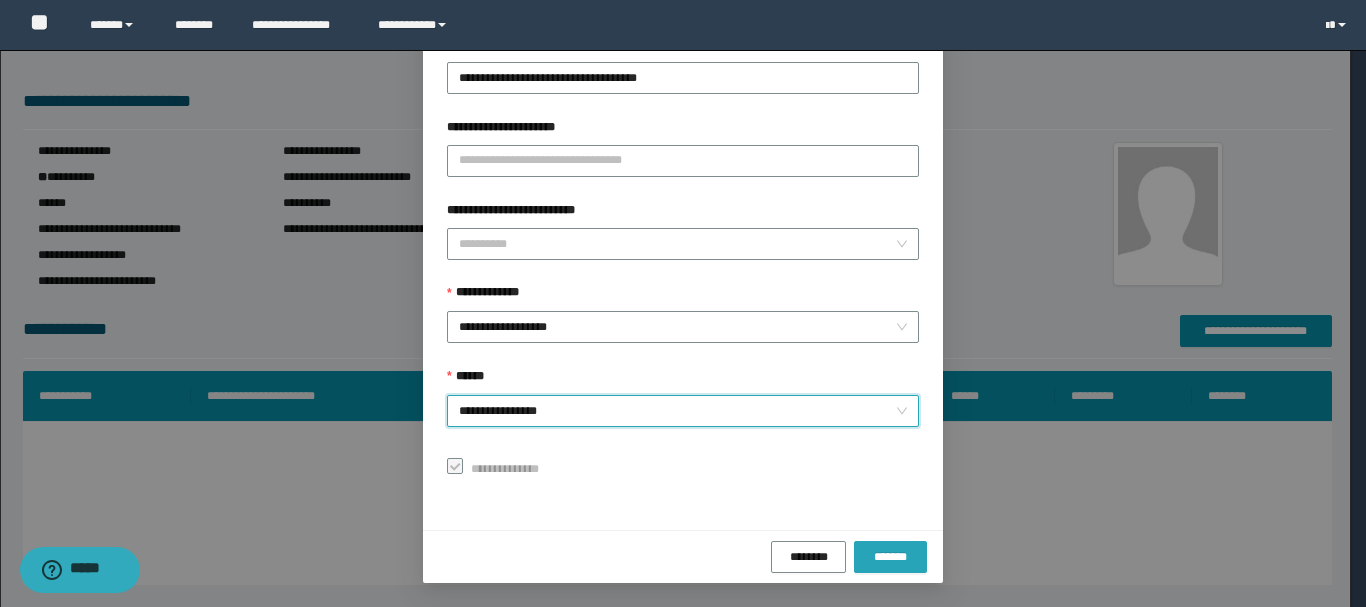 click on "*******" at bounding box center [890, 557] 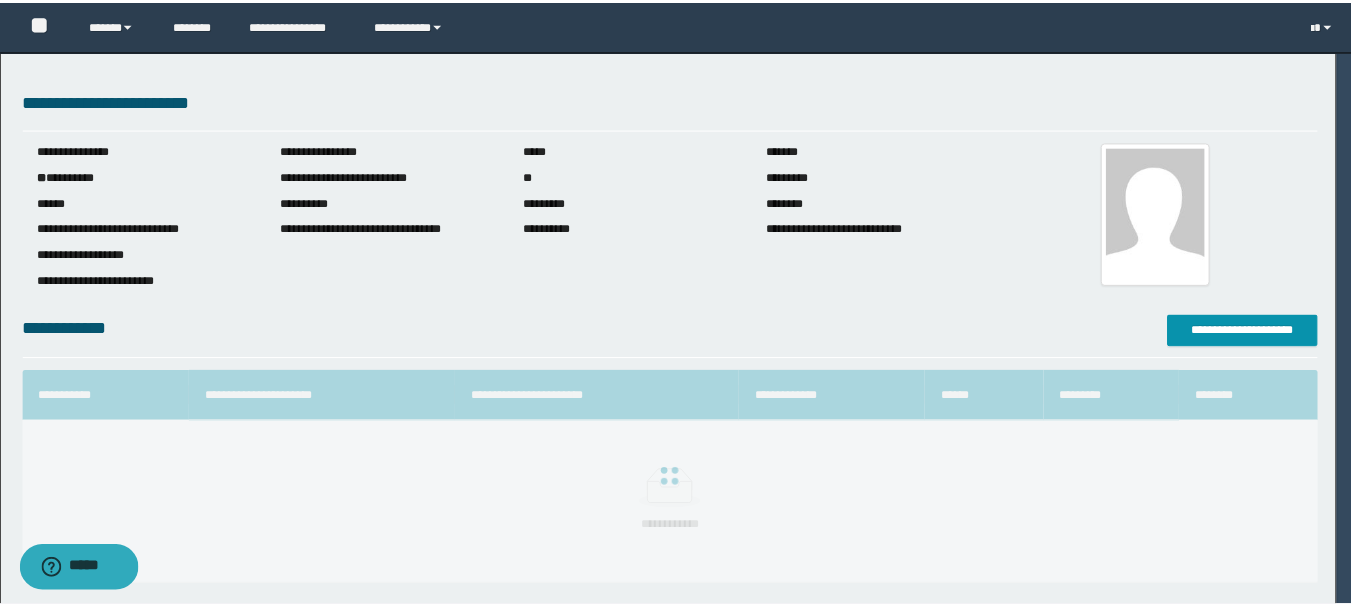 scroll, scrollTop: 98, scrollLeft: 0, axis: vertical 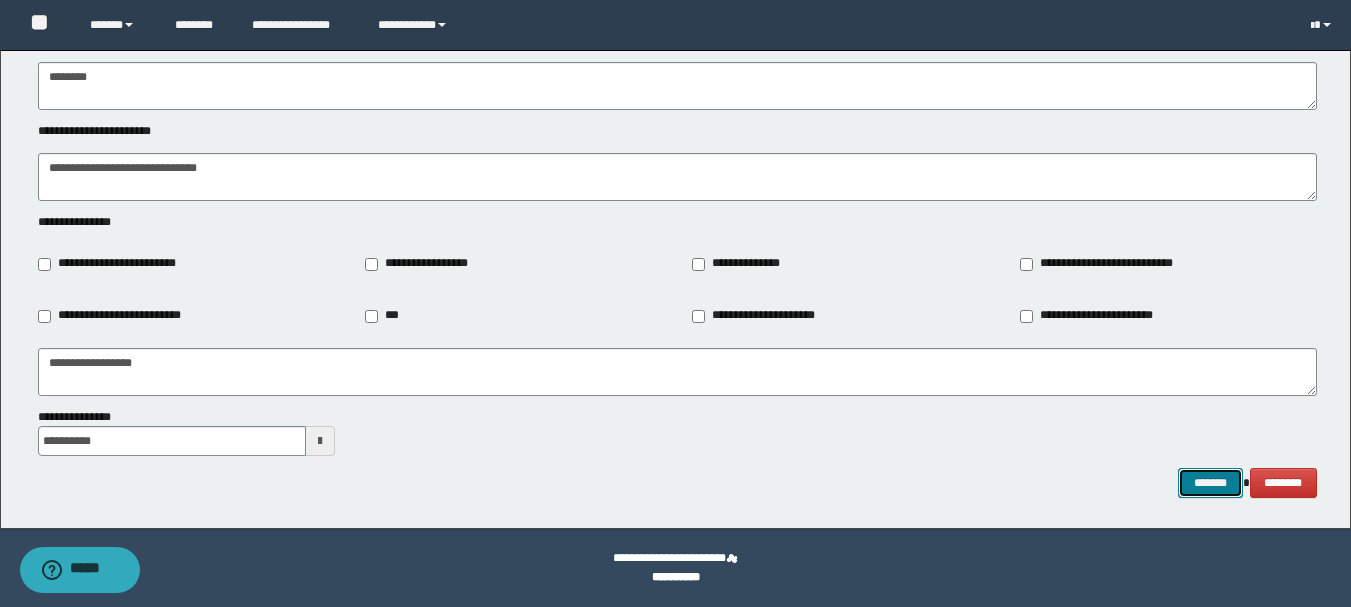 click on "*******" at bounding box center (1210, 483) 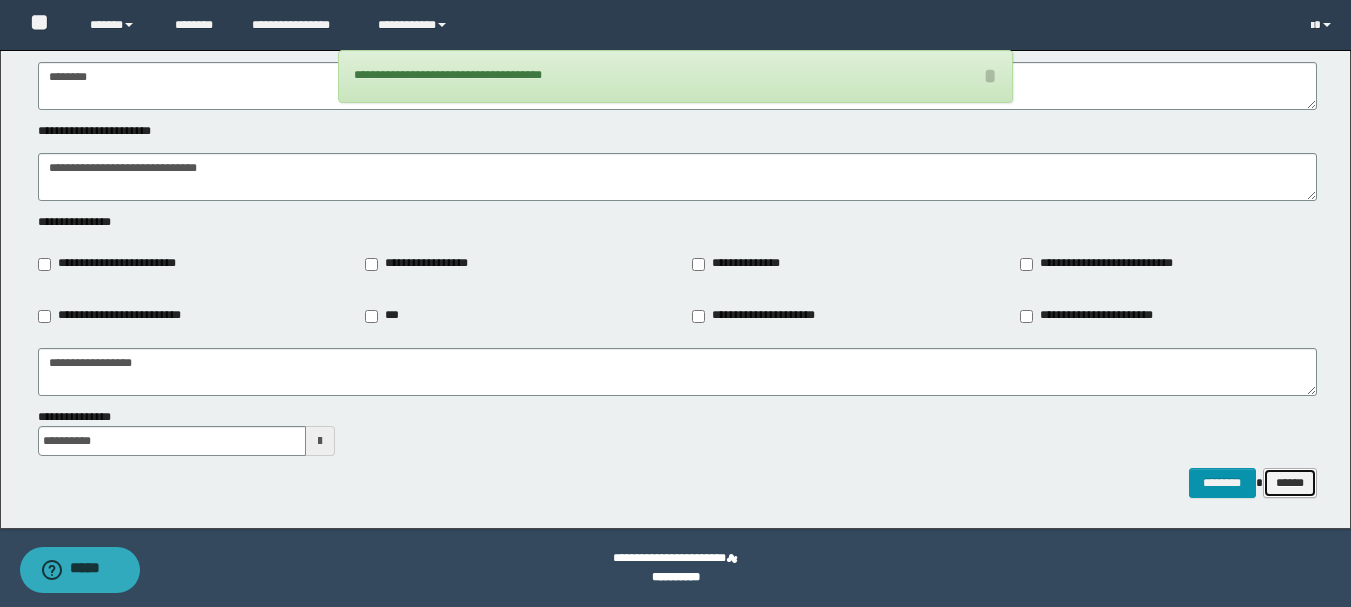 click on "******" at bounding box center (1290, 483) 